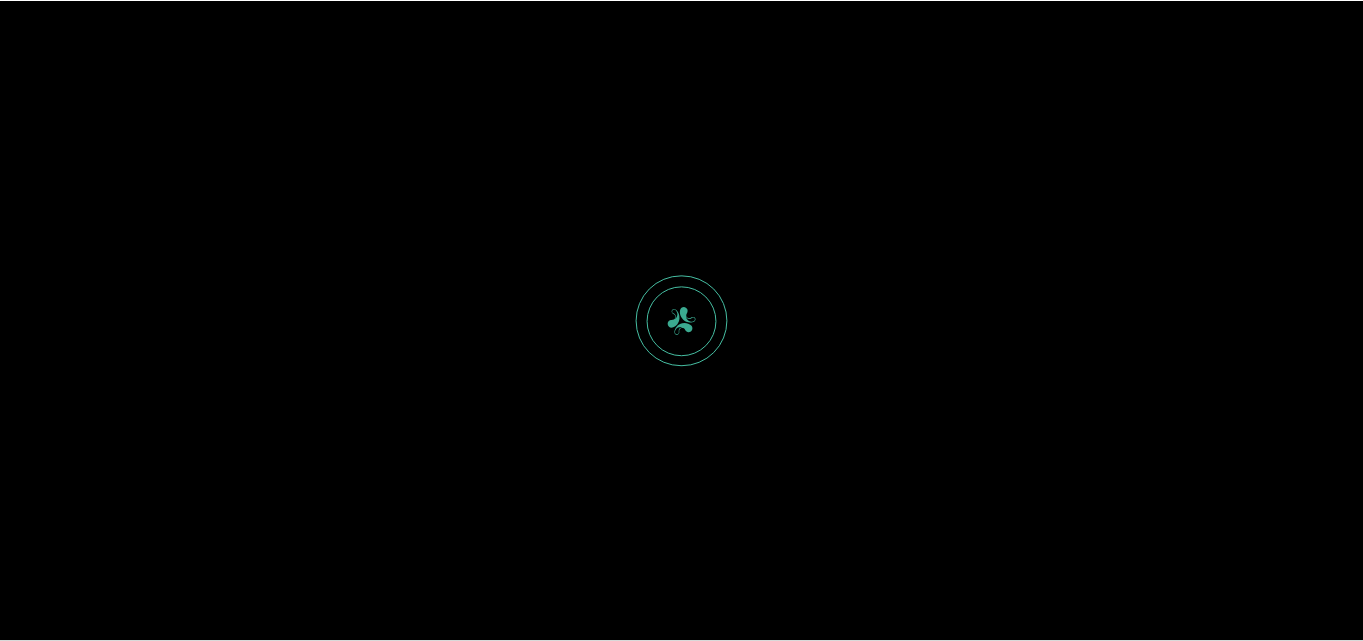 scroll, scrollTop: 0, scrollLeft: 0, axis: both 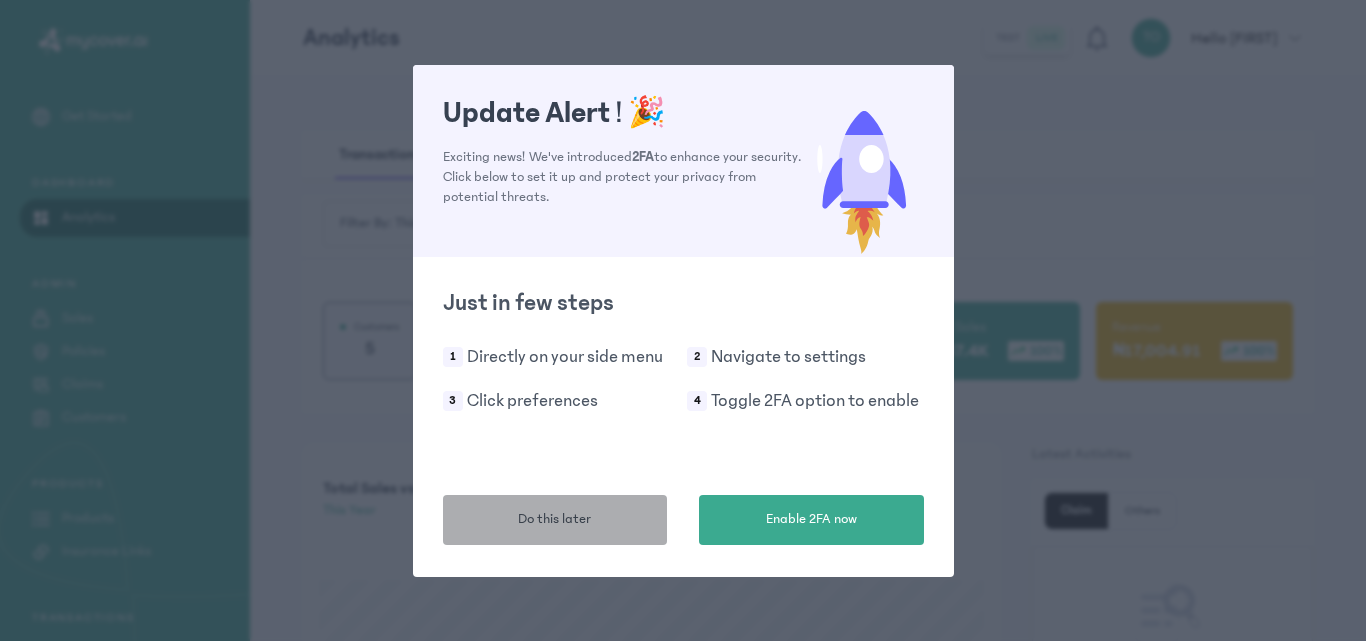 click on "Do this later" at bounding box center (555, 520) 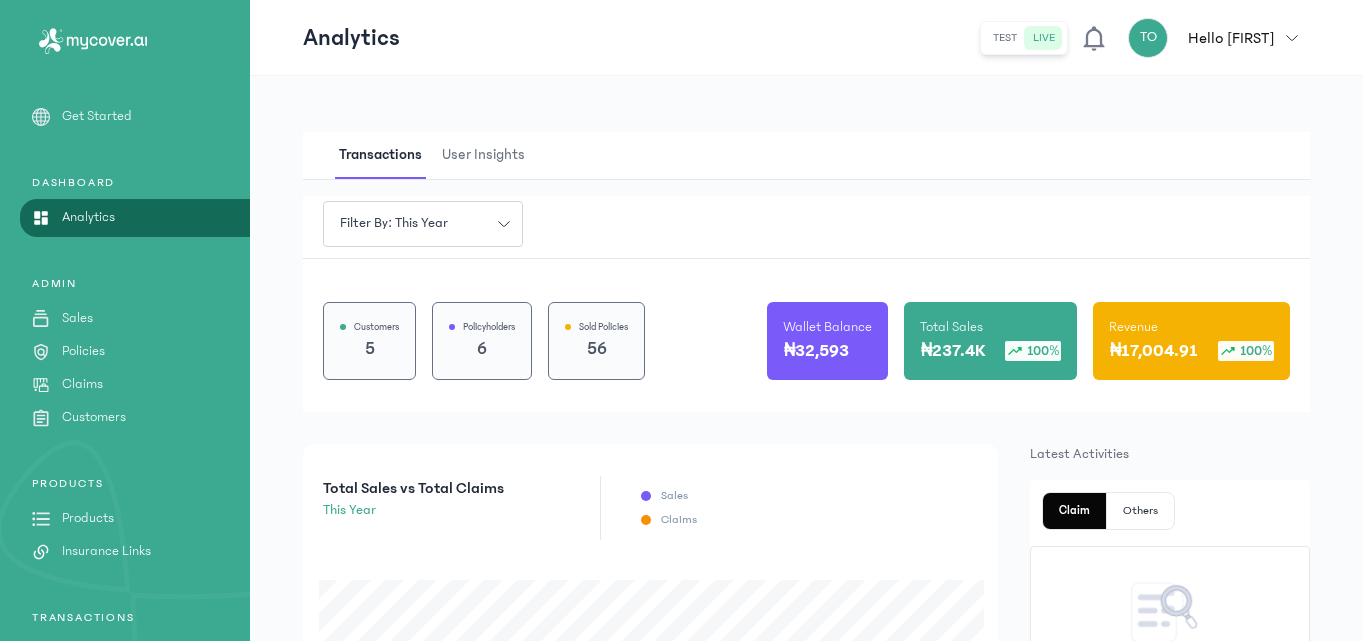 click on "Products" at bounding box center (88, 518) 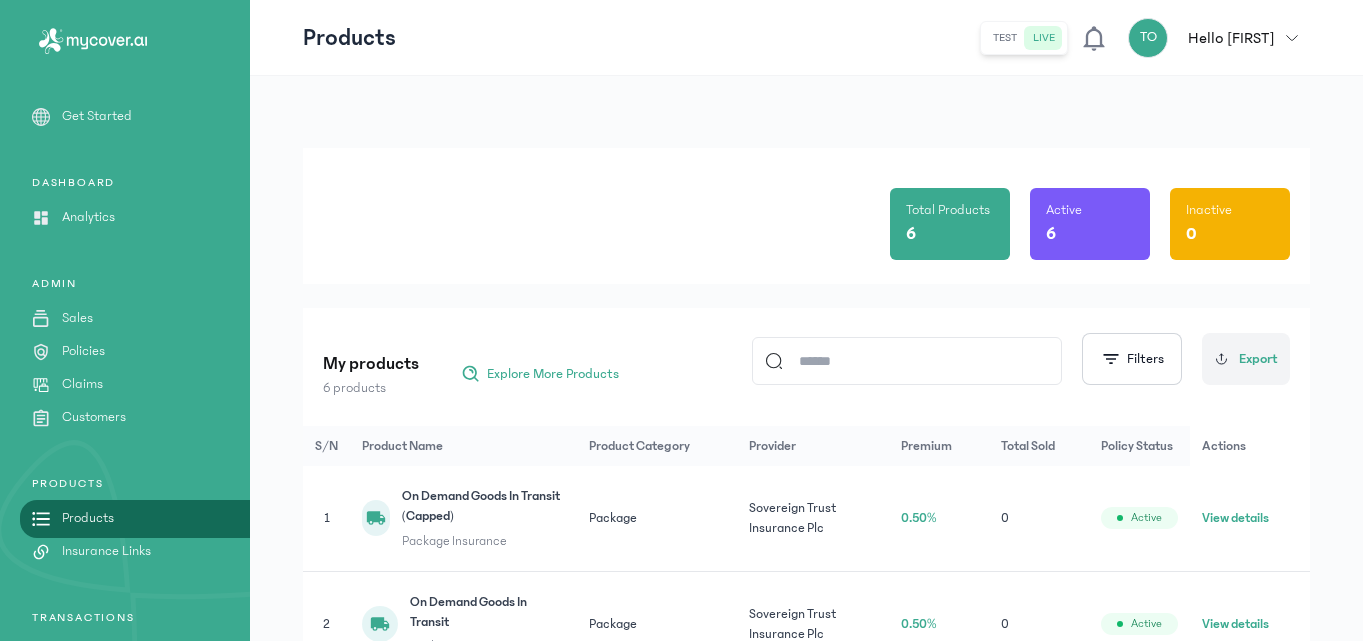 click on "Total Products 6 Active 6 Inactive 0" 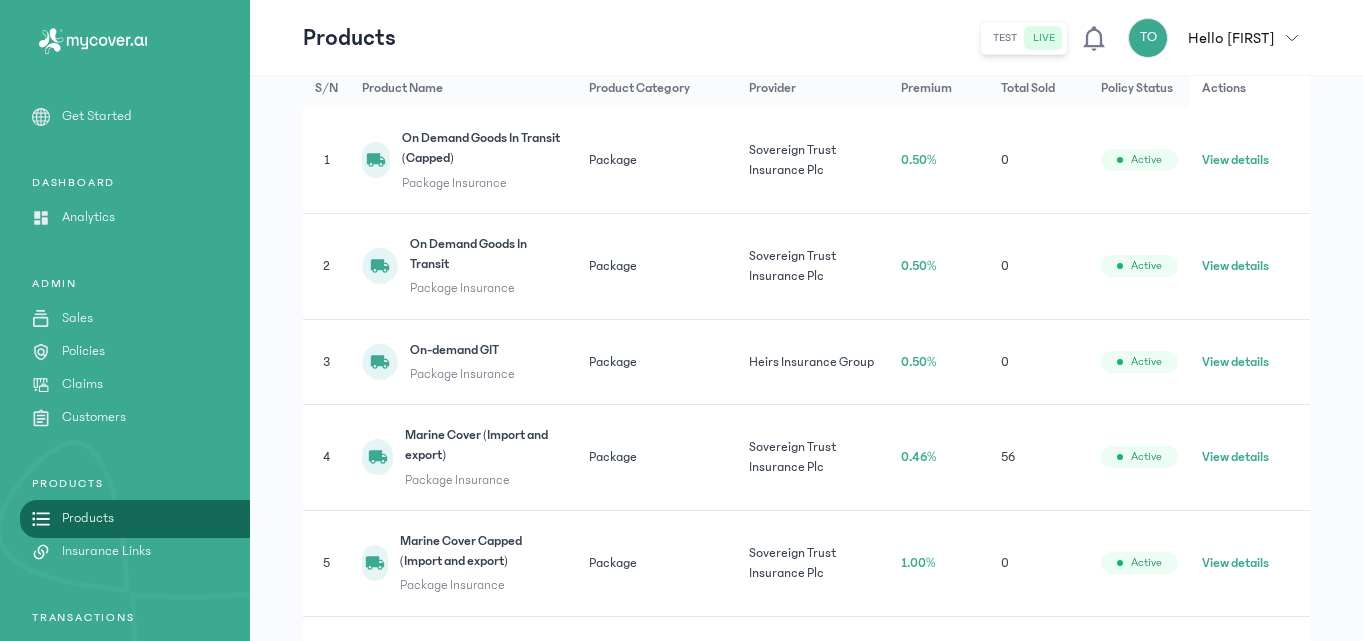 scroll, scrollTop: 360, scrollLeft: 0, axis: vertical 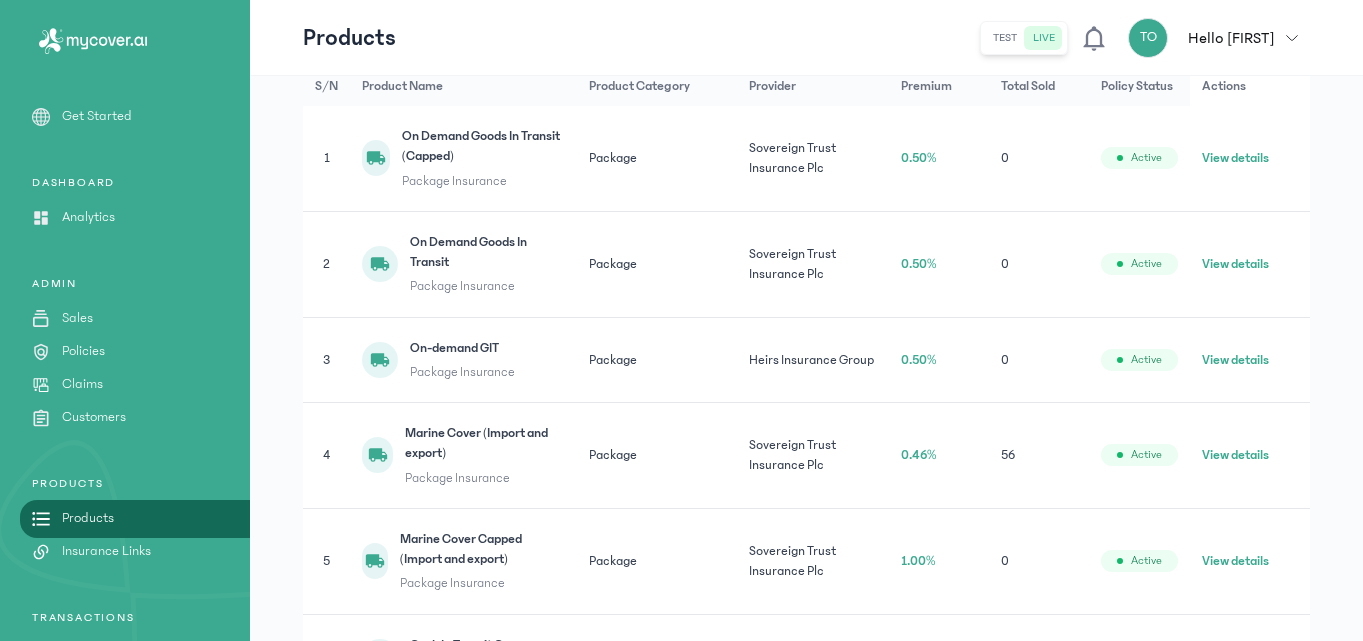 click on "Policies" at bounding box center (83, 351) 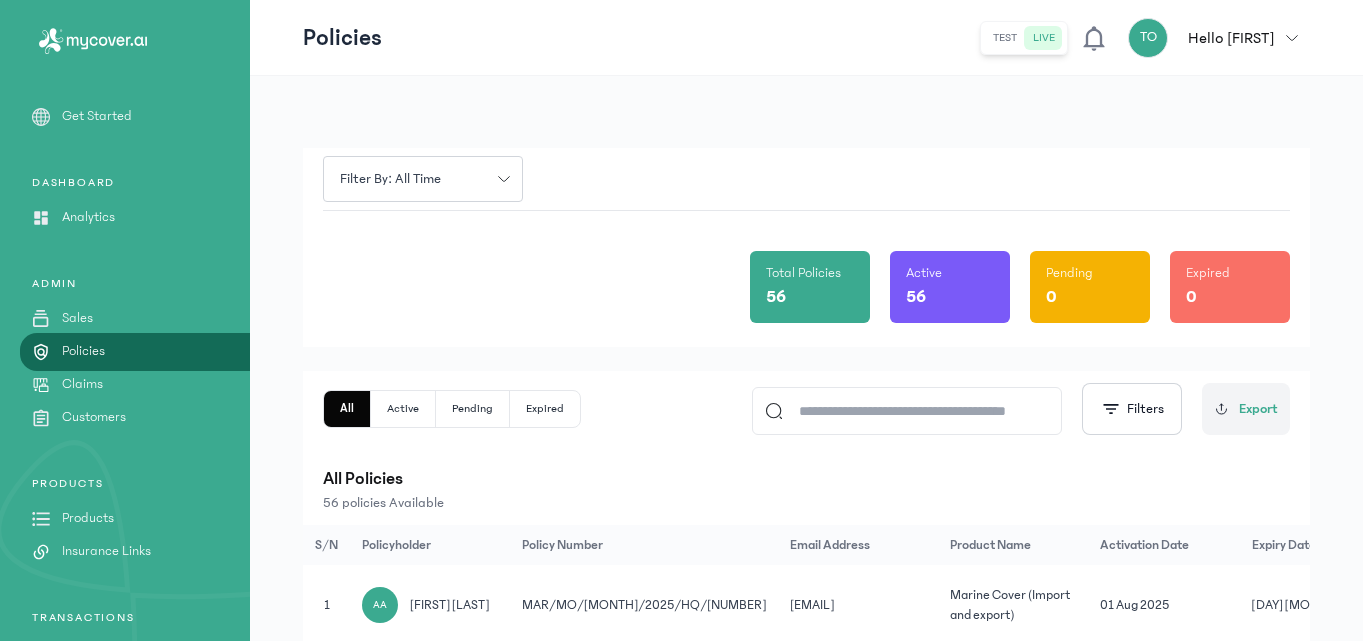 click on "Total Policies 56 Active 56 Pending 0 Expired 0" 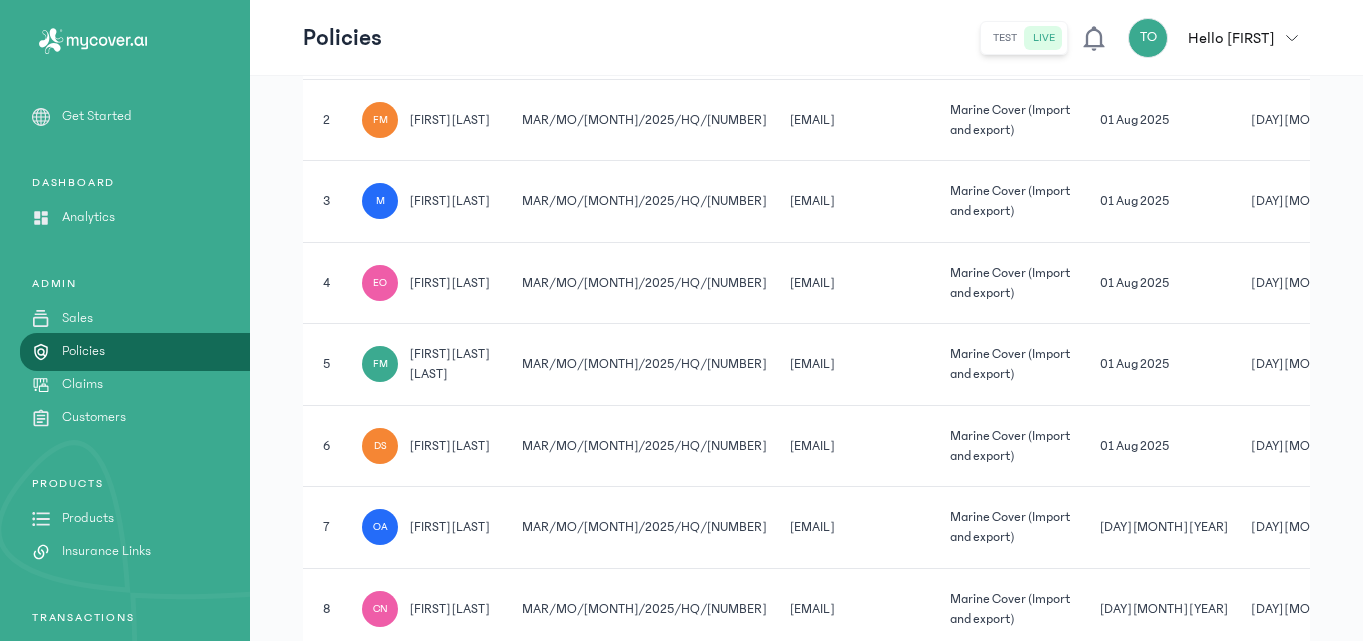 scroll, scrollTop: 640, scrollLeft: 0, axis: vertical 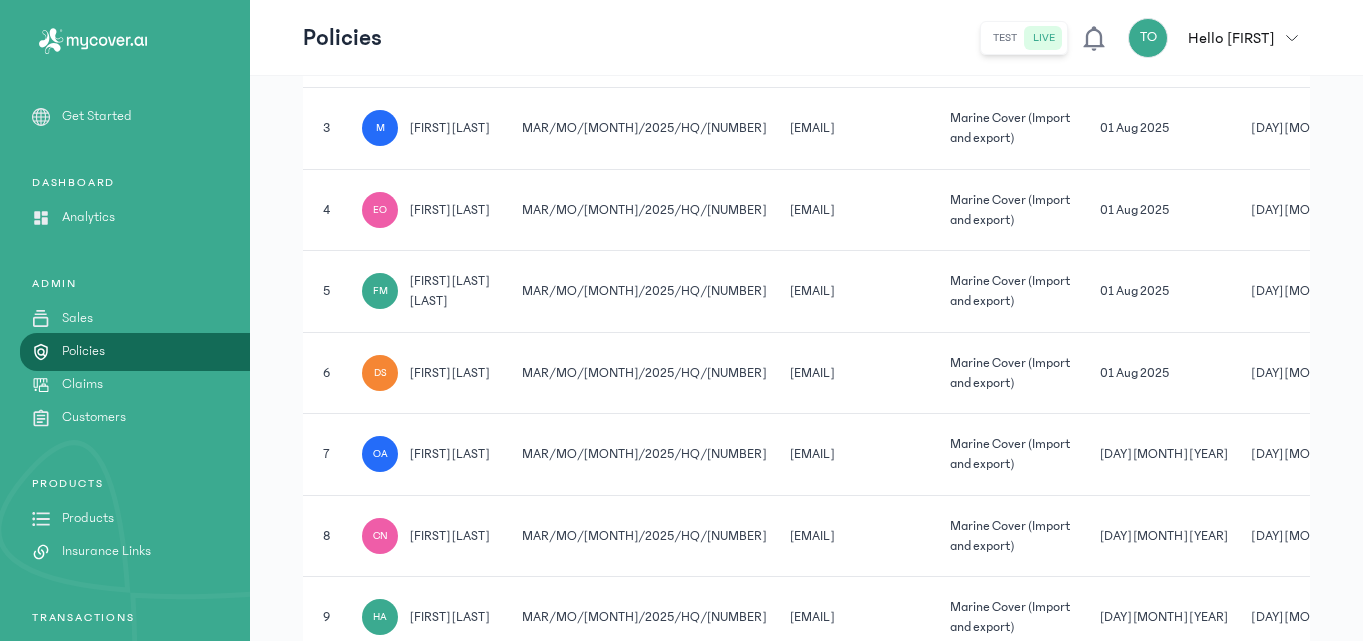 click on "Claims" at bounding box center [82, 384] 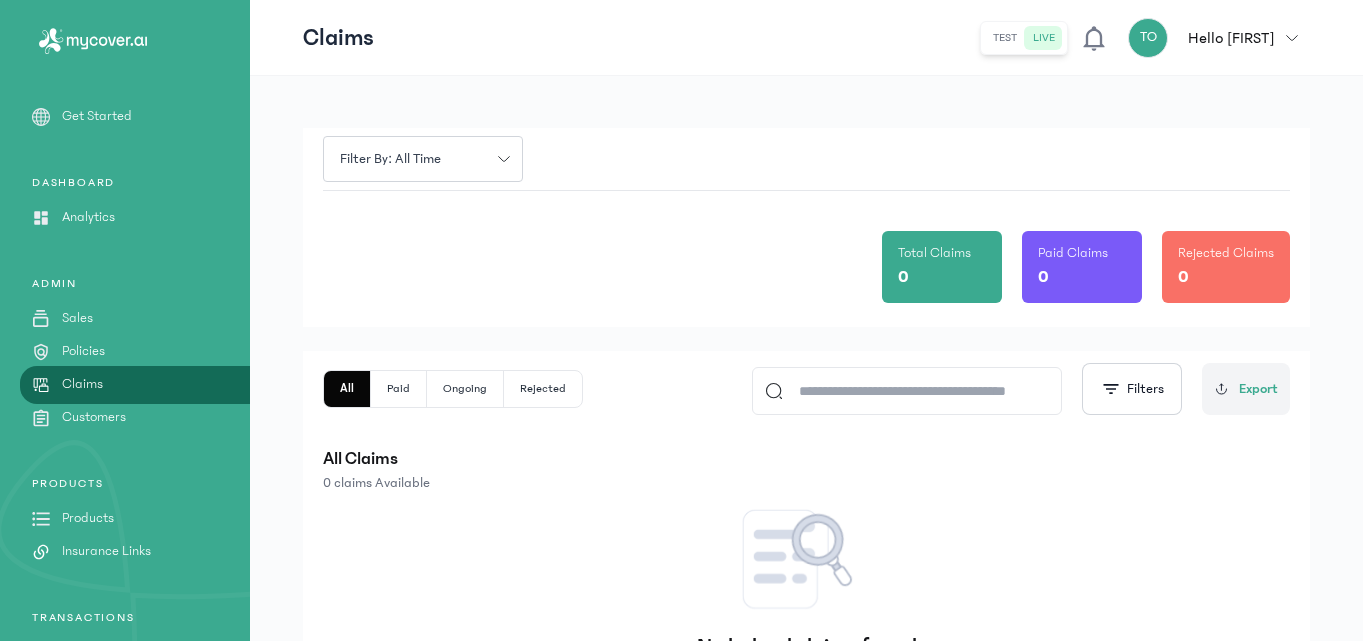 click on "Products" 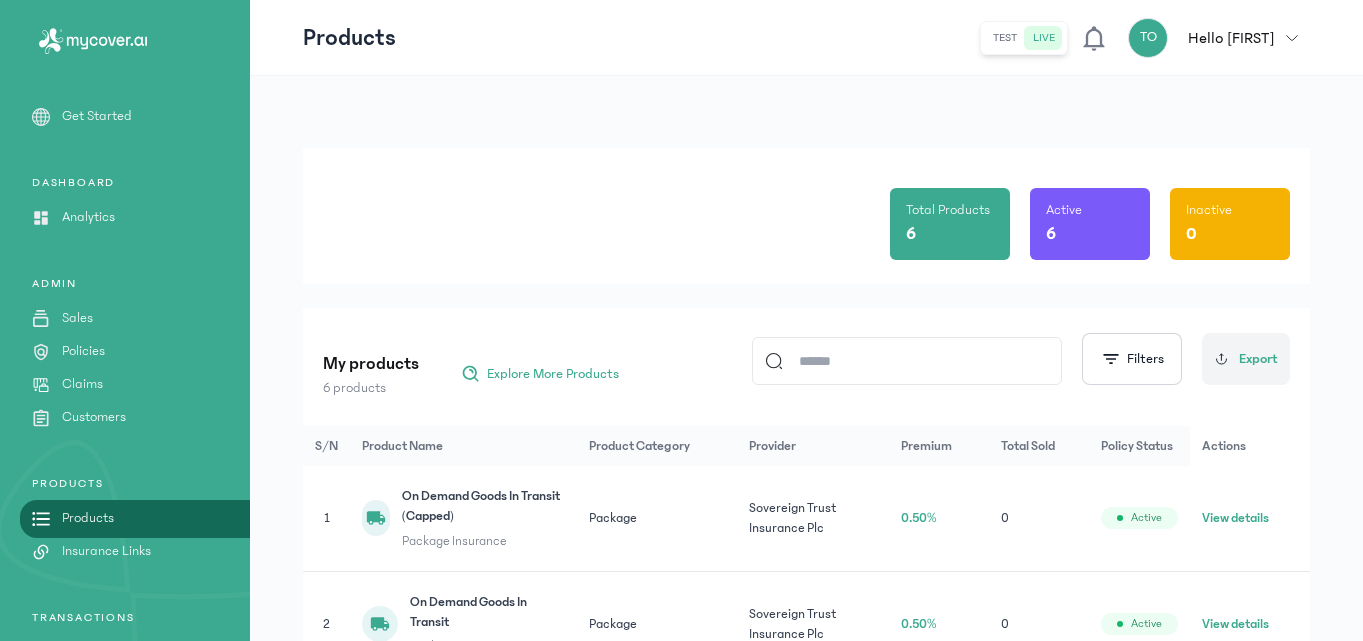 click on "Total Products 6 Active 6 Inactive 0 My products 6 products  Explore More Products
Filters
Export S/N Product Name Product Category Provider Premium Total Sold Policy Status Actions 1 On Demand Goods In Transit (Capped) Package Insurance Package Sovereign Trust Insurance Plc 0.50% 0  Active  View details  2 On Demand Goods In Transit Package Insurance Package Sovereign Trust Insurance Plc 0.50% 0  Active  View details  3 On-demand GIT Package Insurance Package Heirs Insurance Group 0.50% 0  Active  View details  4 Marine Cover (Import and export) Package Insurance Package Sovereign Trust Insurance Plc 0.46% 56  Active  View details  5 Marine Cover Capped (Import and export) Package Insurance Package Sovereign Trust Insurance Plc 1.00% 0  Active  View details  6 Cash In Transit Cover Package Insurance Package Sovereign Trust Insurance Plc 0.75% 0  Active  View details" 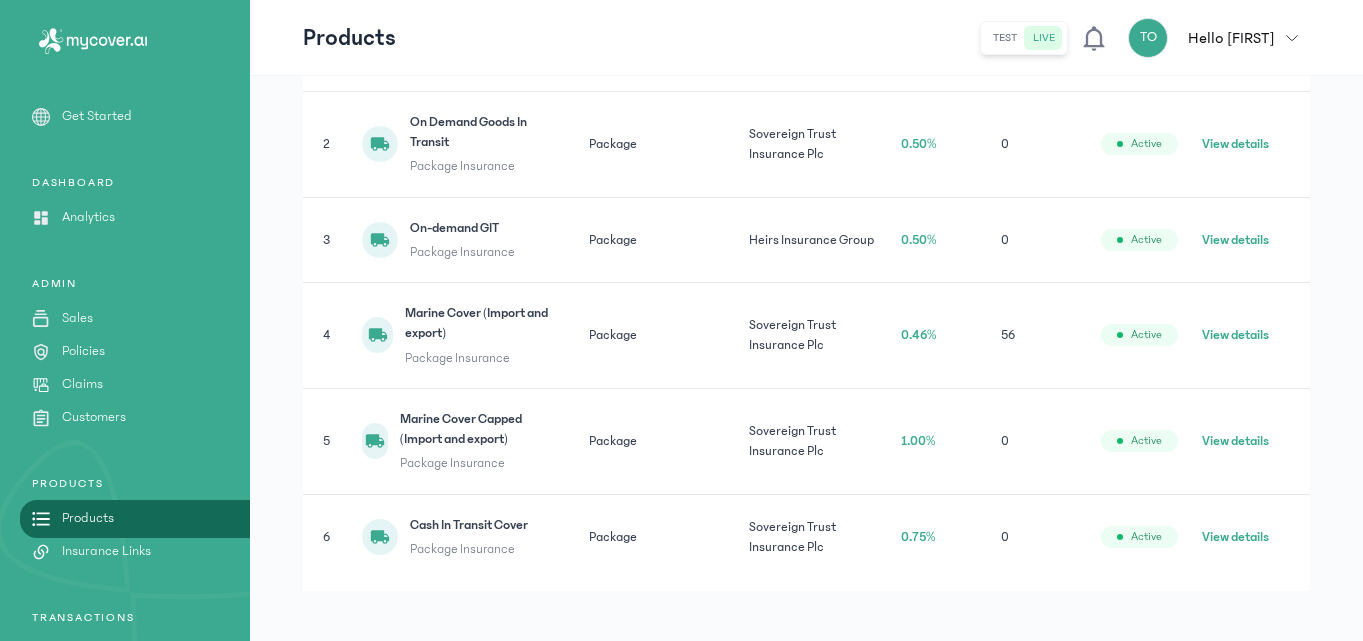 scroll, scrollTop: 494, scrollLeft: 0, axis: vertical 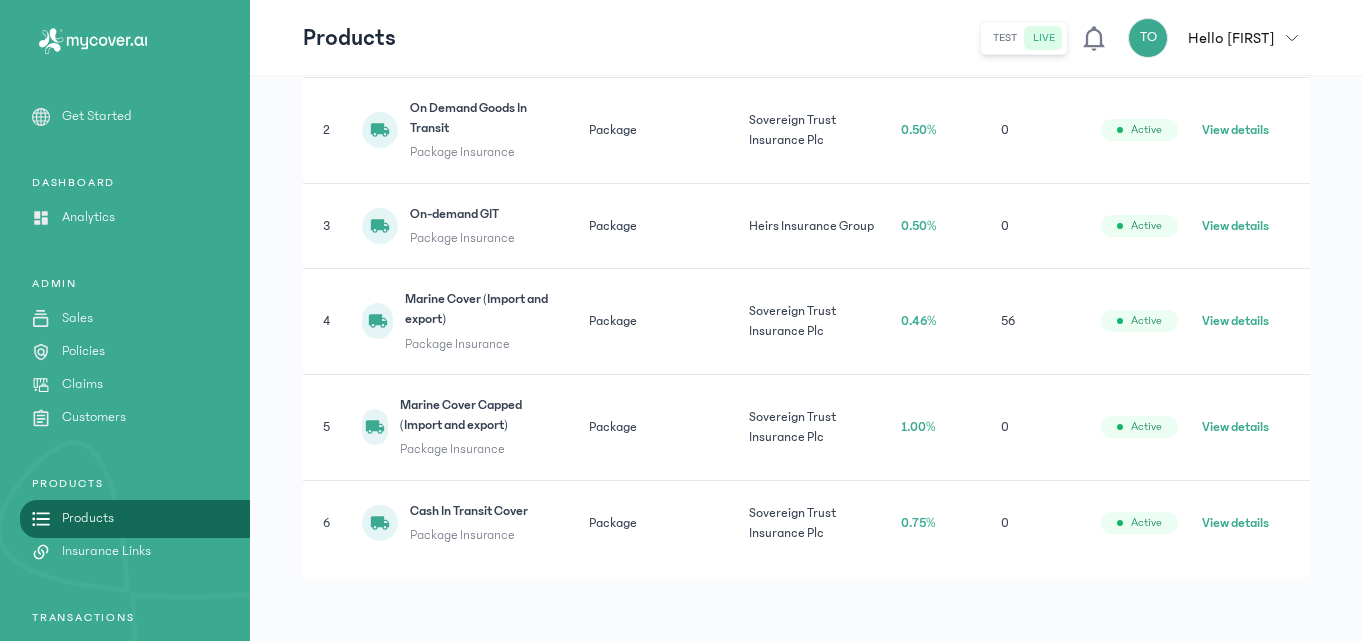 click on "View details" 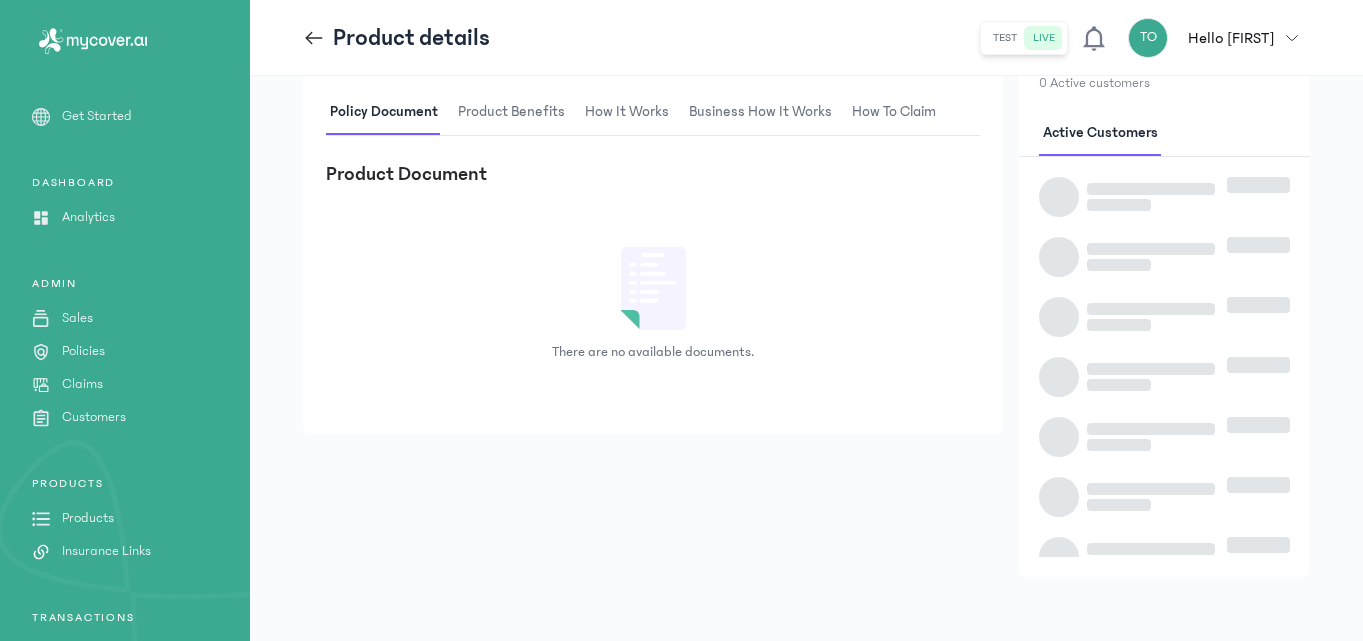 scroll, scrollTop: 0, scrollLeft: 0, axis: both 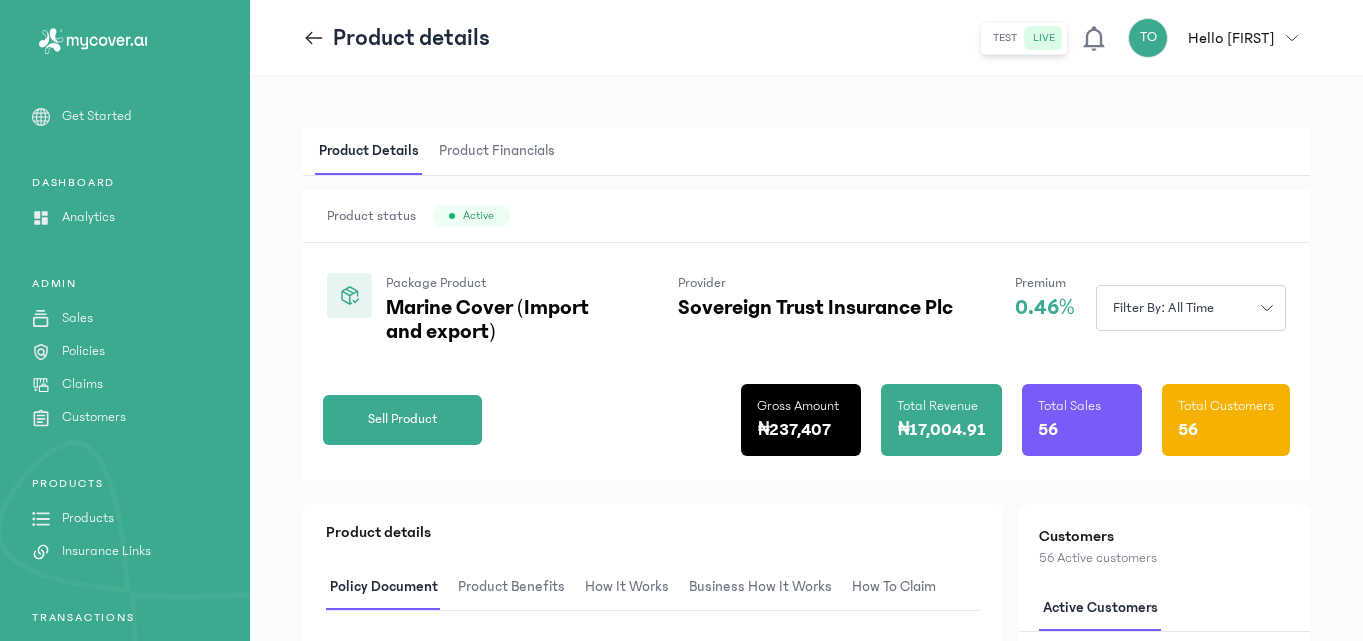 click on "Product Details Product Financials" at bounding box center [806, 152] 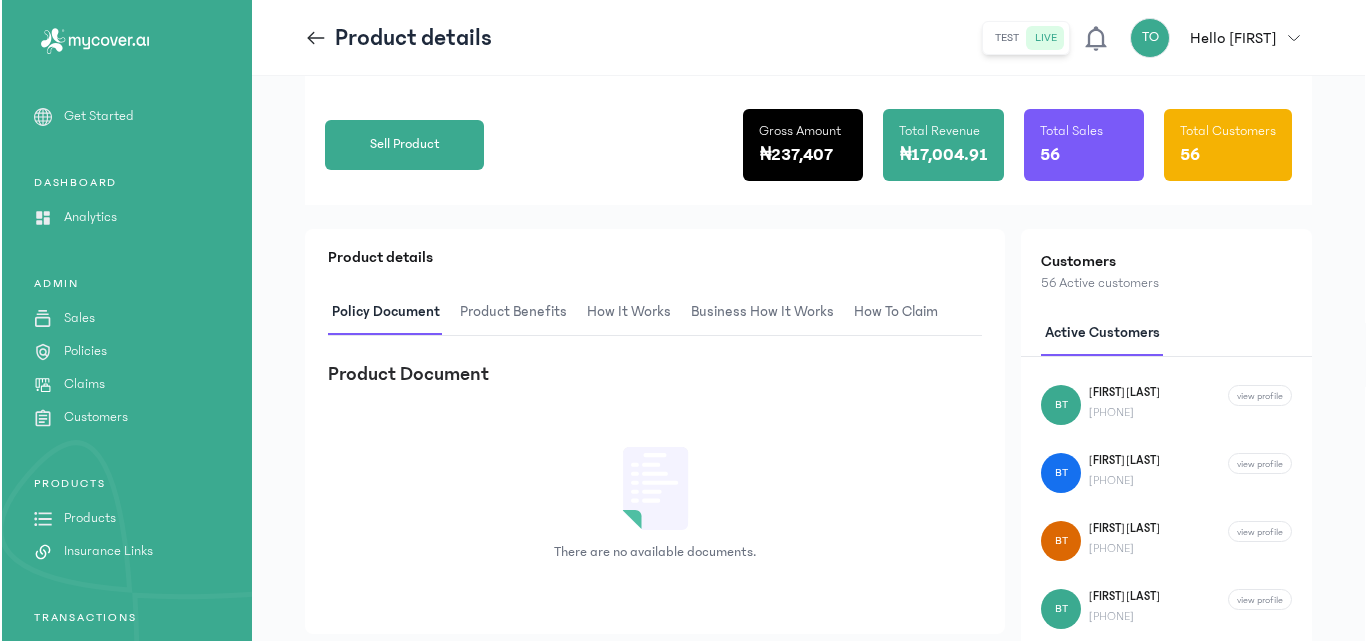 scroll, scrollTop: 280, scrollLeft: 0, axis: vertical 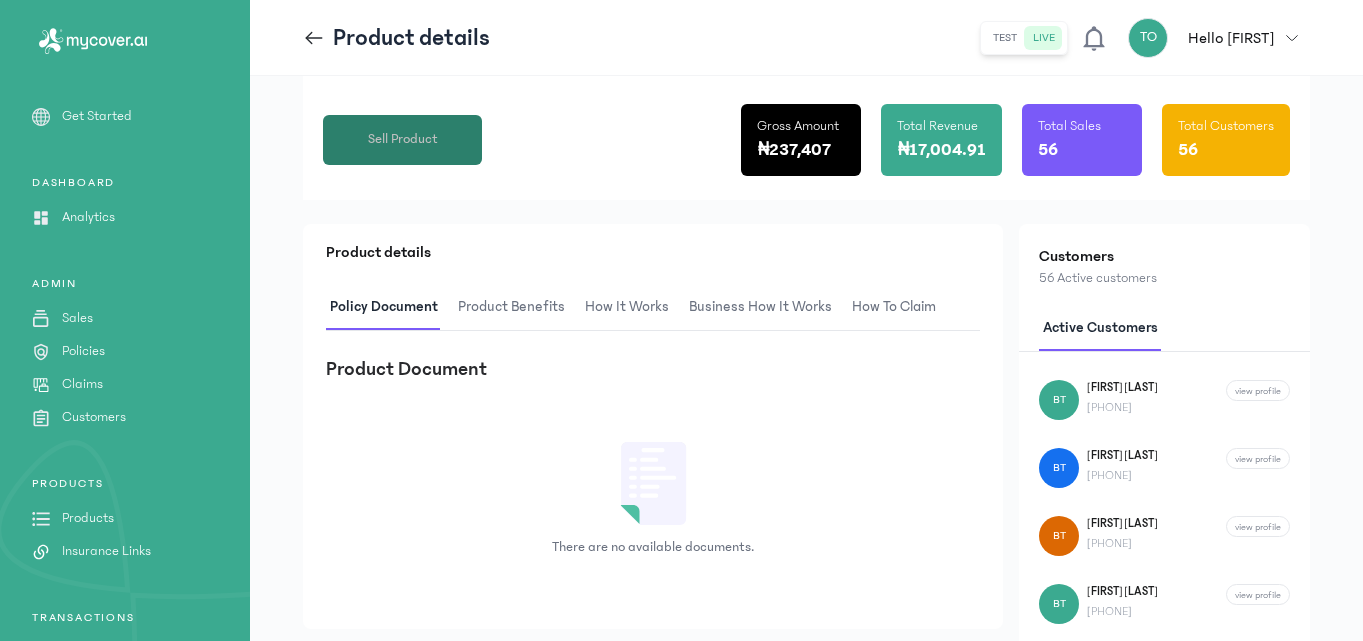 click on "Sell Product" at bounding box center [403, 139] 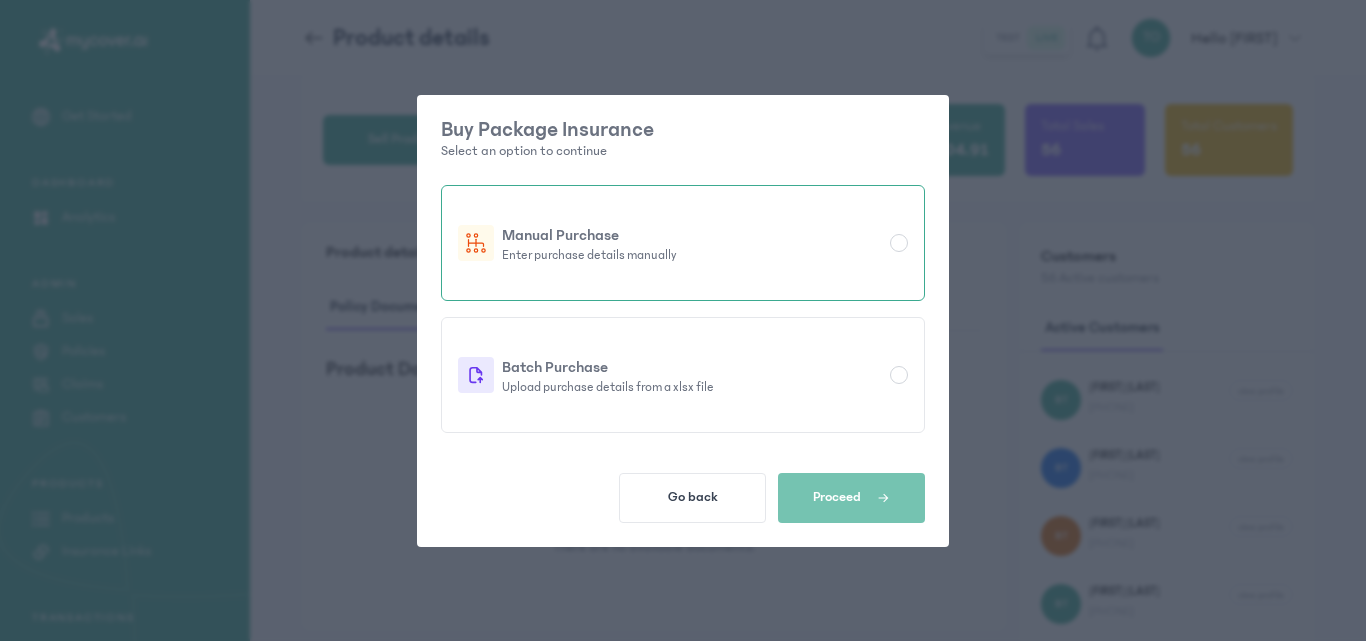 click on "Manual Purchase Enter purchase details manually" 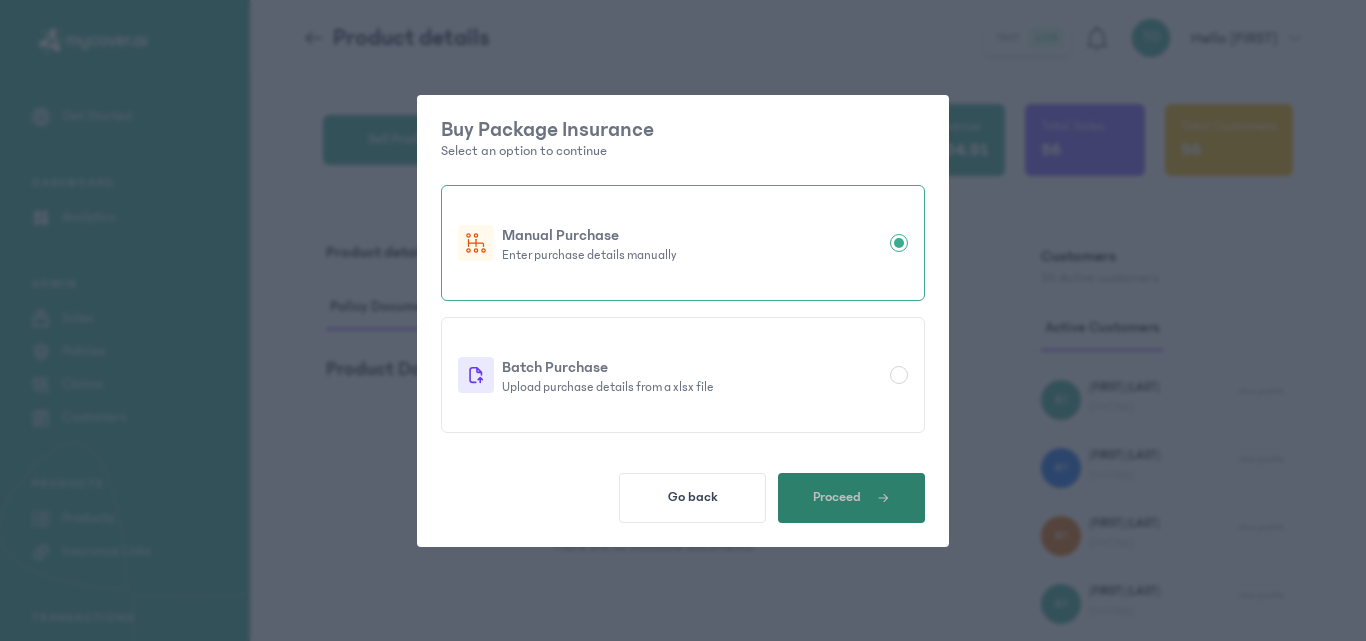click on "Proceed" at bounding box center (851, 498) 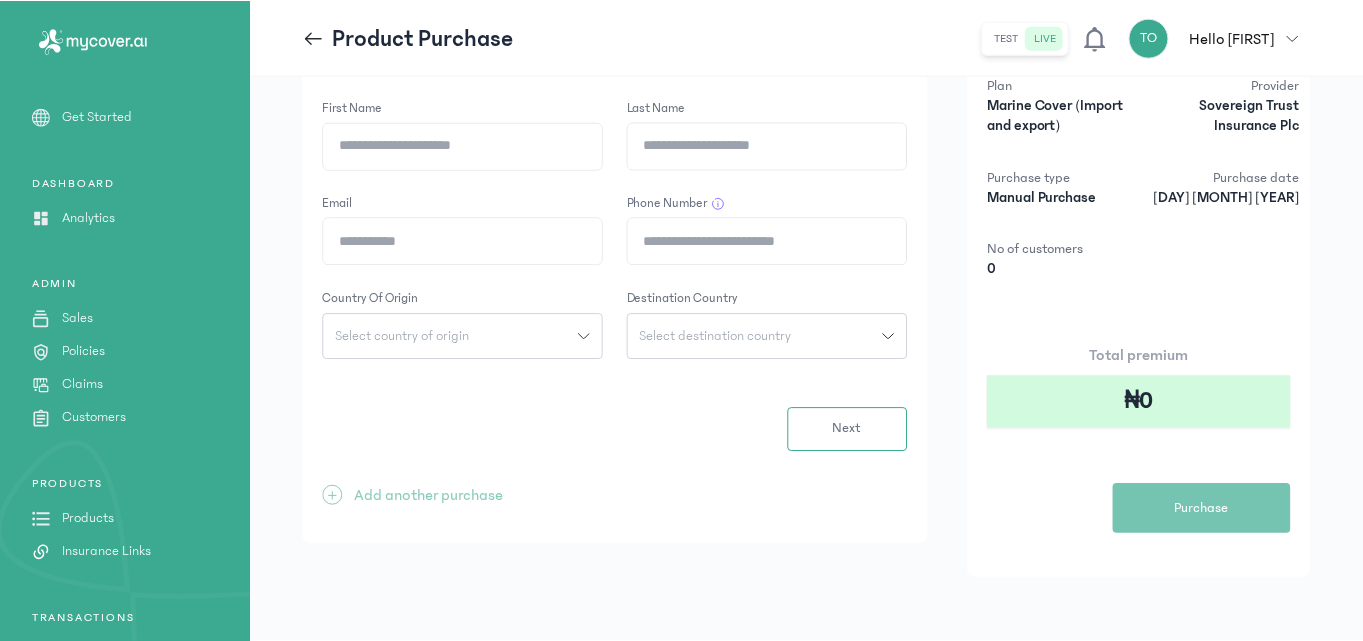 scroll, scrollTop: 0, scrollLeft: 0, axis: both 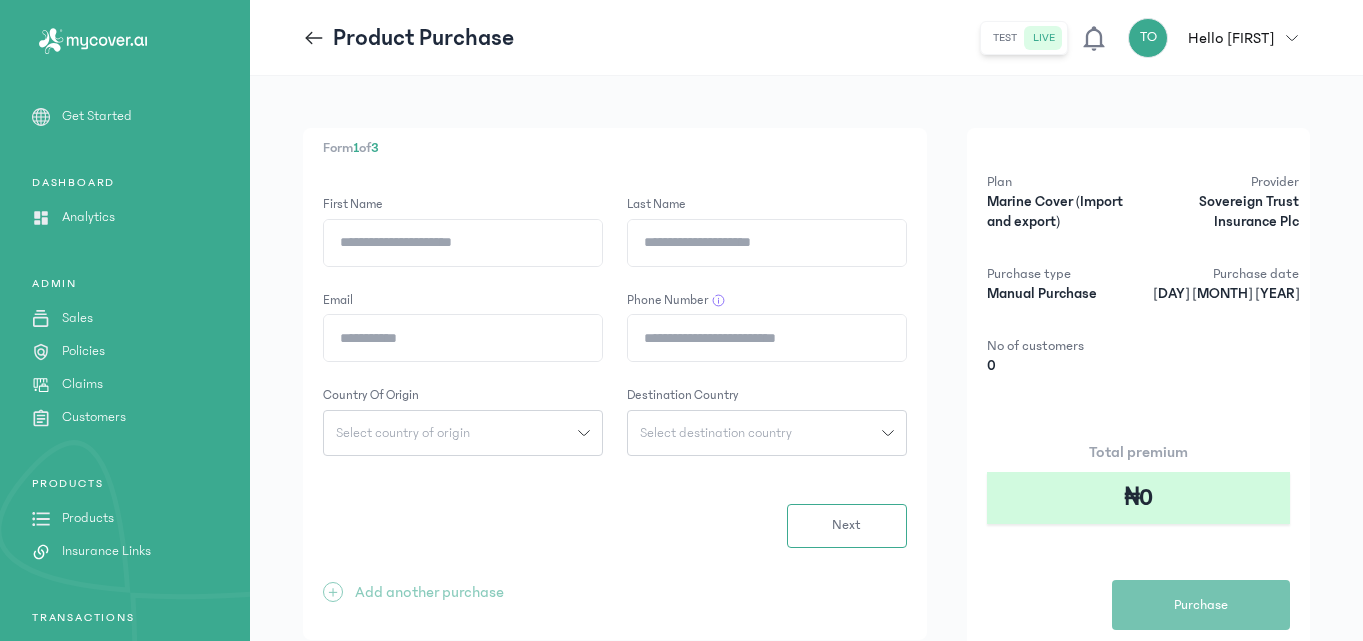 click on "First Name" 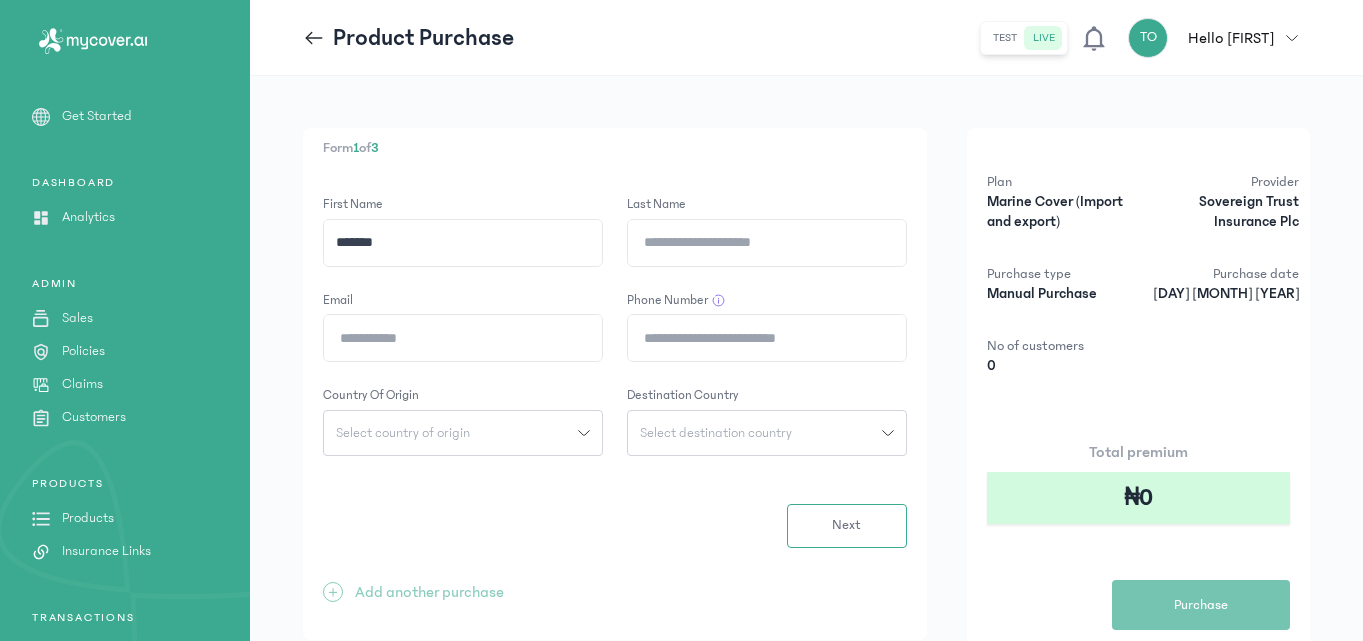 type on "******" 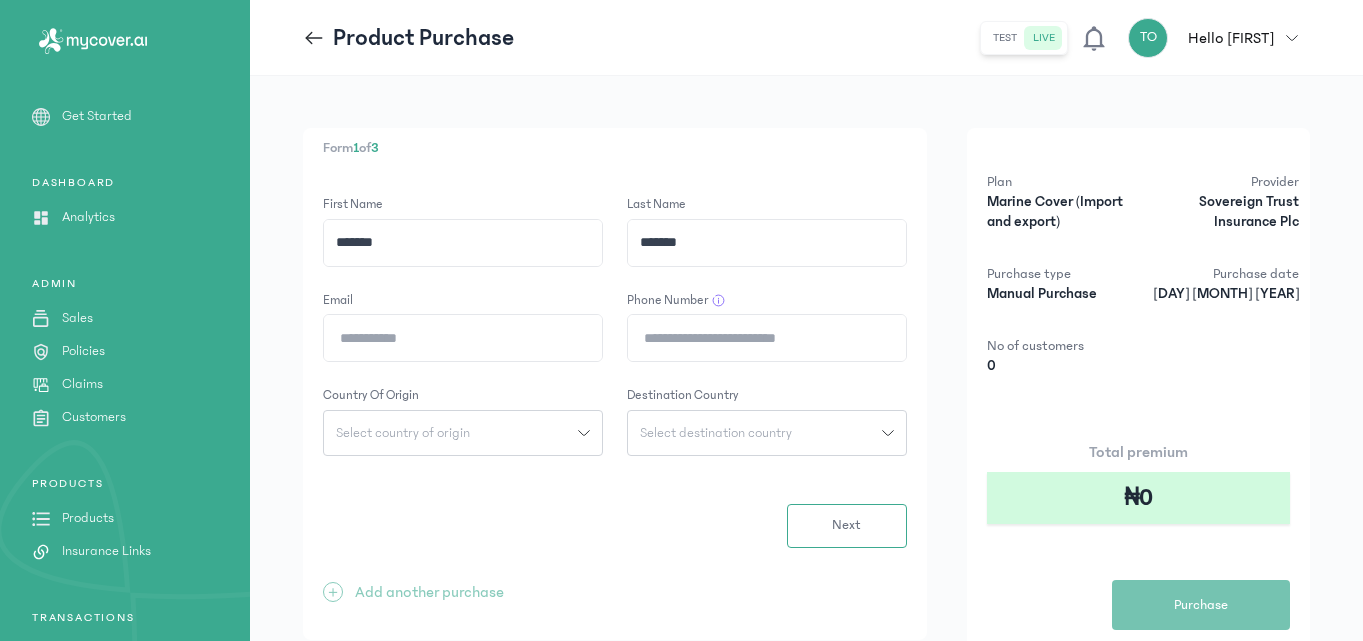 type on "*******" 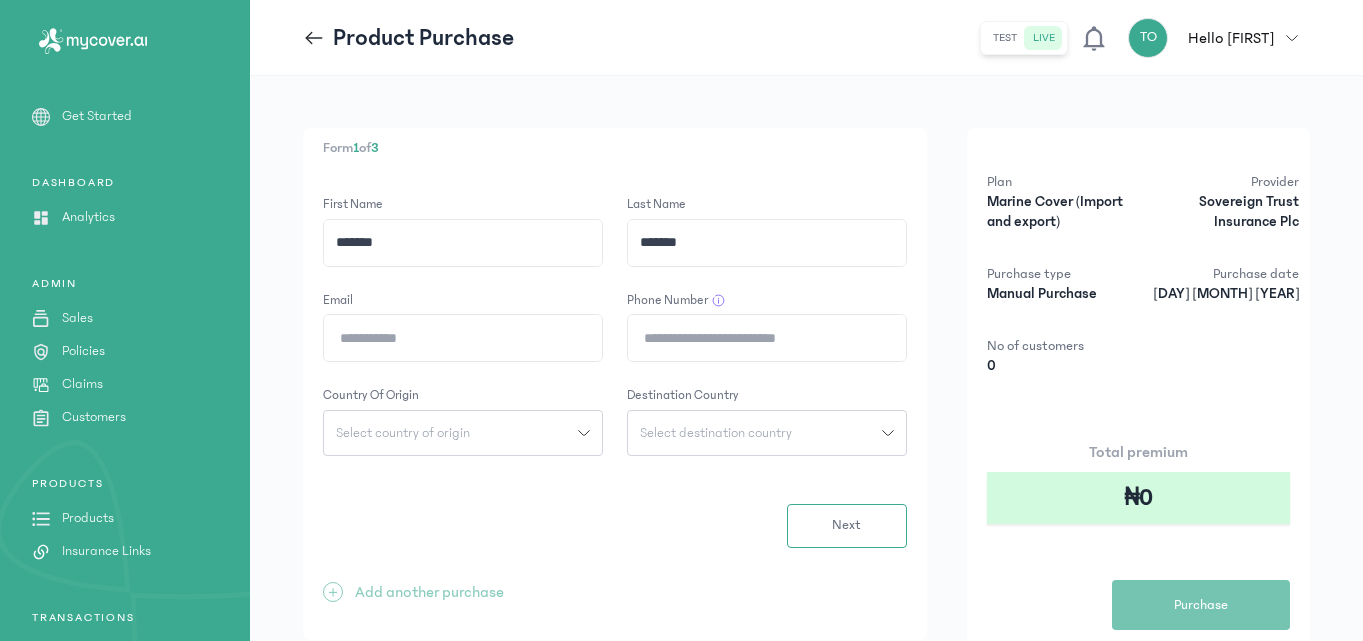 click on "Email" 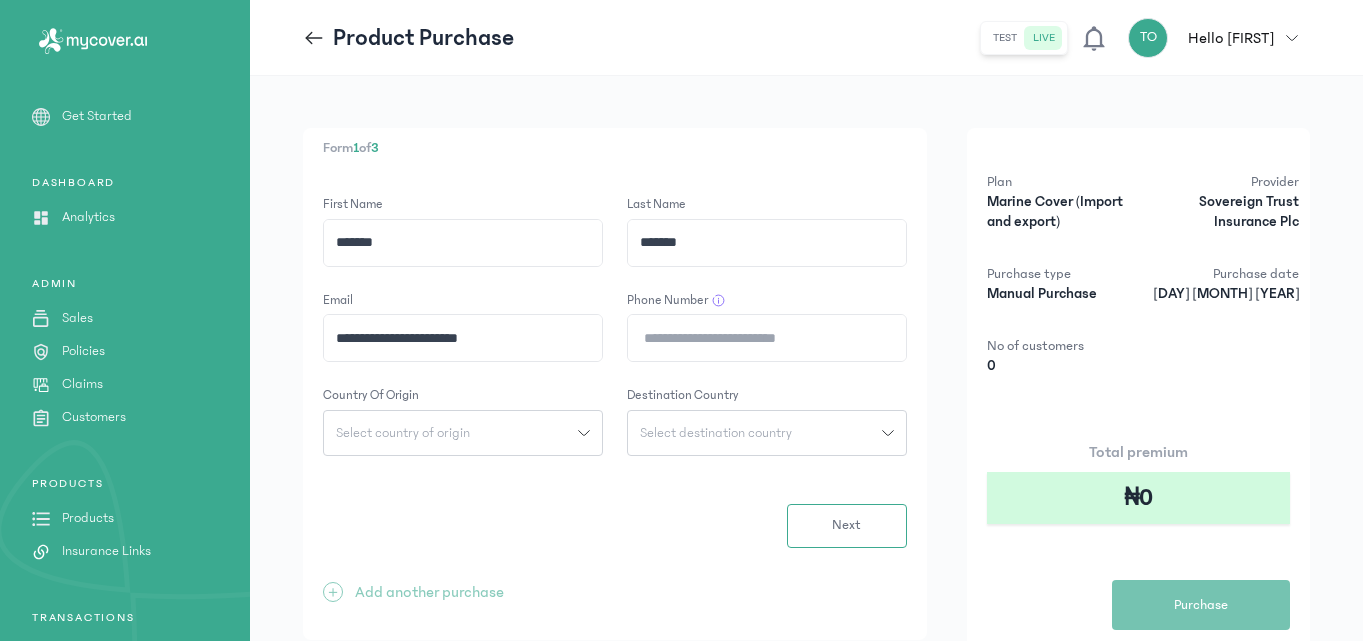 click on "Phone Number" 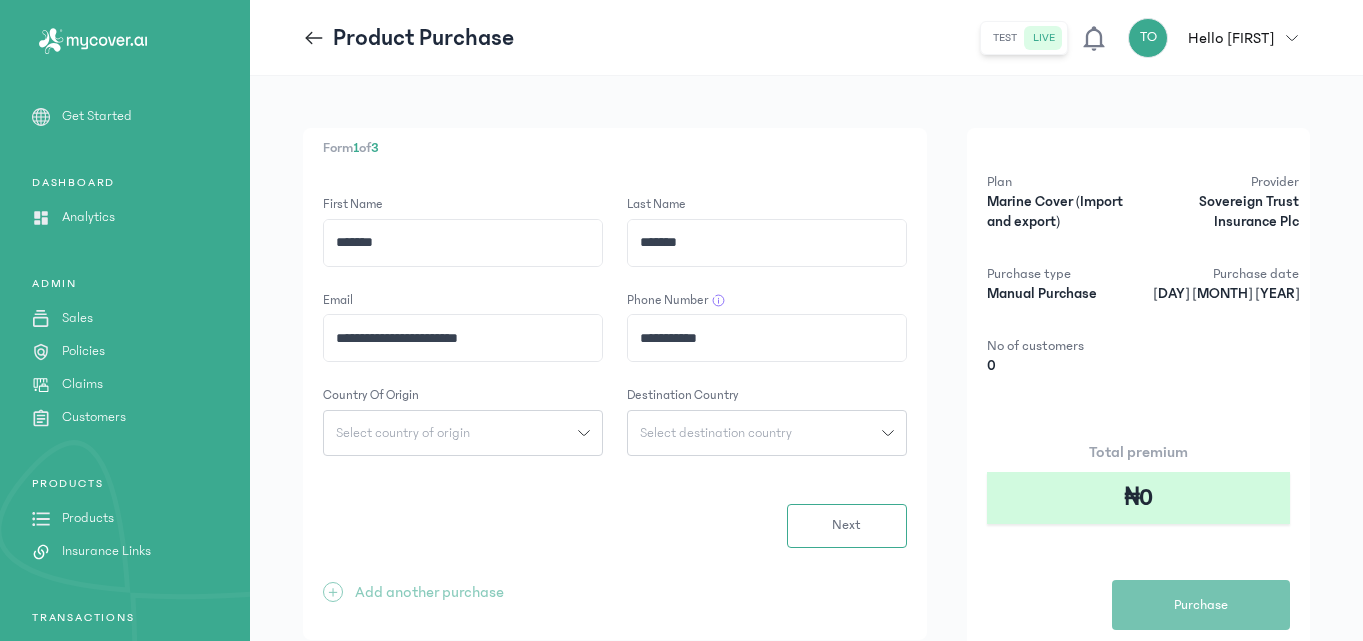 type on "**********" 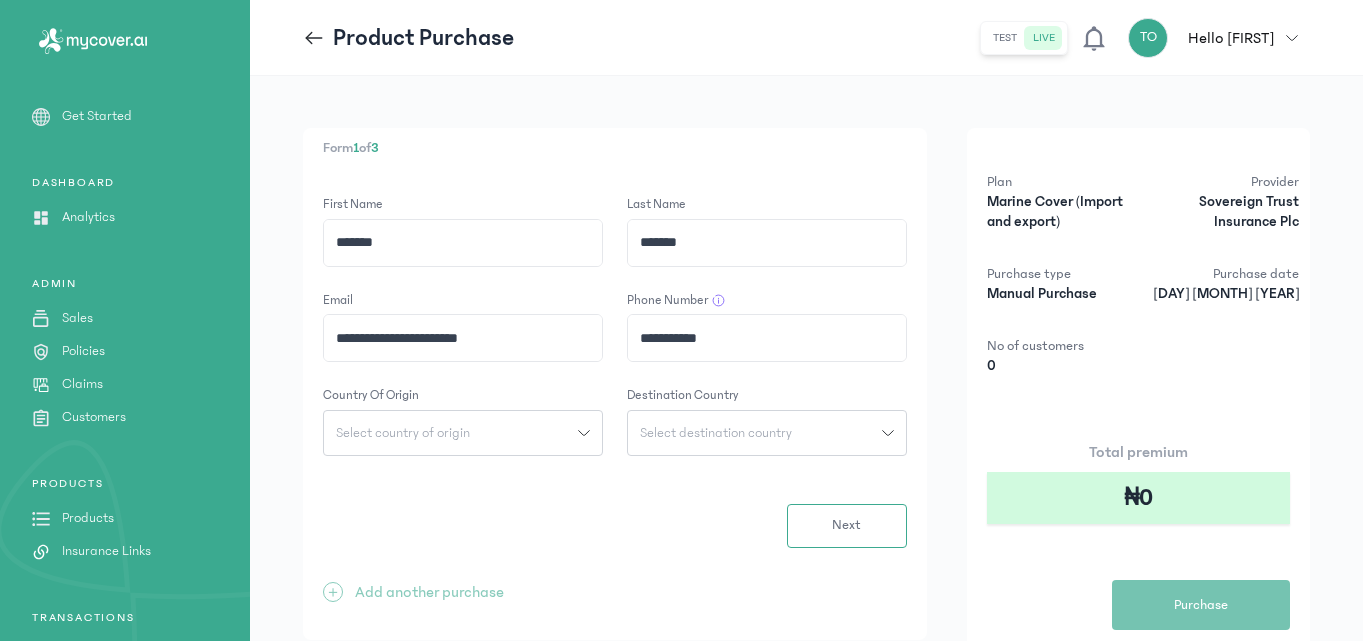 click on "Select country of origin" at bounding box center [451, 433] 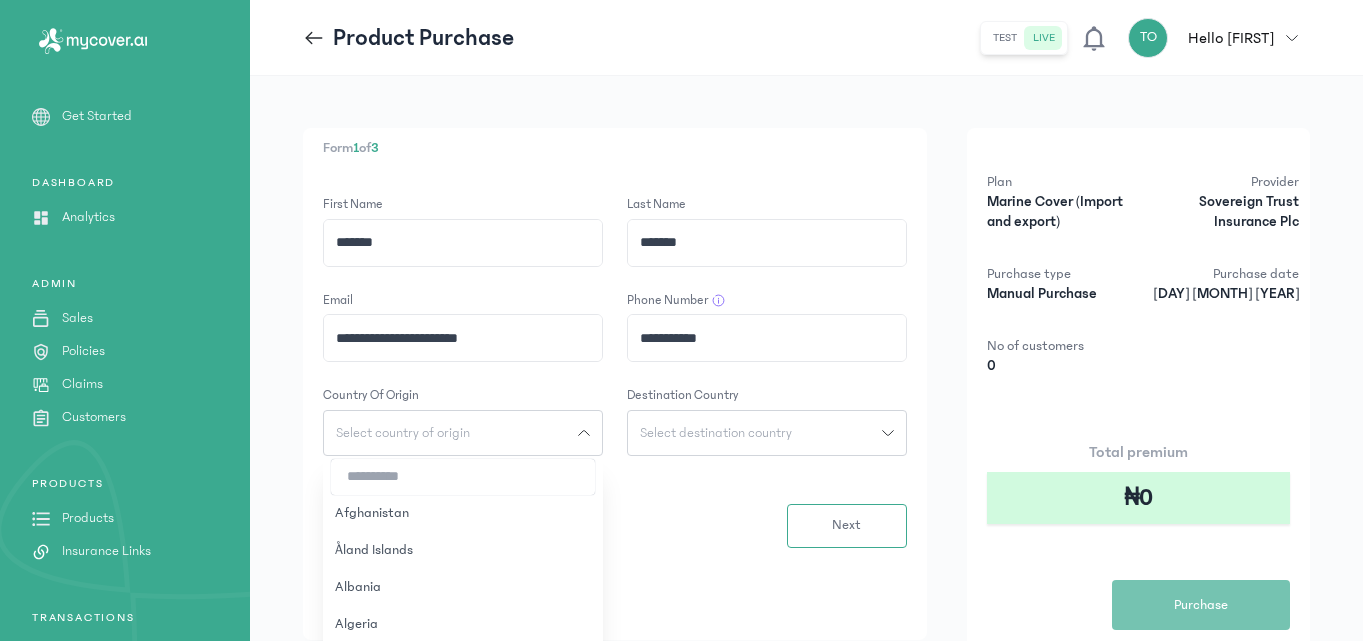 click at bounding box center (463, 477) 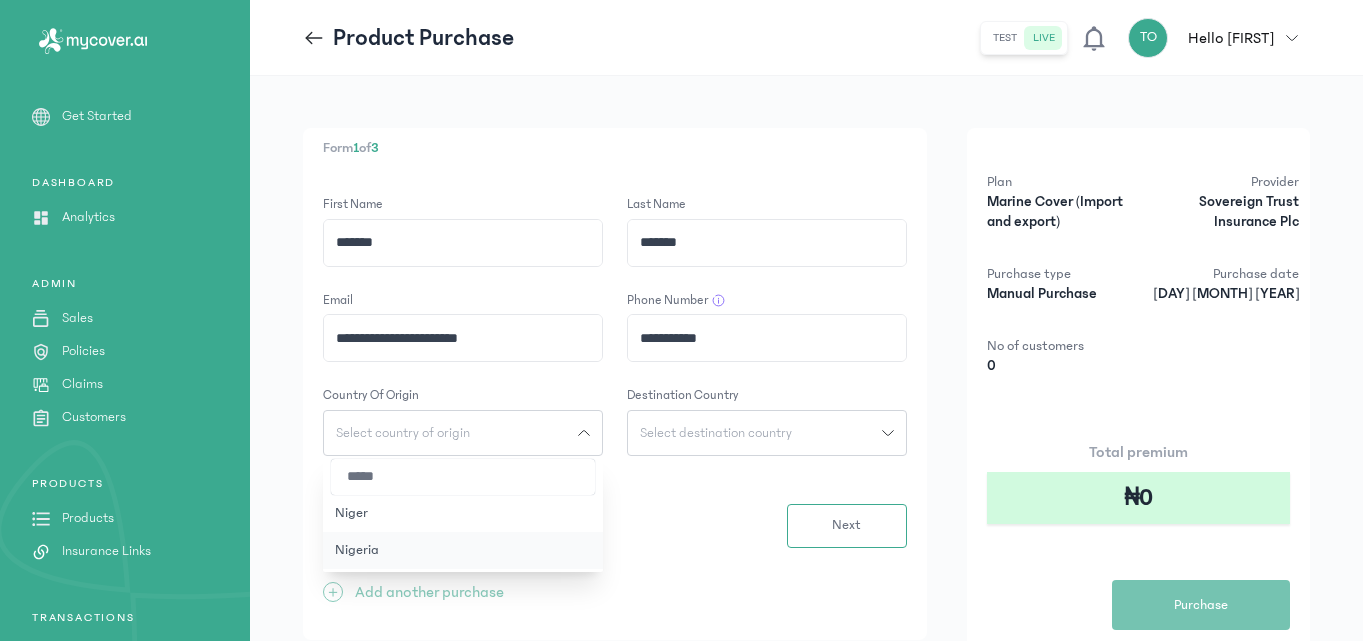 type on "*****" 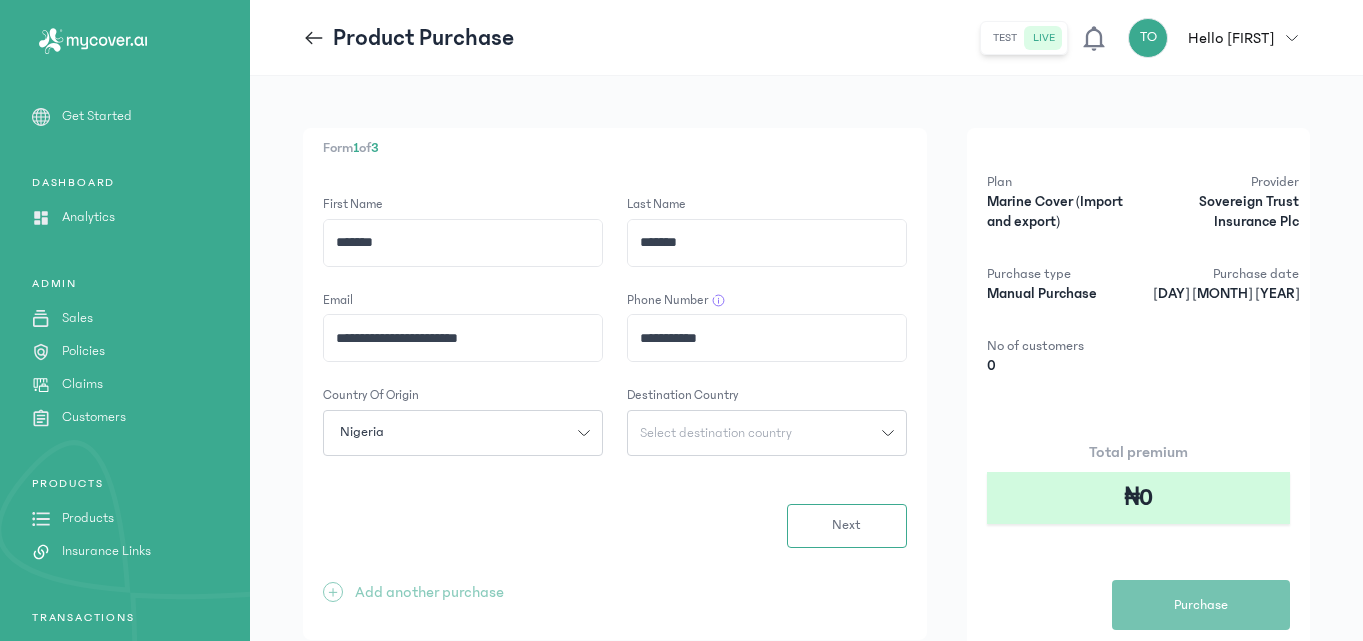 click on "Select destination country" at bounding box center (716, 433) 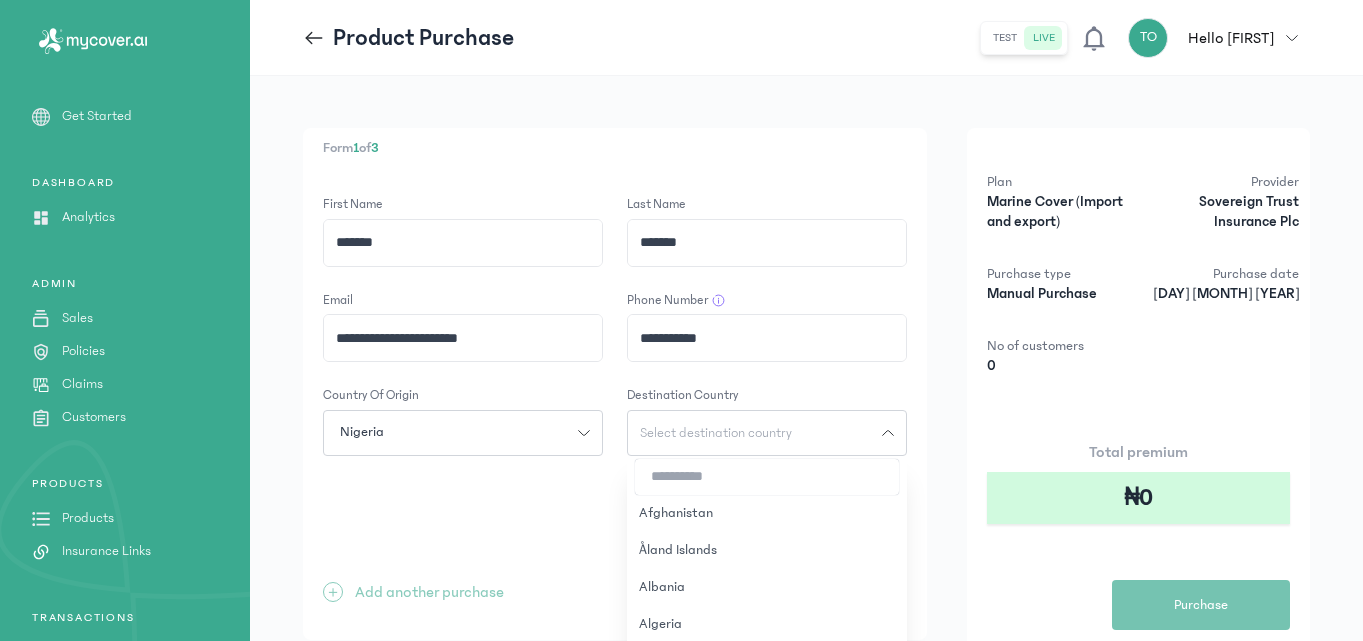 click at bounding box center (767, 477) 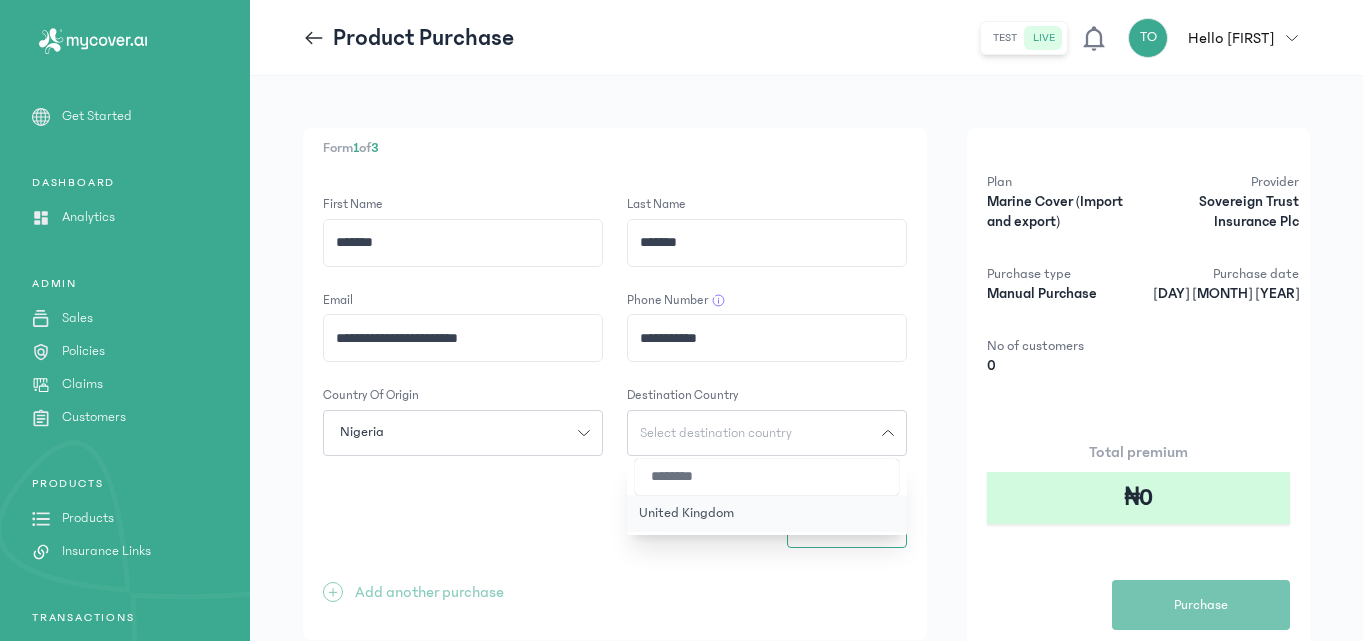 type on "********" 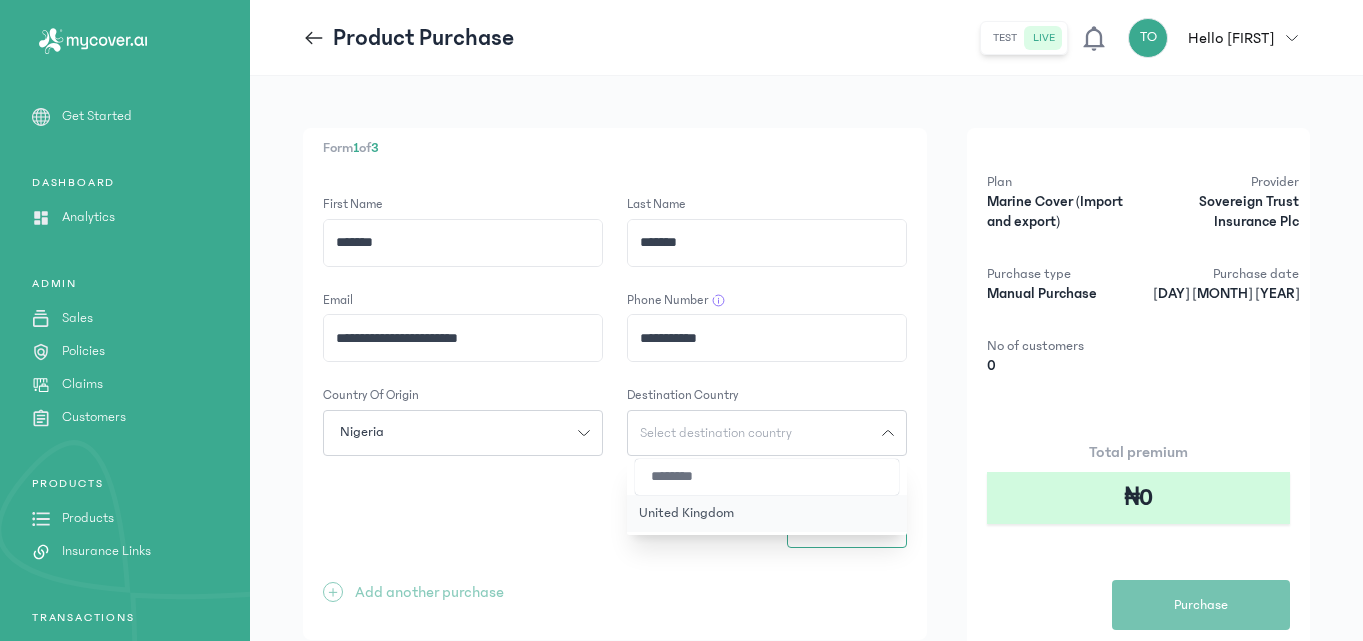 click on "United Kingdom" 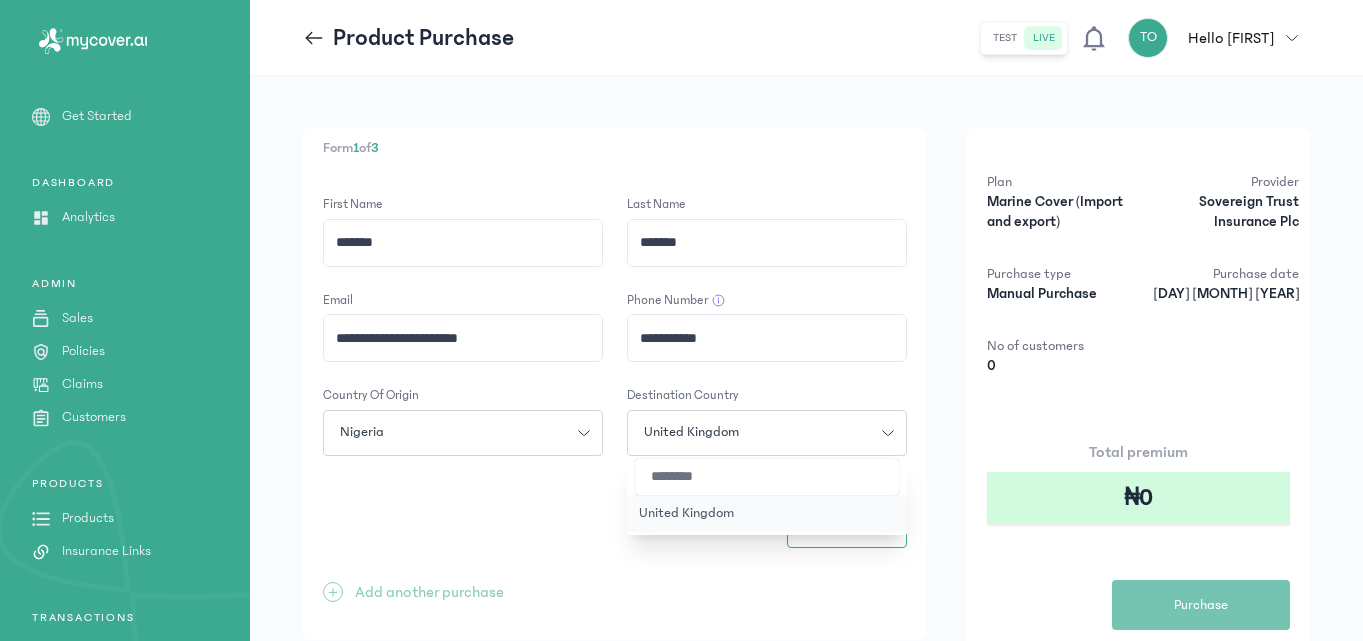 click on "******** [COUNTRY]" 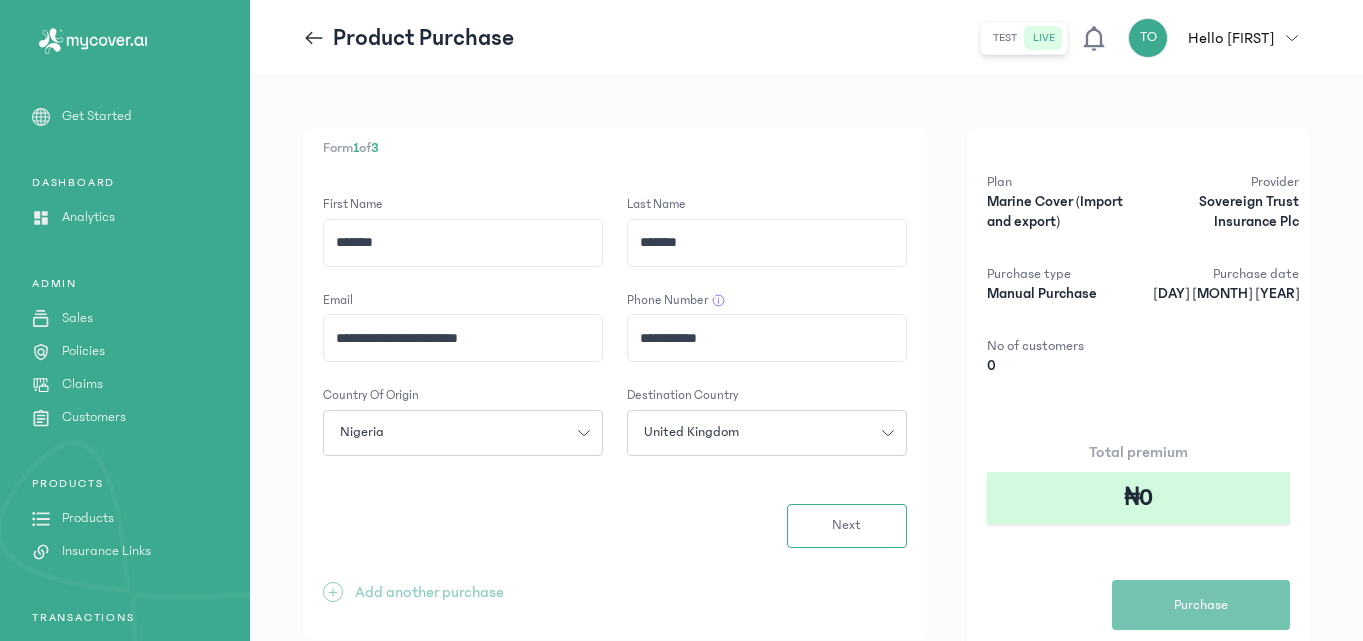 click on "Next" 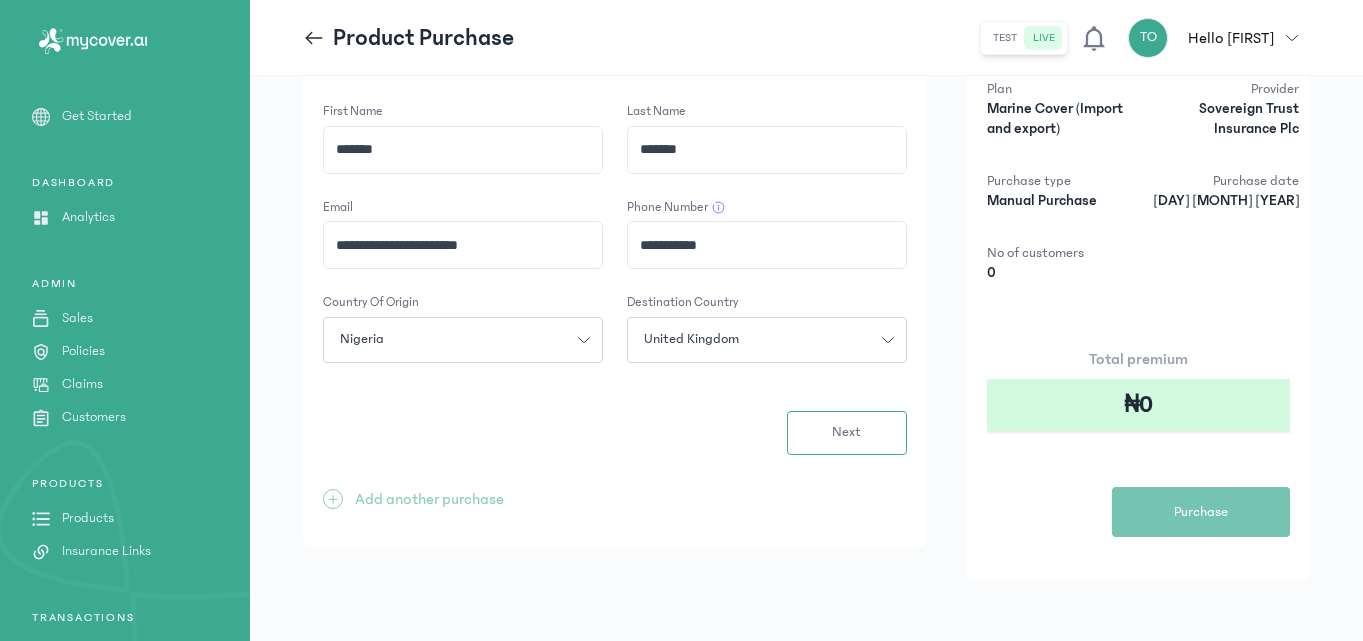 scroll, scrollTop: 97, scrollLeft: 0, axis: vertical 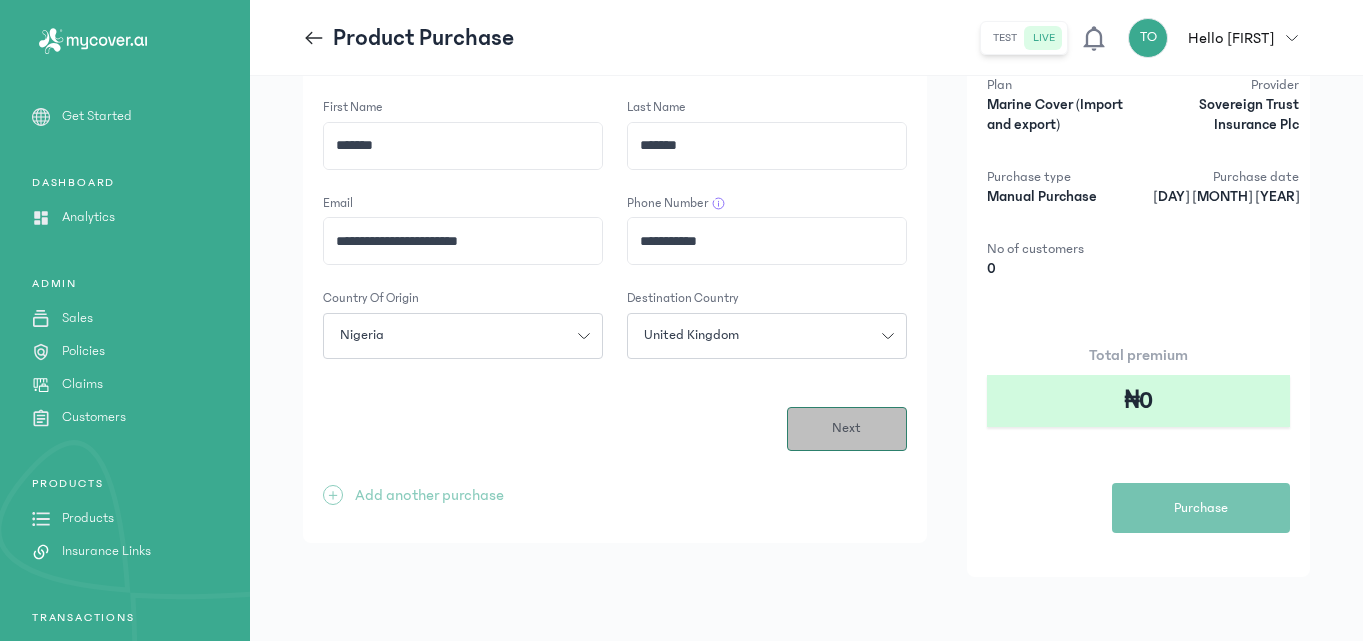 click on "Next" at bounding box center (847, 429) 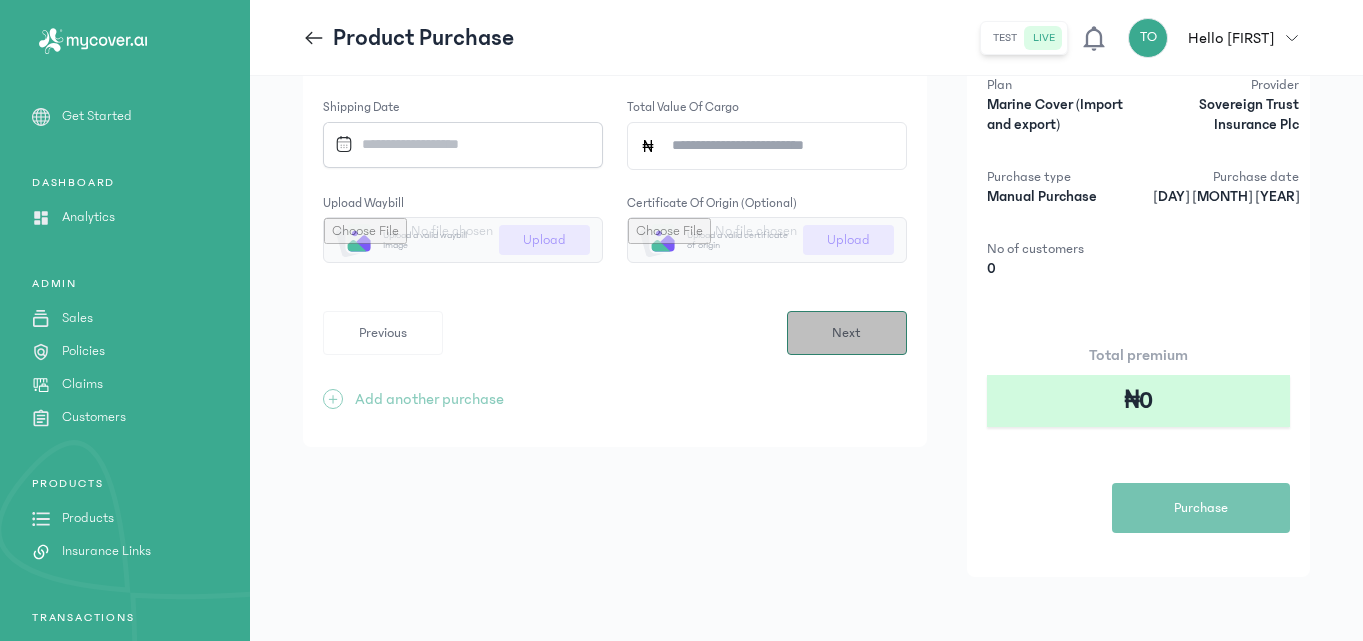scroll, scrollTop: 0, scrollLeft: 0, axis: both 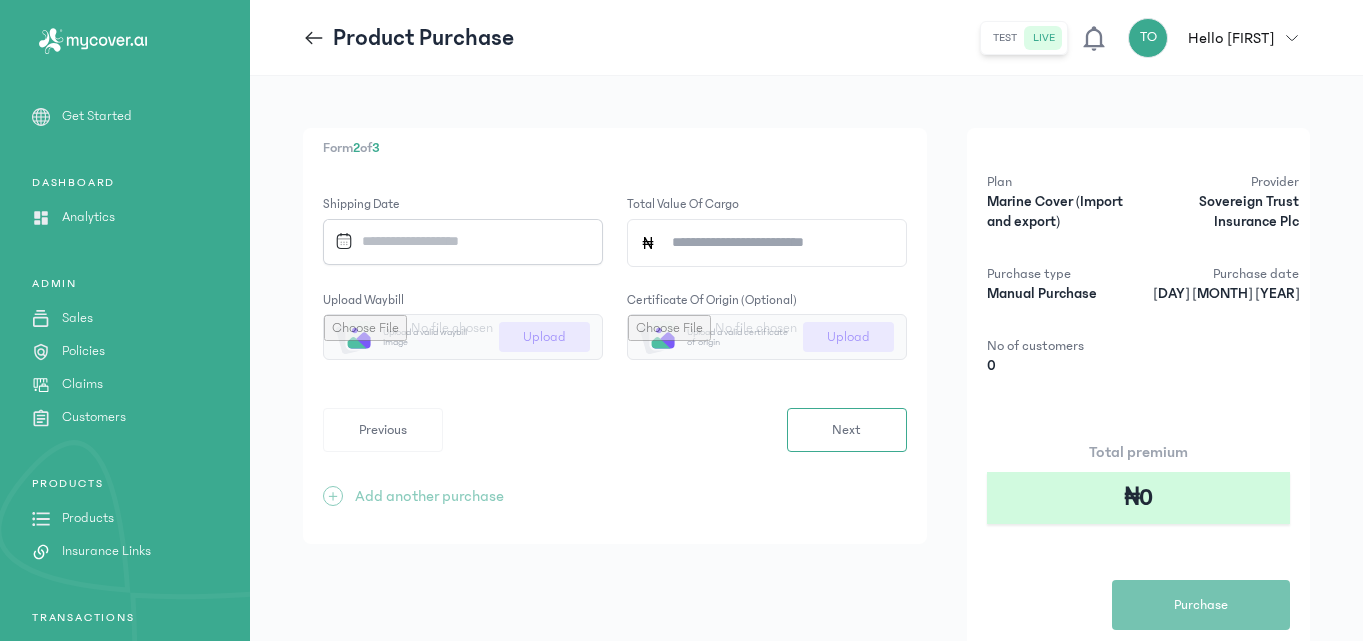 click at bounding box center (456, 241) 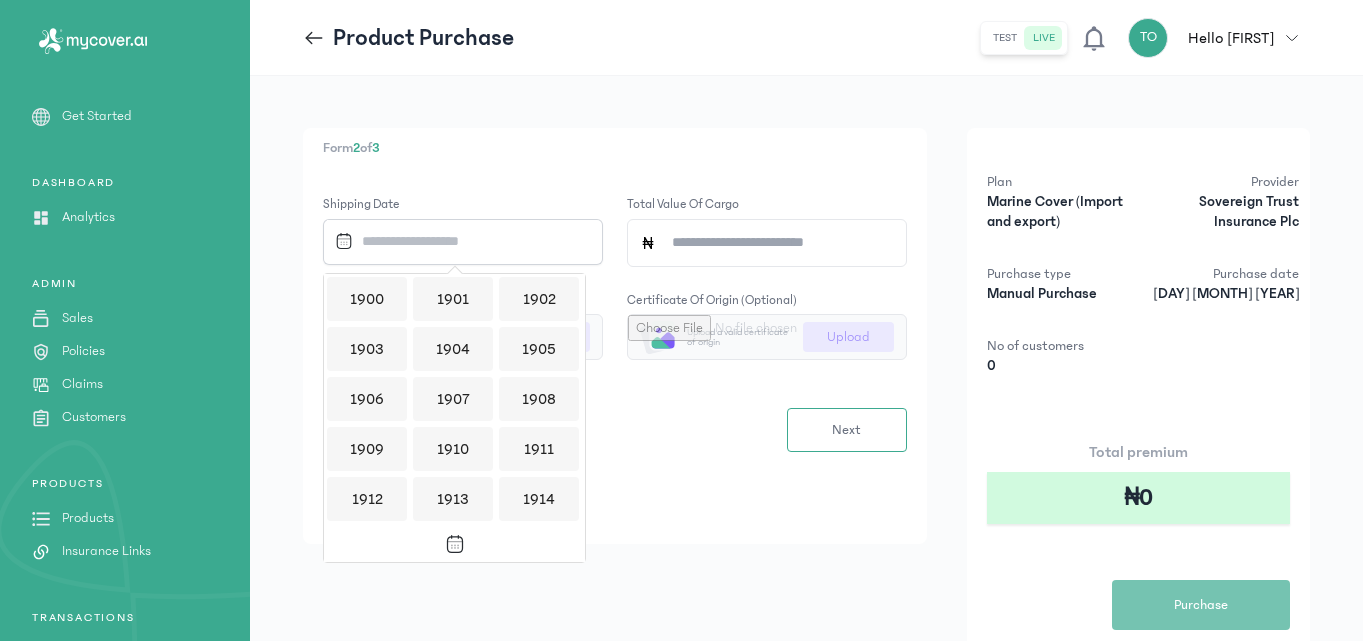 scroll, scrollTop: 1939, scrollLeft: 0, axis: vertical 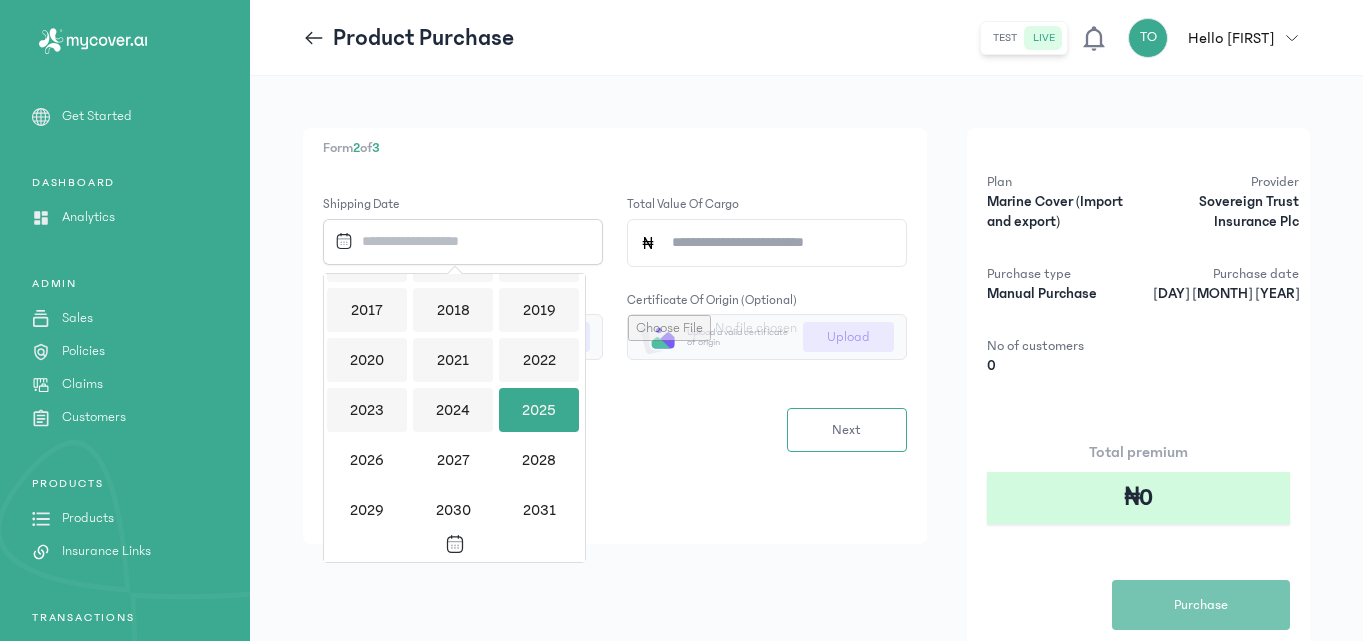 click on "2025" at bounding box center (539, 410) 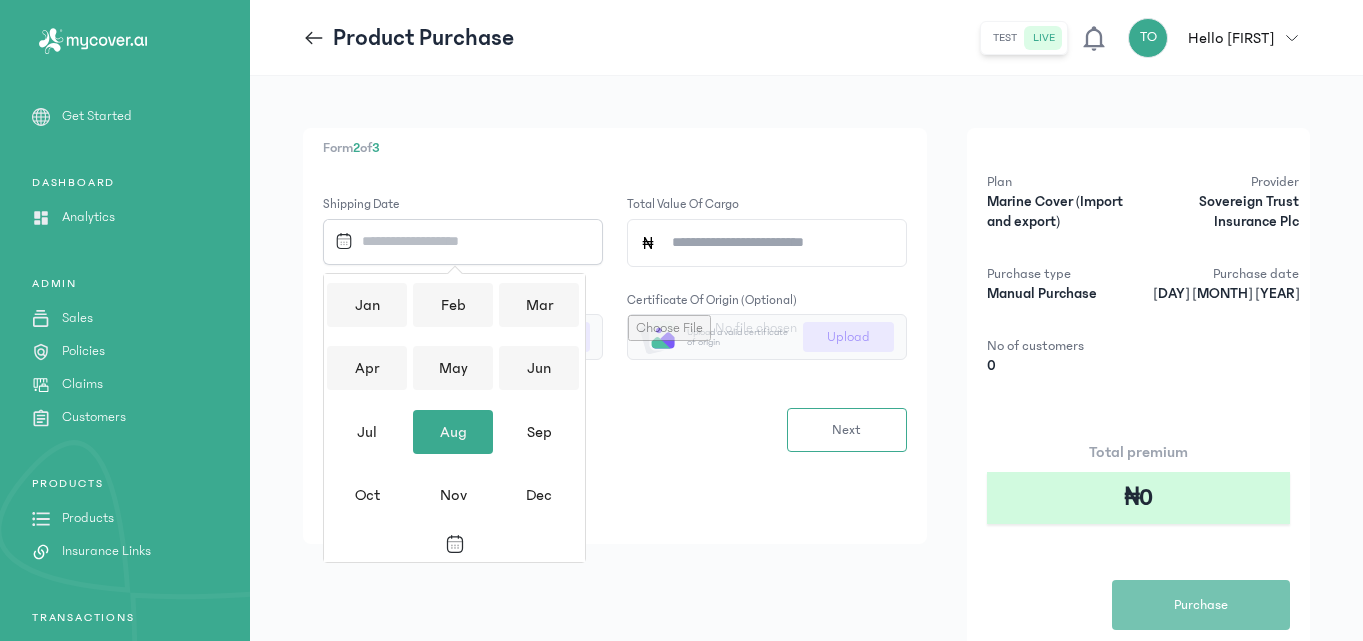 click on "Aug" at bounding box center (453, 432) 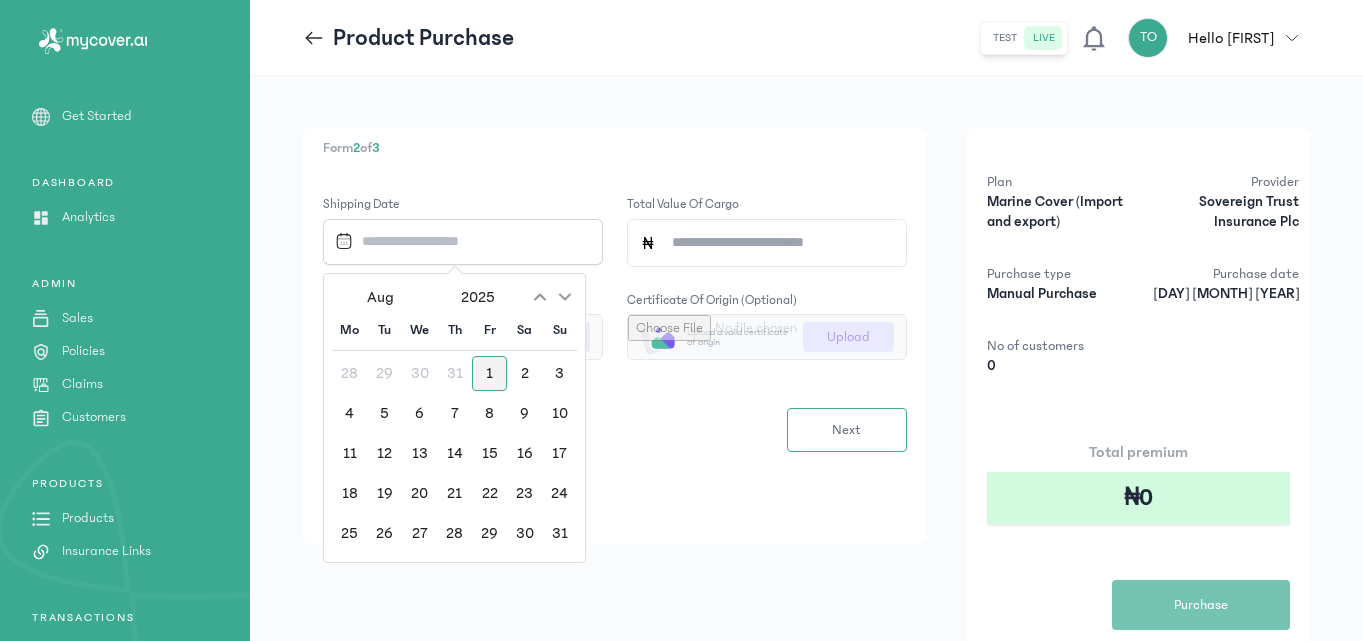 click on "1" at bounding box center [489, 373] 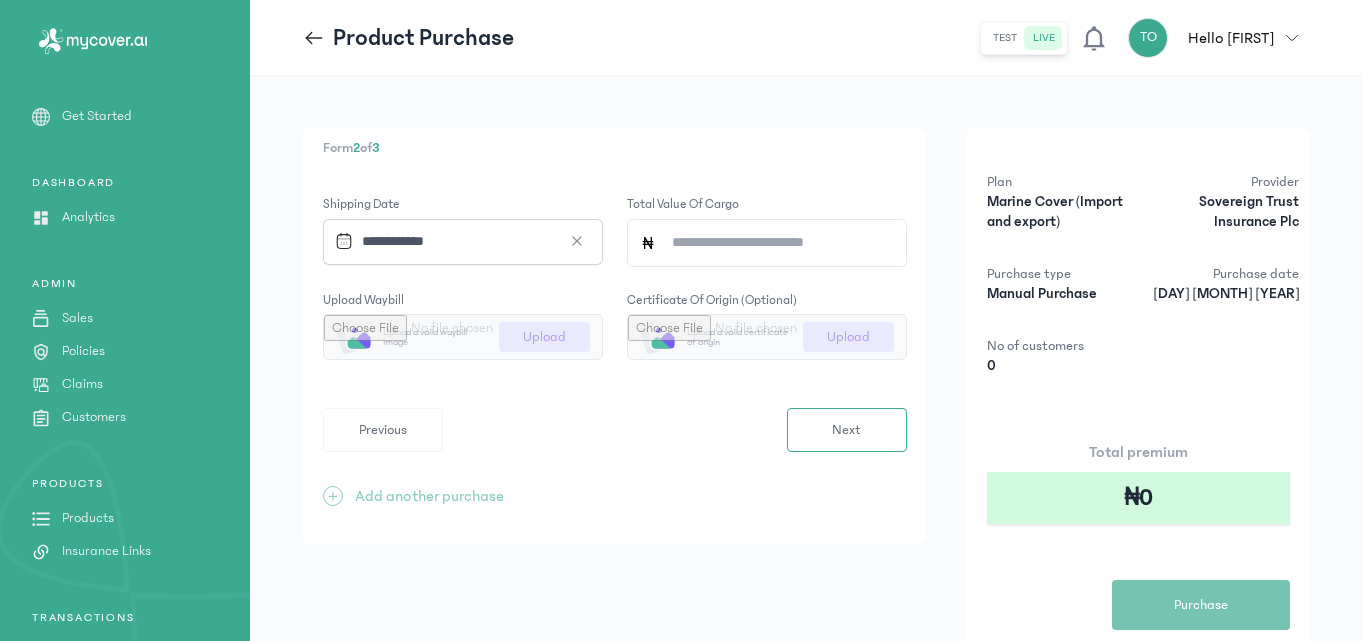 click on "Total value of cargo" 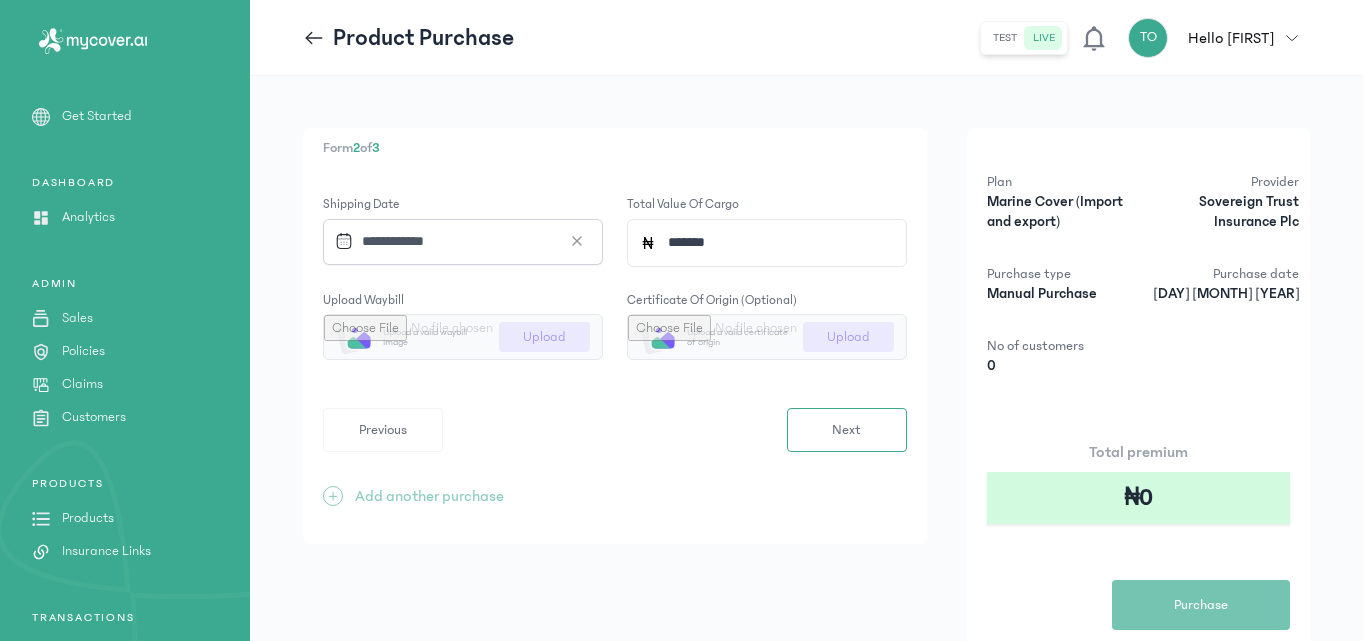 type on "*******" 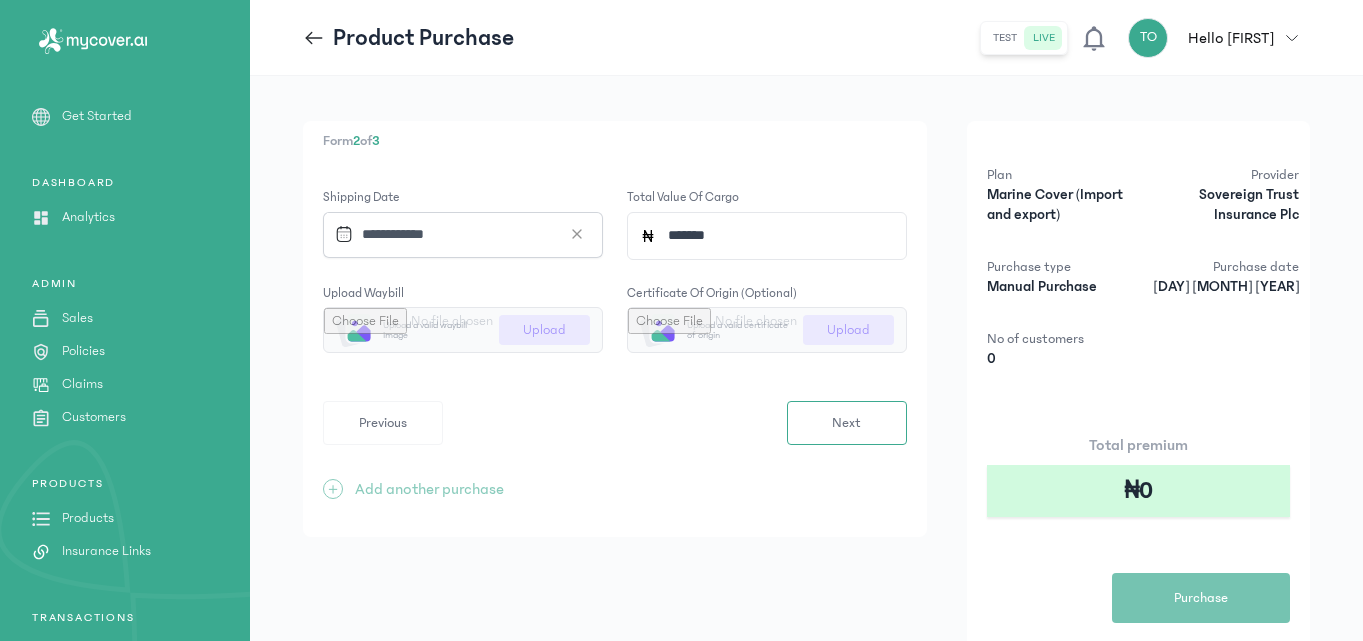 scroll, scrollTop: 0, scrollLeft: 0, axis: both 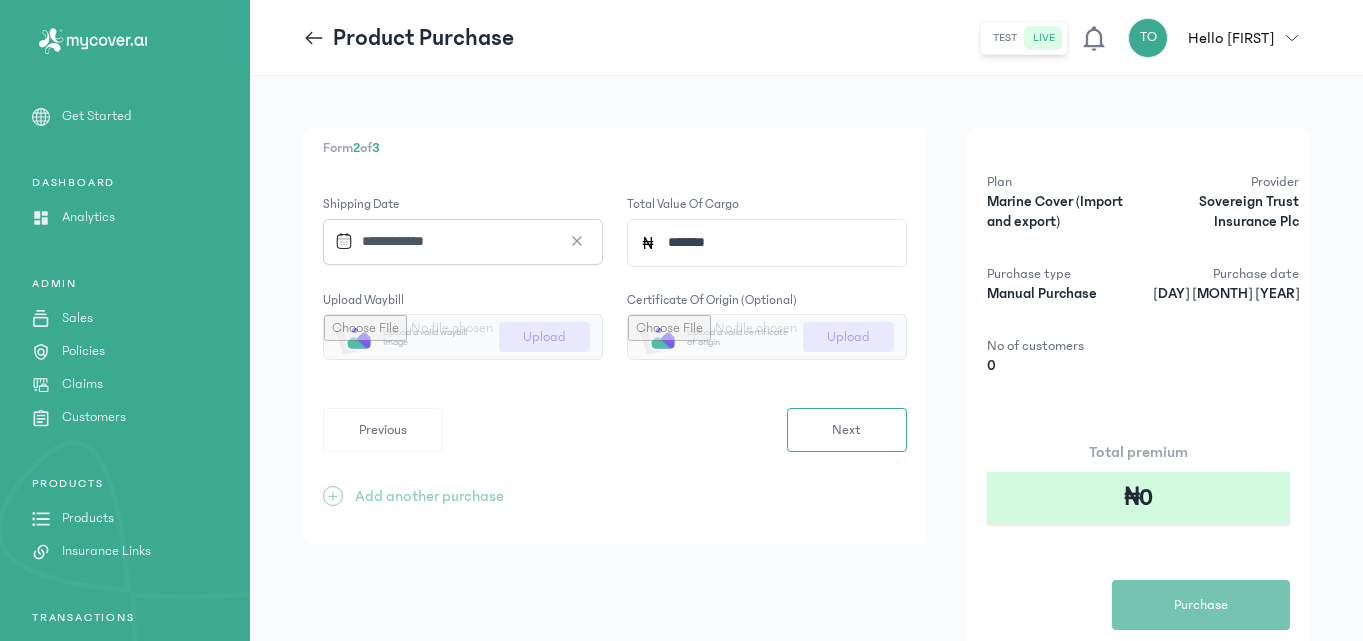 click on "**********" at bounding box center [806, 407] 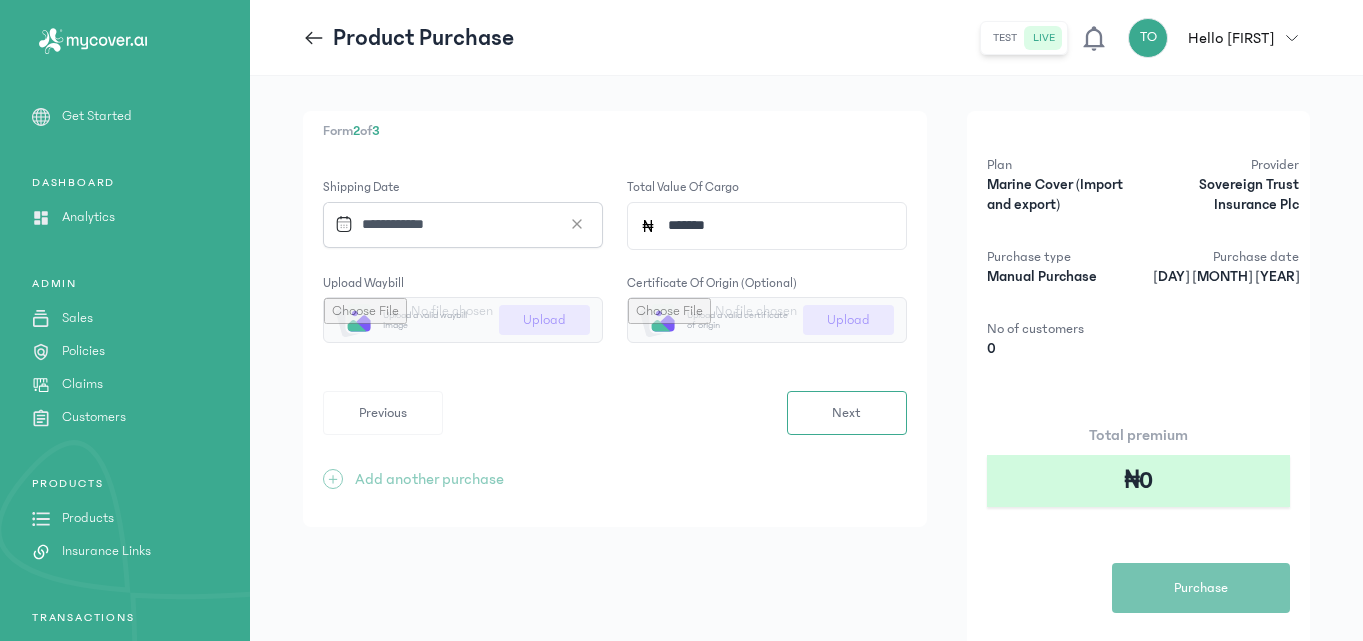 scroll, scrollTop: 0, scrollLeft: 0, axis: both 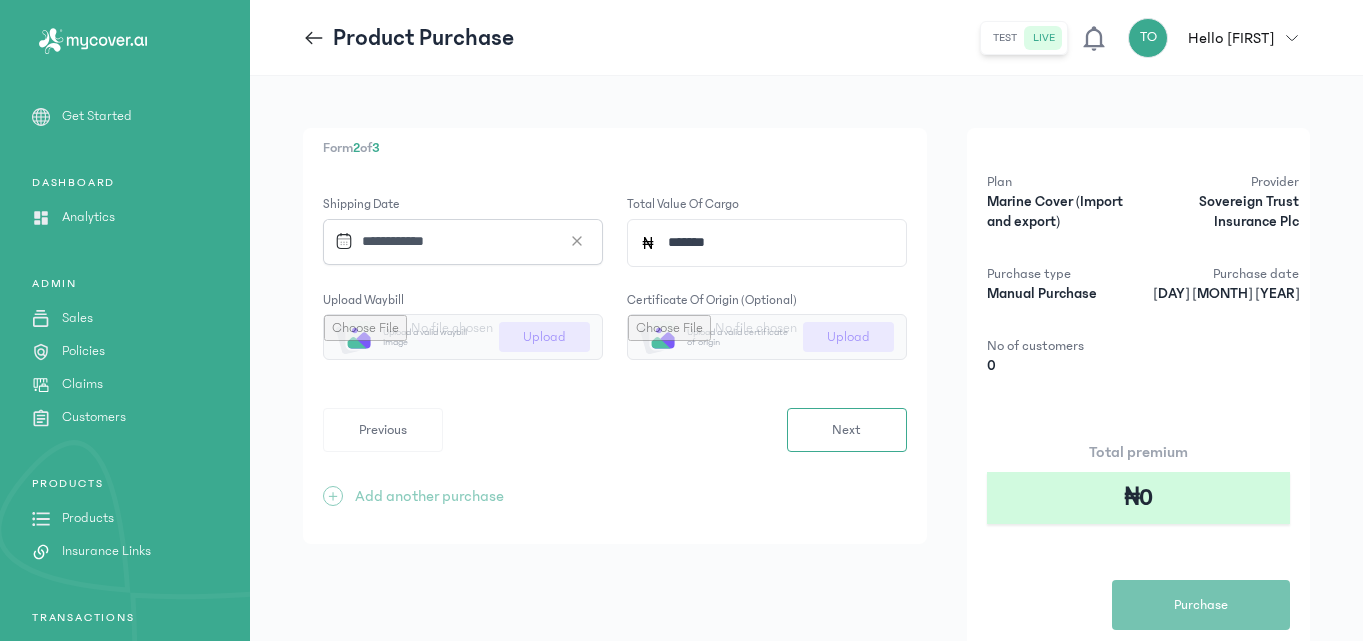 click on "**********" at bounding box center [615, 336] 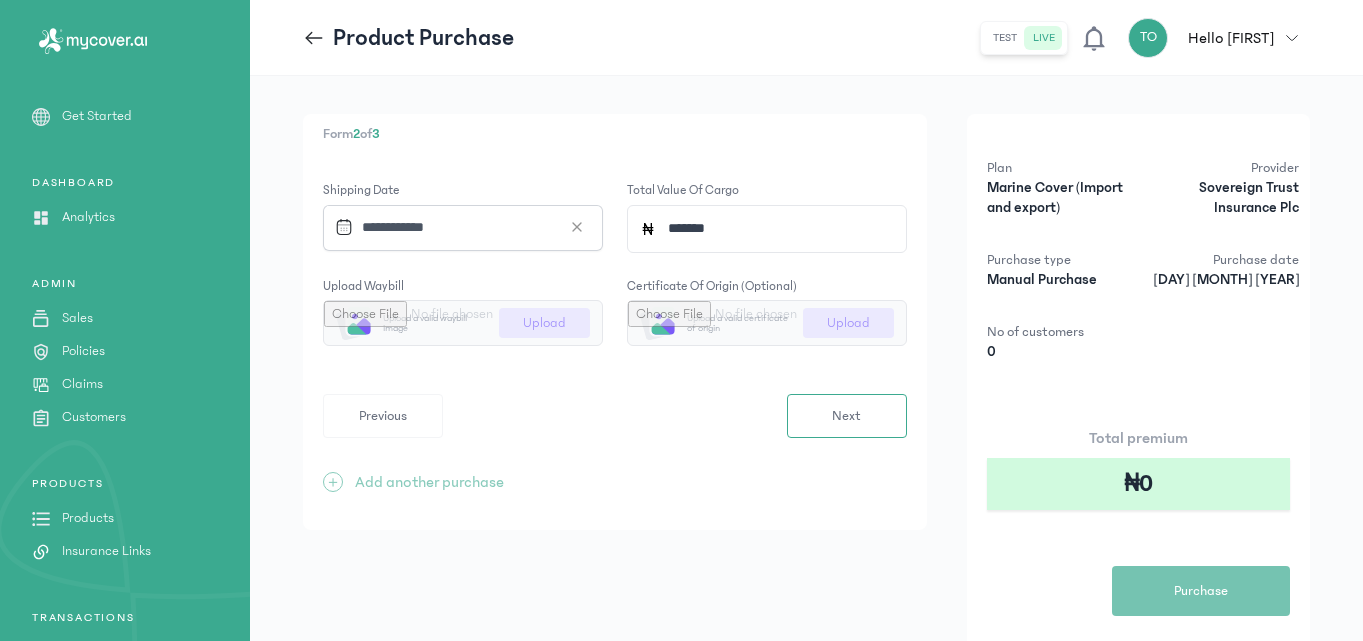 scroll, scrollTop: 0, scrollLeft: 0, axis: both 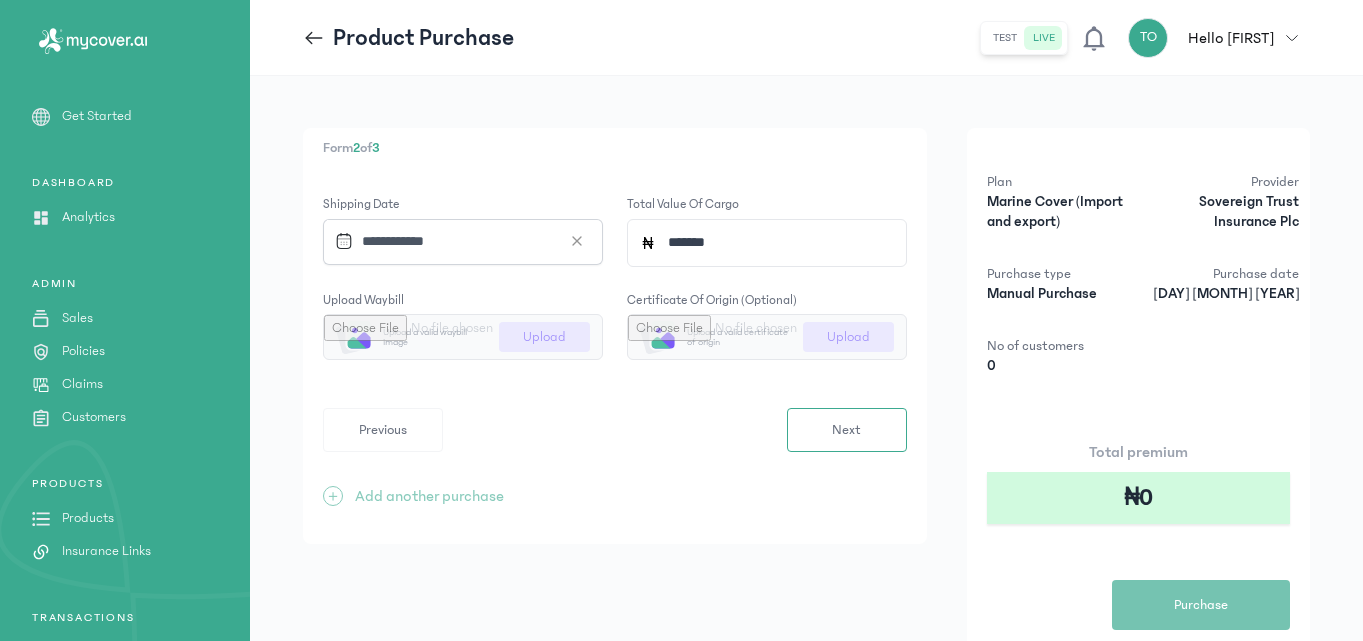 click on "**********" at bounding box center (806, 407) 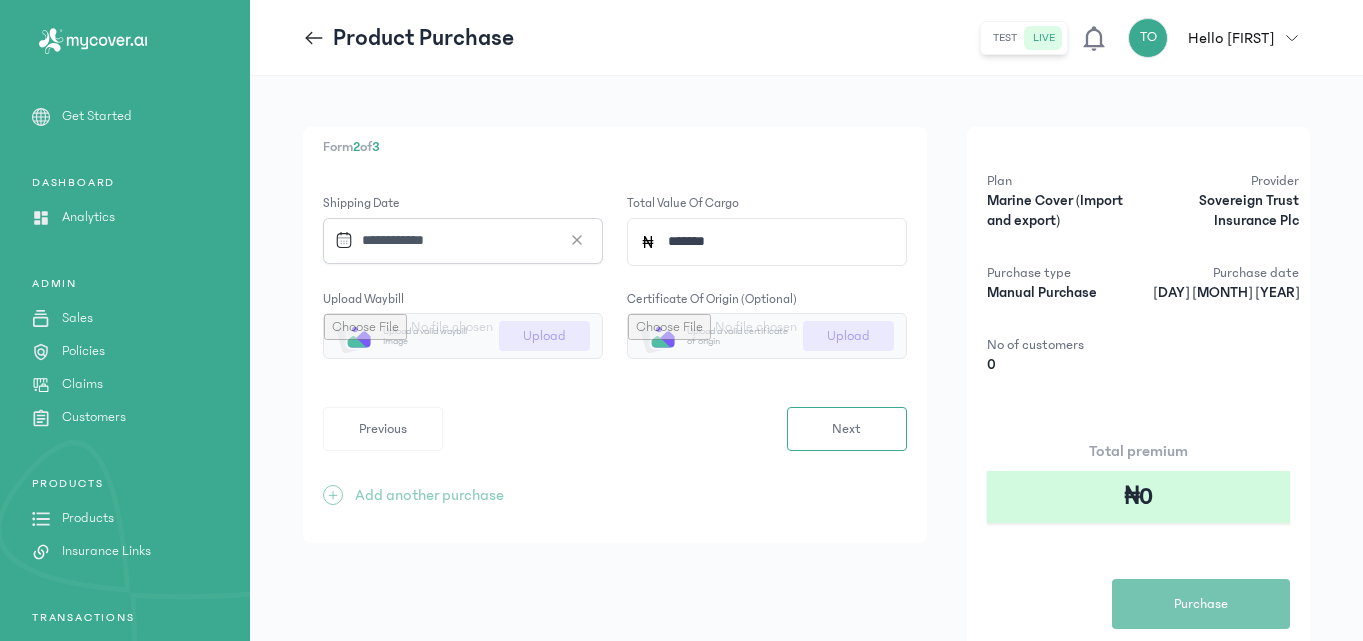 scroll, scrollTop: 0, scrollLeft: 0, axis: both 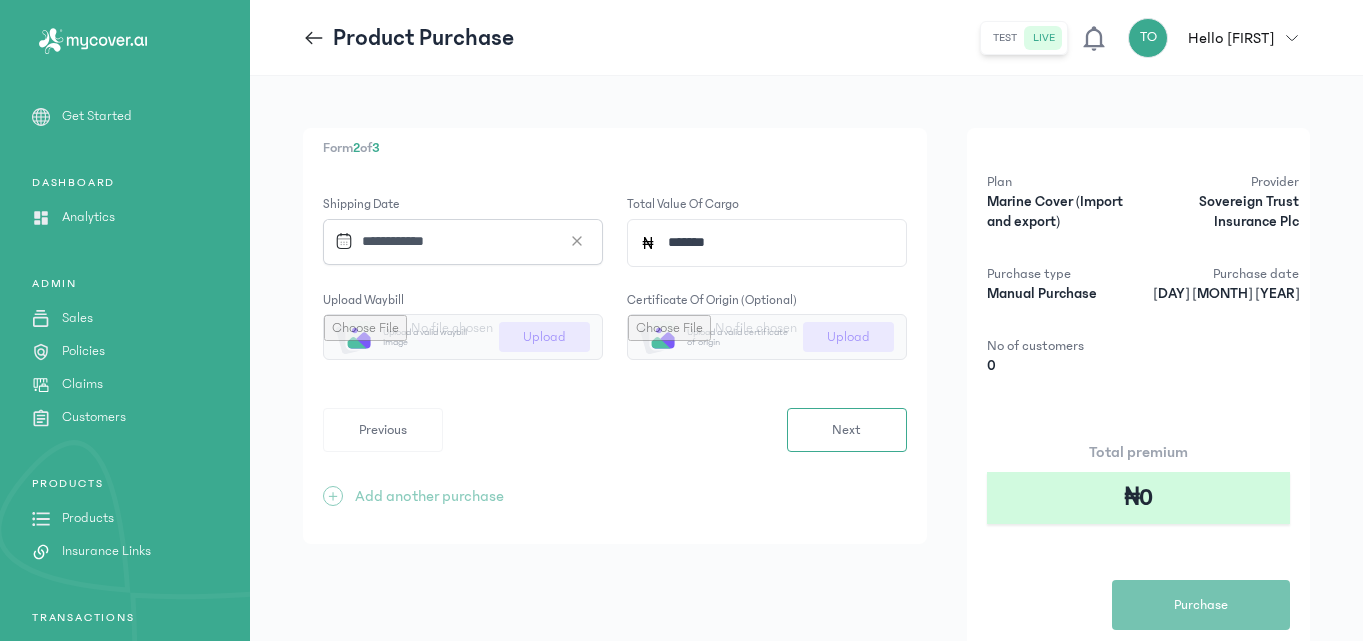 click at bounding box center [463, 337] 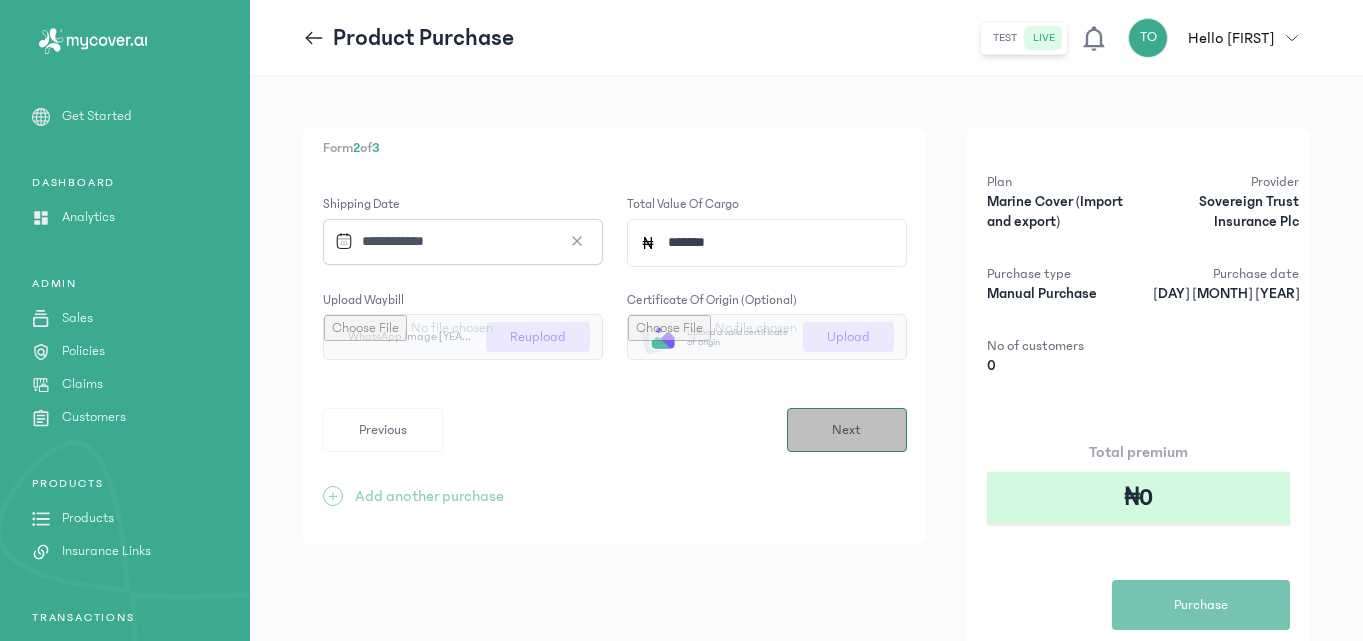 click on "Next" at bounding box center [847, 430] 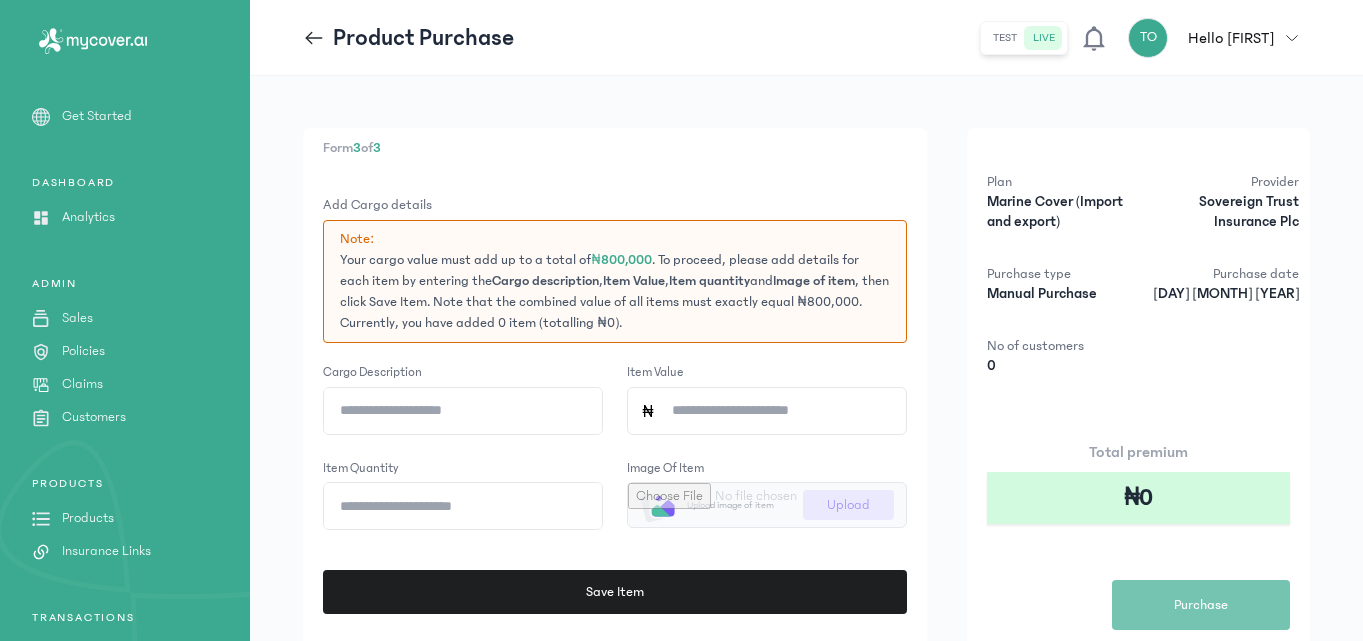 click on "Cargo description" 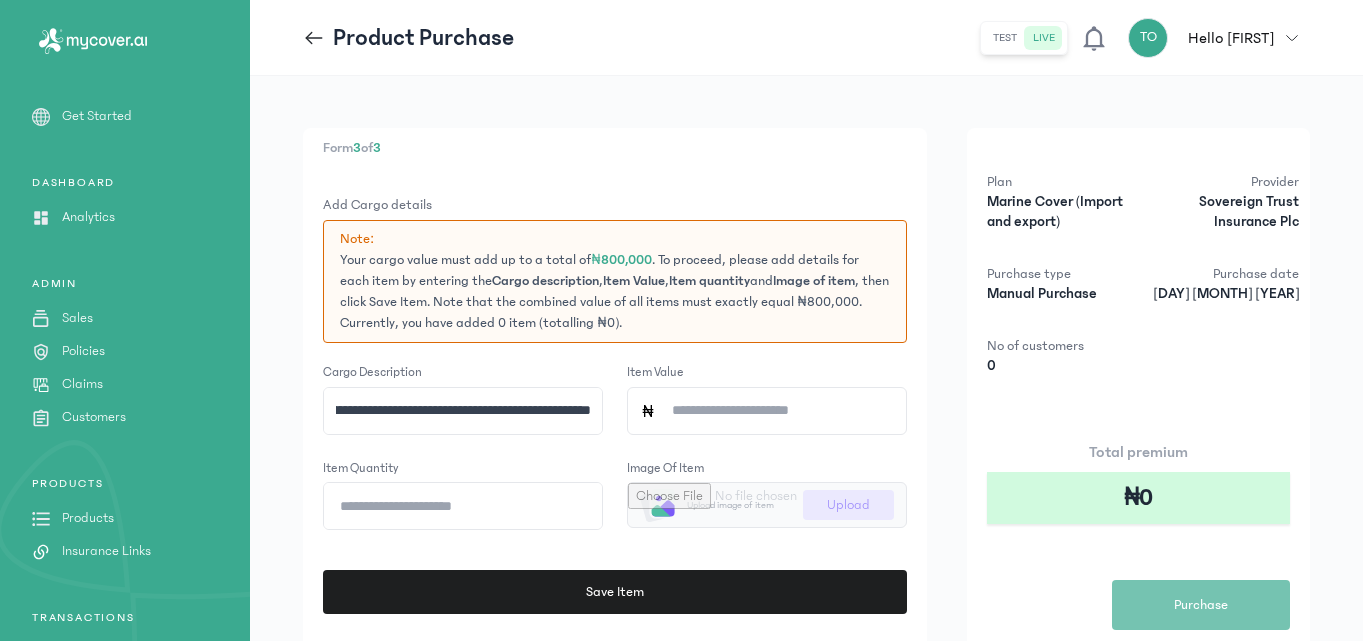 scroll, scrollTop: 0, scrollLeft: 270, axis: horizontal 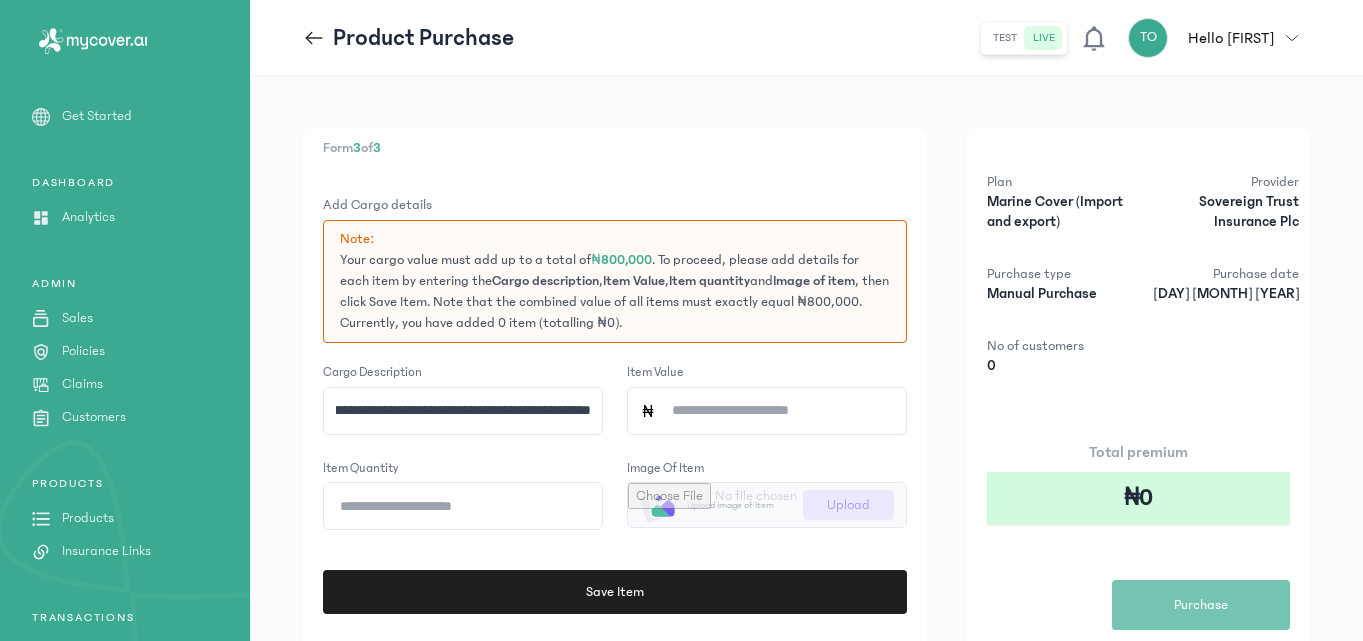 type on "**********" 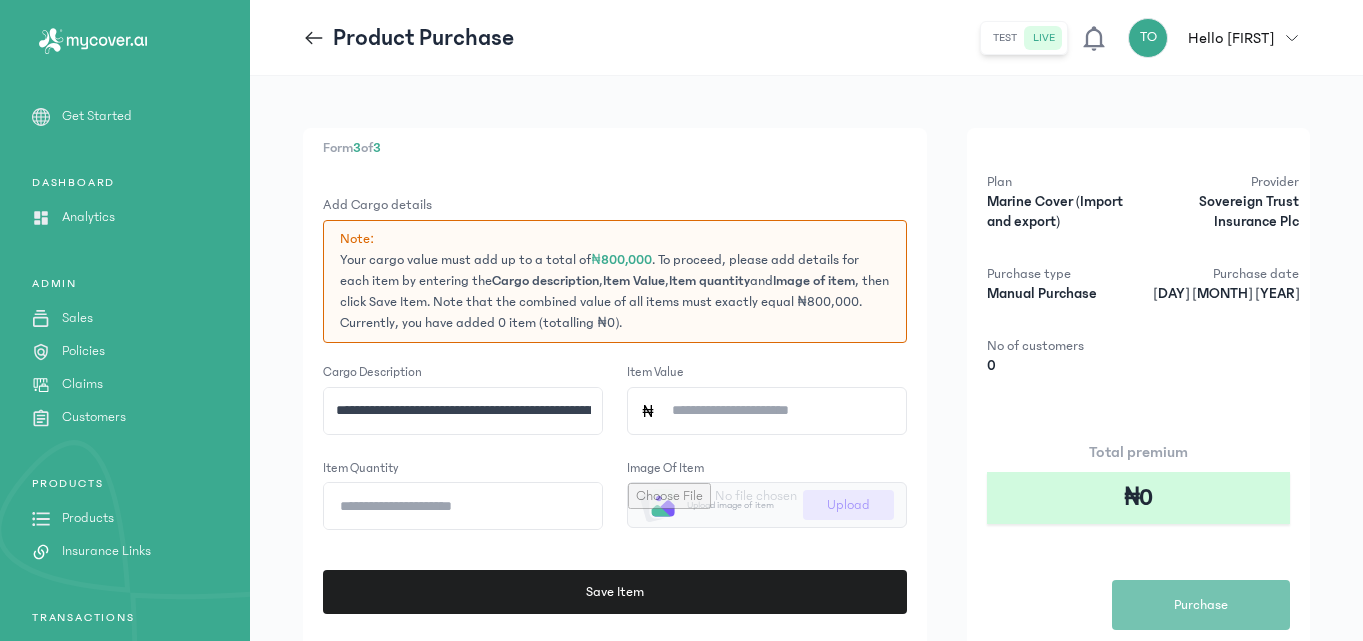 click on "Item Value" 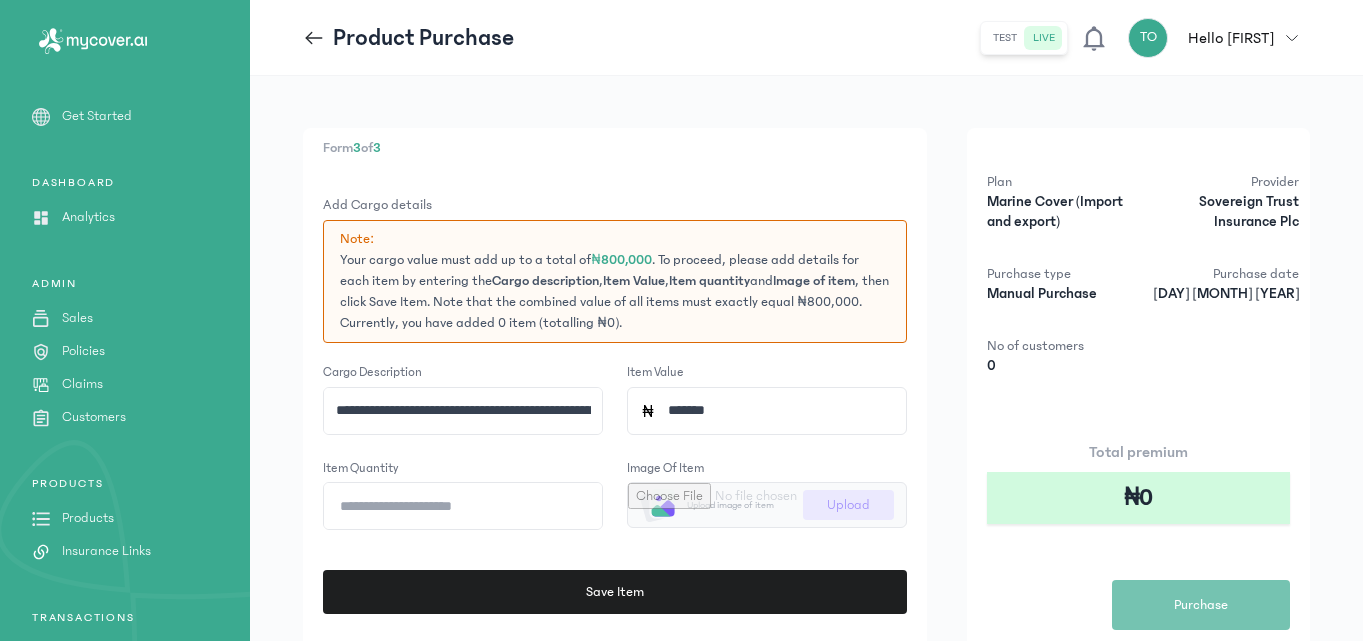 type on "*******" 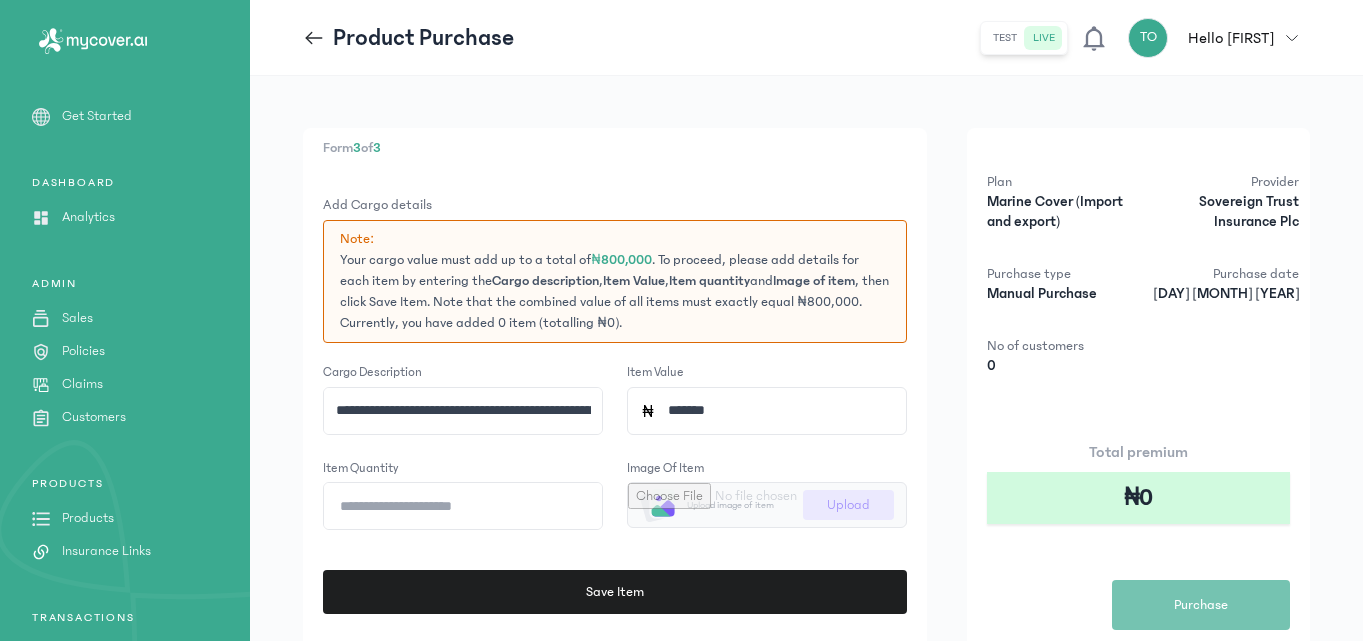 type on "*" 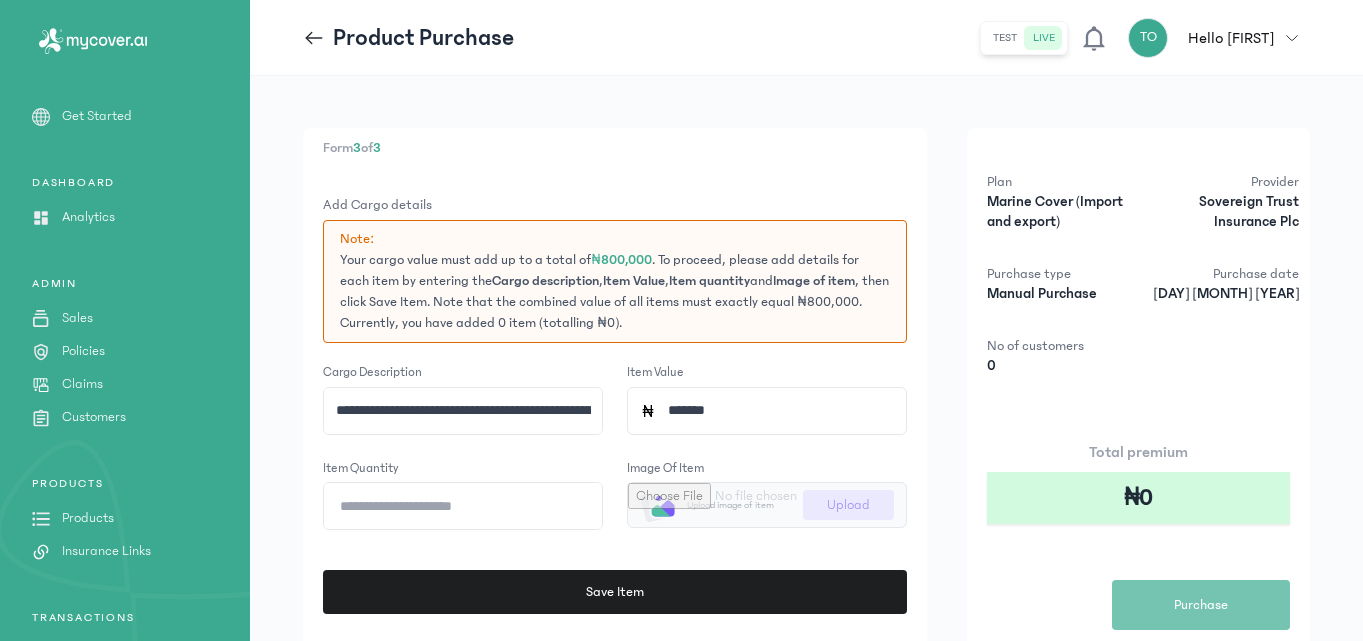click at bounding box center (767, 505) 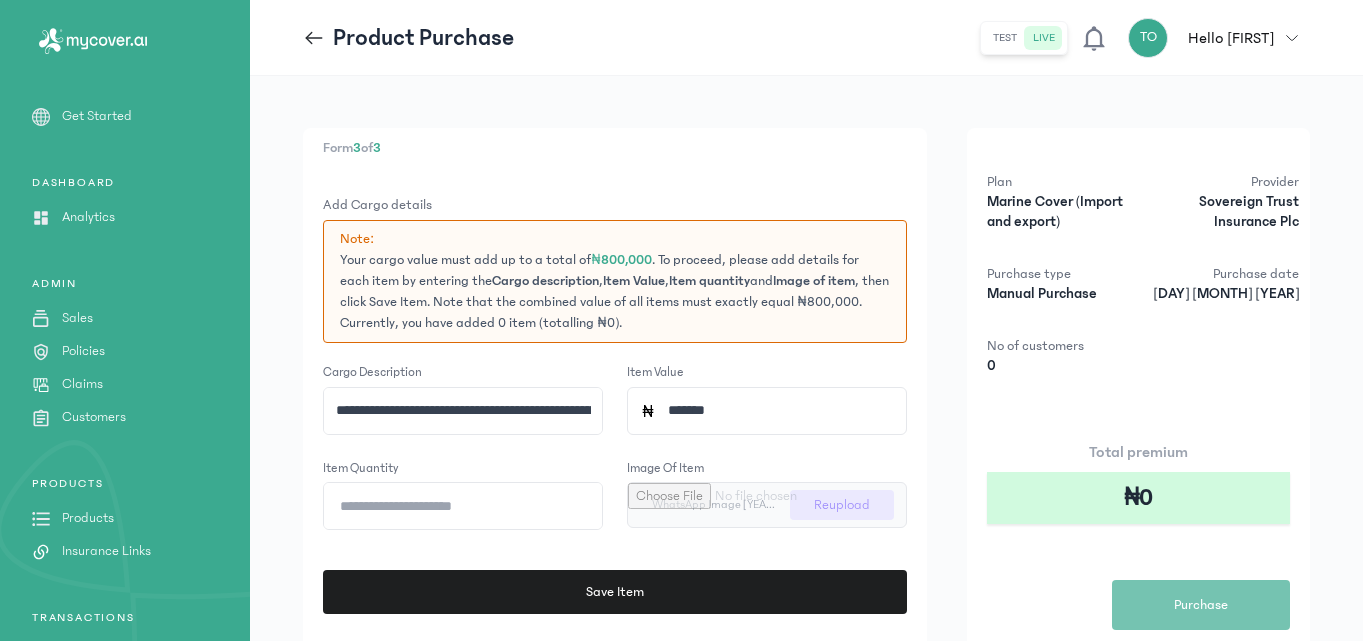 click on "Plan Marine Cover (Import and export) Provider Sovereign Trust Insurance Plc Purchase type Manual Purchase Purchase date 1st Aug [YEAR] No of customers 0 Total premium ₦0  Purchase" 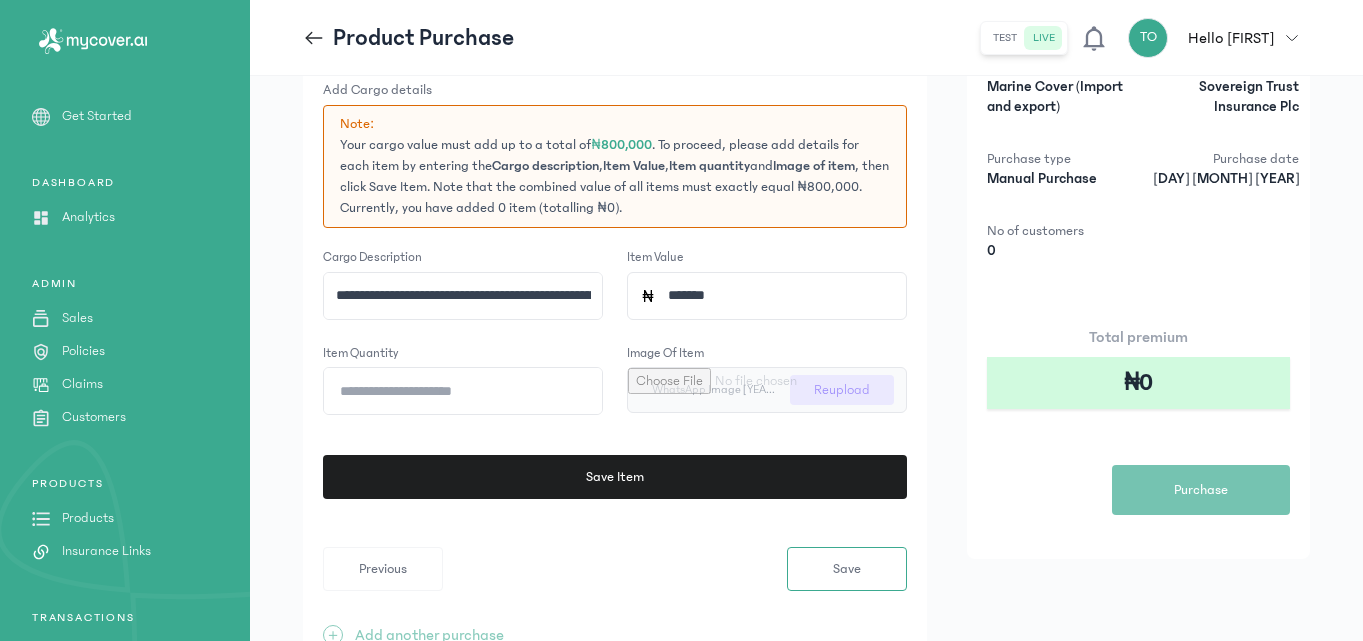 scroll, scrollTop: 120, scrollLeft: 0, axis: vertical 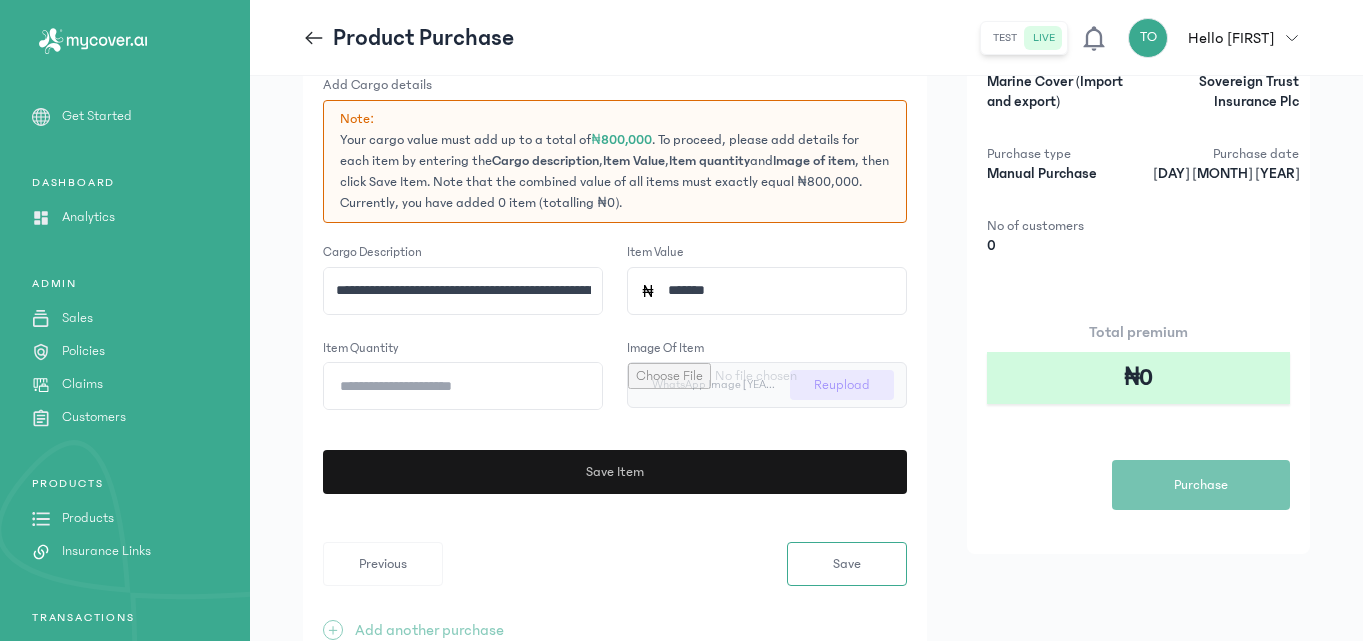click on "Save Item" at bounding box center (615, 472) 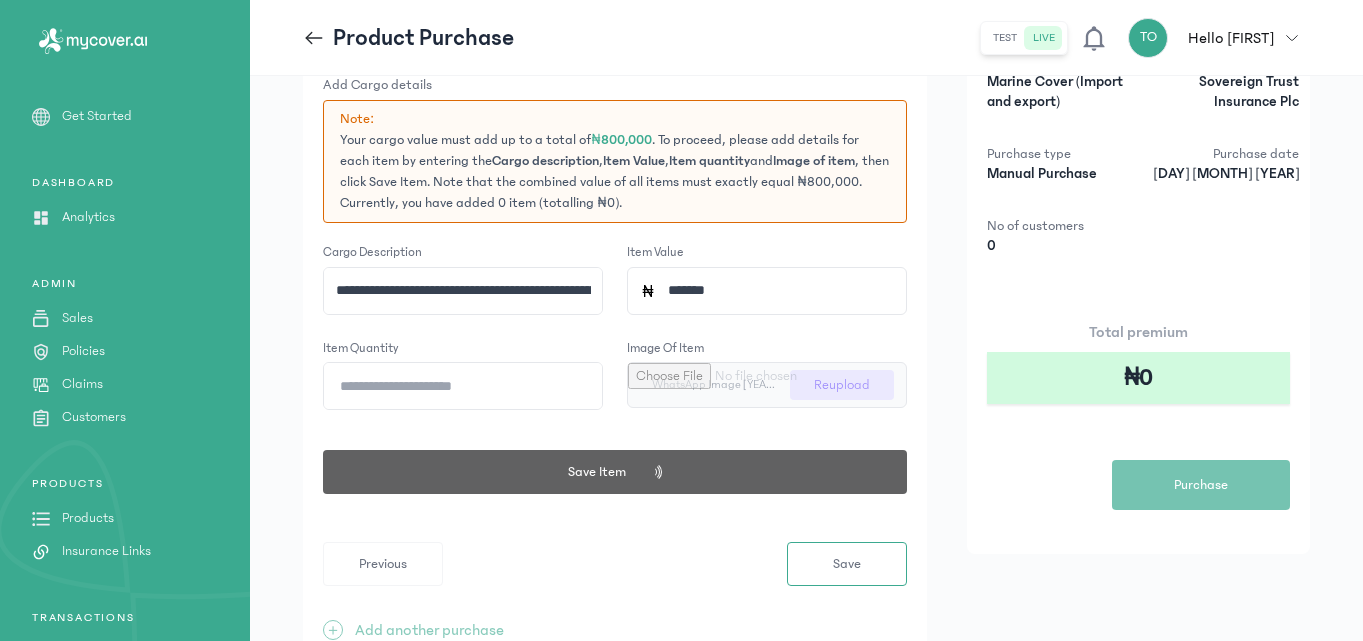 type 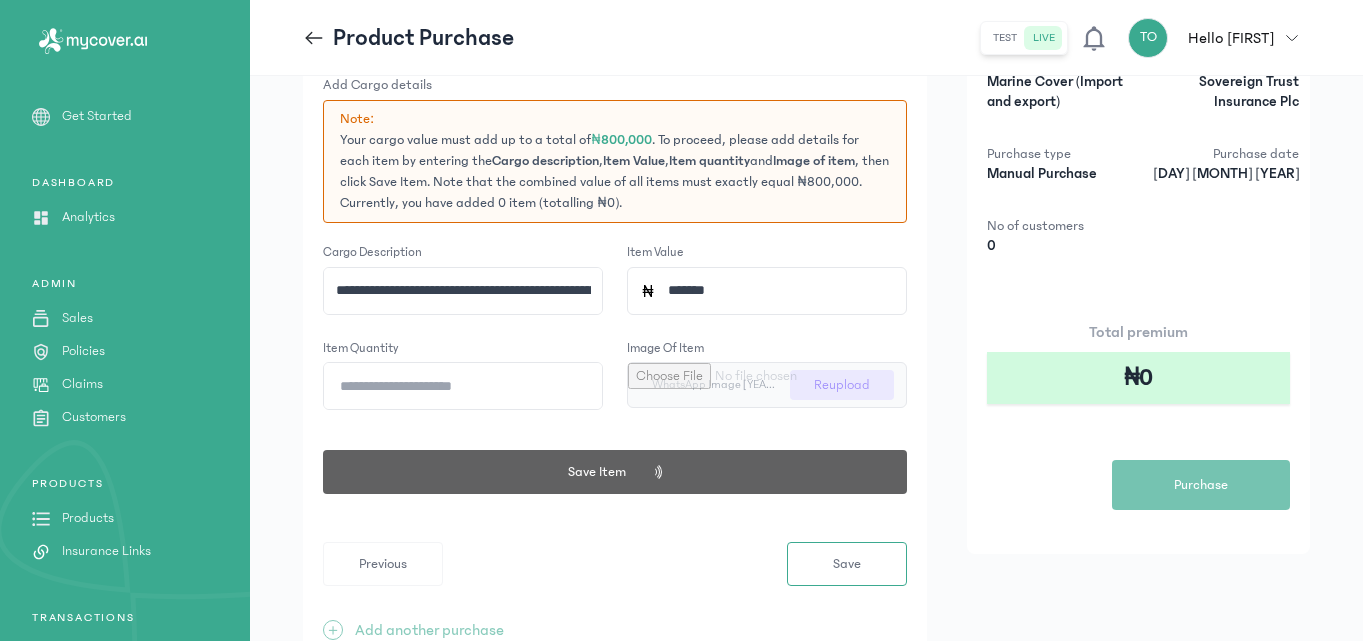 type 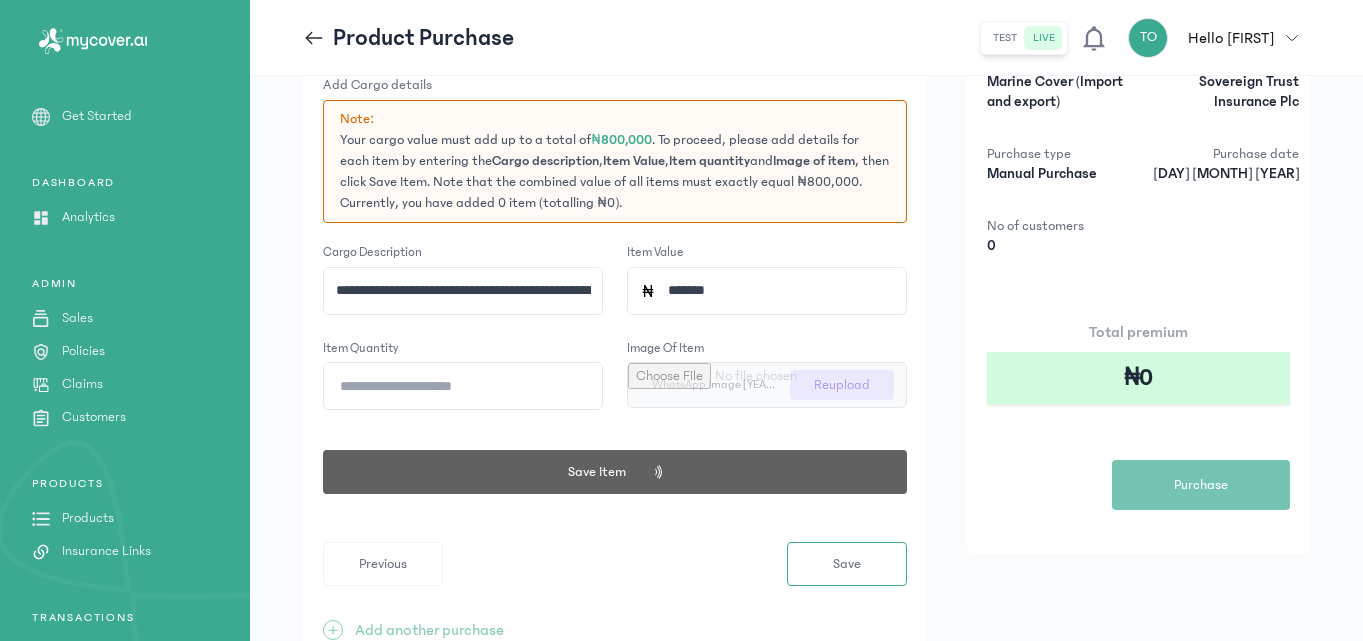 type 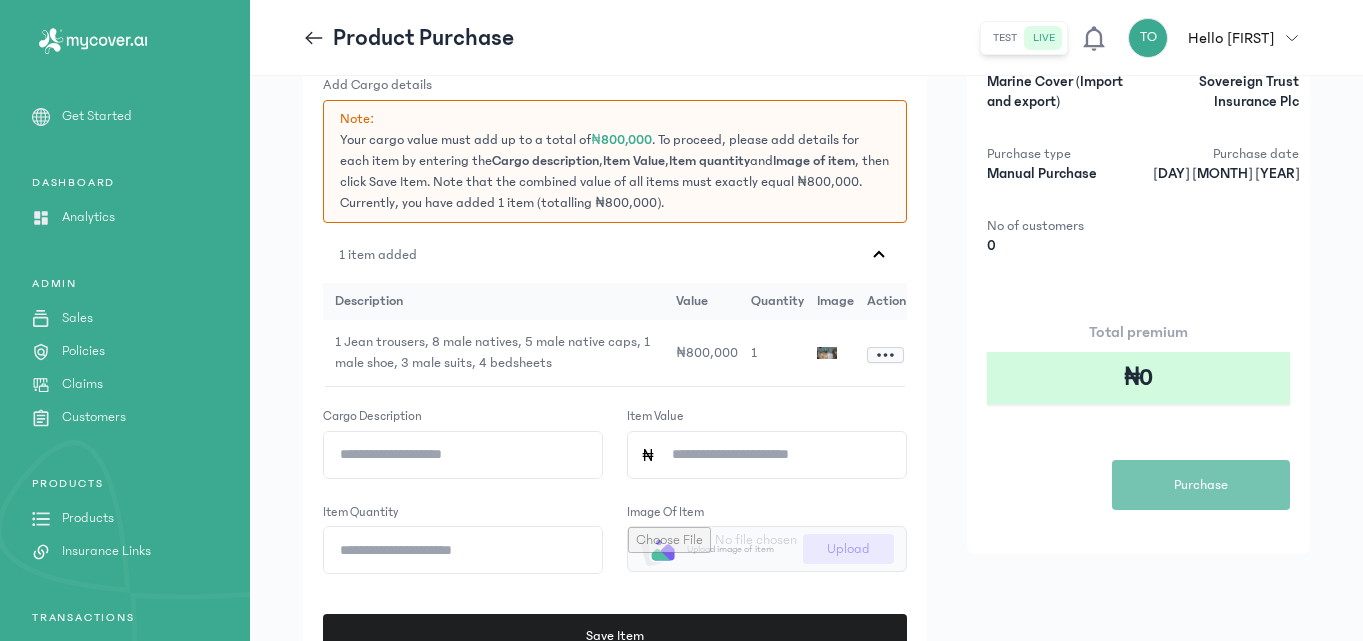click on "Form  3  of  3 Add Cargo details Note:  Your cargo value must add up to a total of  ₦800,000 . To proceed, please add details for each item by entering the  Cargo description ,  Item Value ,  Item quantity  and  Image of item , then click Save Item. Note that the combined value of all items must exactly equal ₦800,000. Currently, you have added 1 item (totalling ₦800,000).  1 item added
description value quantity image Action 1 Jean trousers, 8 male natives, 5 male native caps, 1 male shoe, 3 male suits, 4 bedsheets ₦800,000 1
Cargo description Item Value Item quantity Image of item
Upload image of item Upload  Save Item   Previous  Save  +  Add another purchase Plan Marine Cover (Import and export) Provider Sovereign Trust Insurance Plc Purchase type Manual Purchase Purchase date 1st Aug [YEAR] No of customers 0 Total premium ₦0  Purchase" 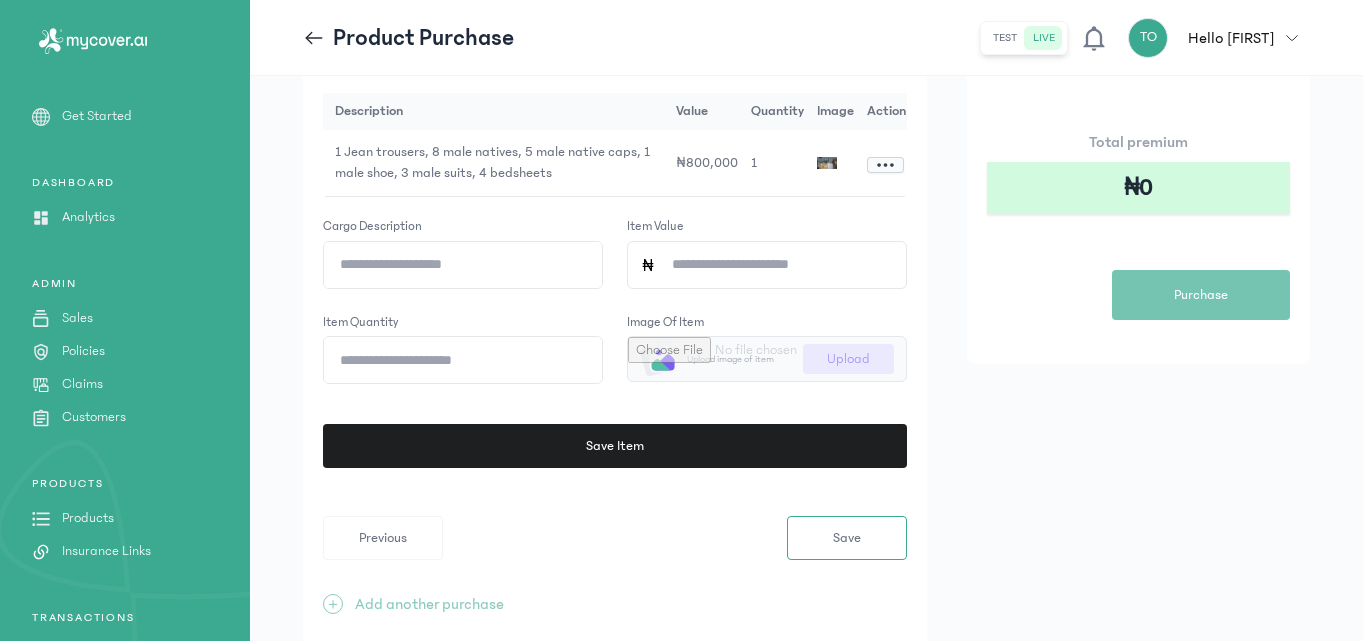 scroll, scrollTop: 320, scrollLeft: 0, axis: vertical 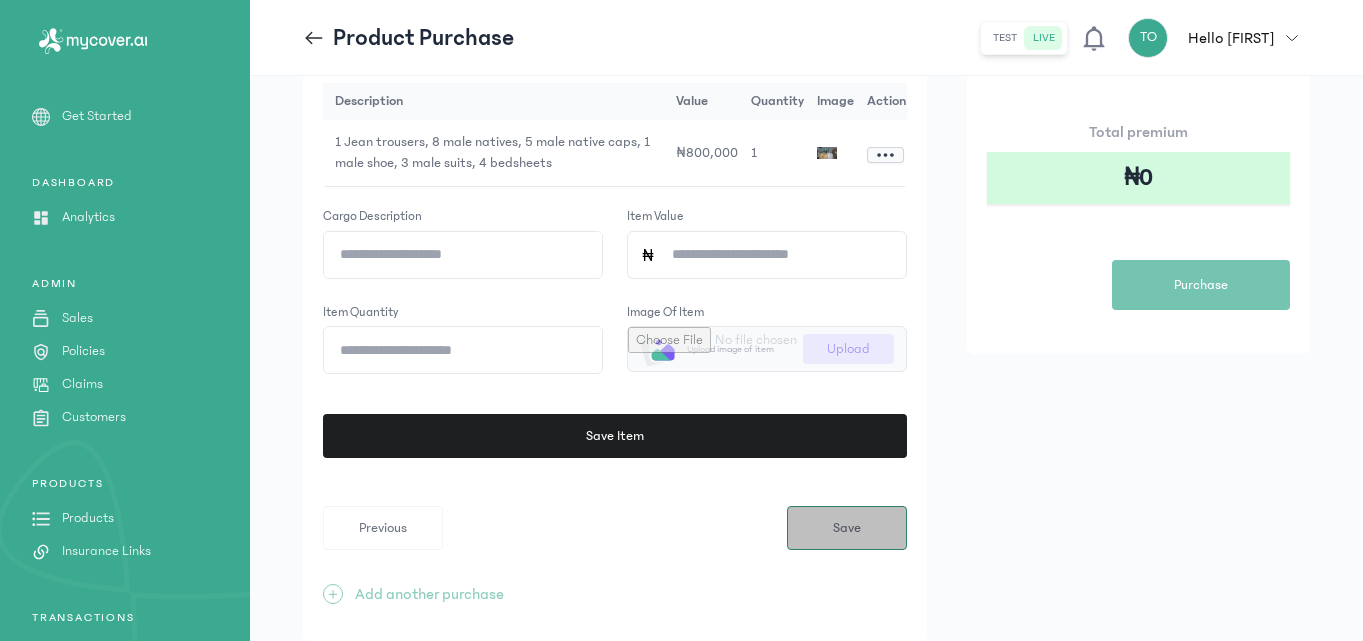 click on "Save" at bounding box center [847, 528] 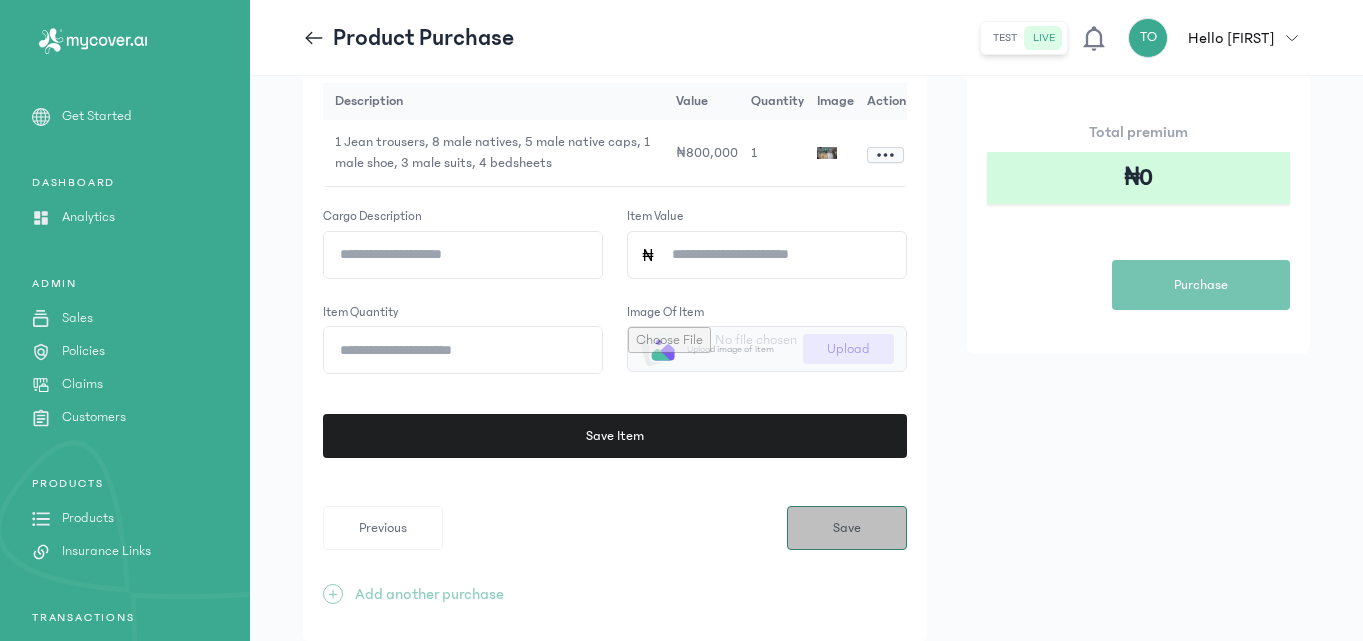 scroll, scrollTop: 0, scrollLeft: 0, axis: both 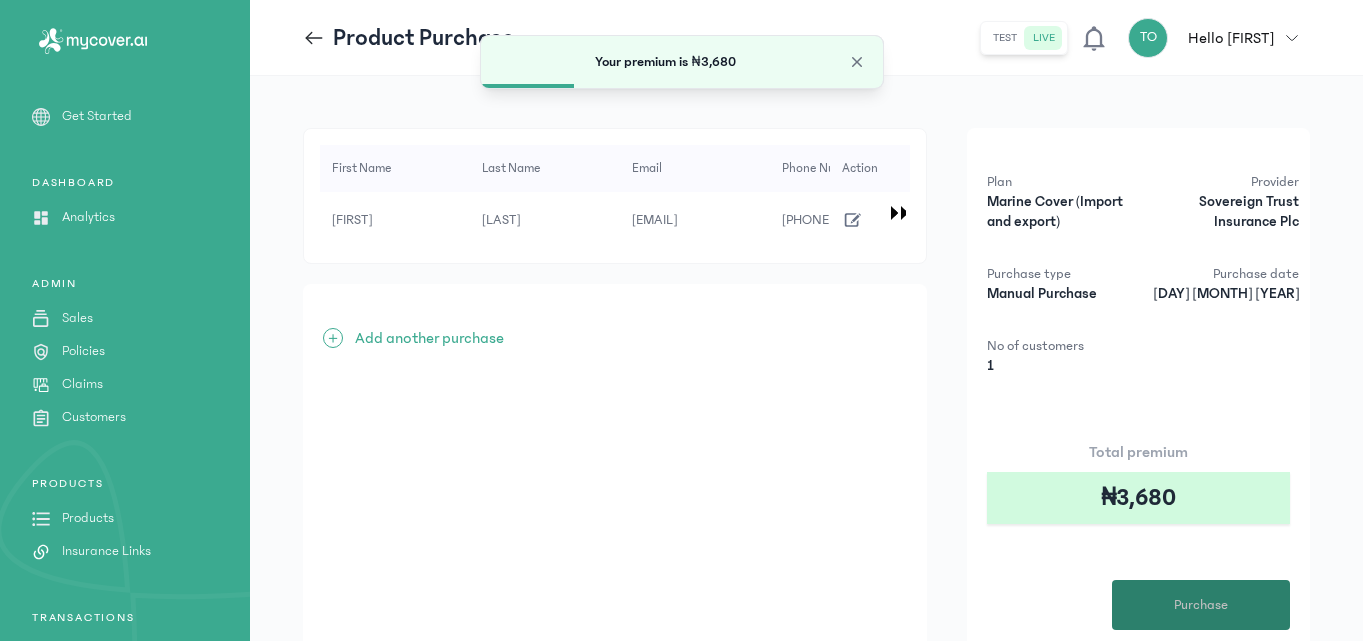 click on "Purchase" at bounding box center [1201, 605] 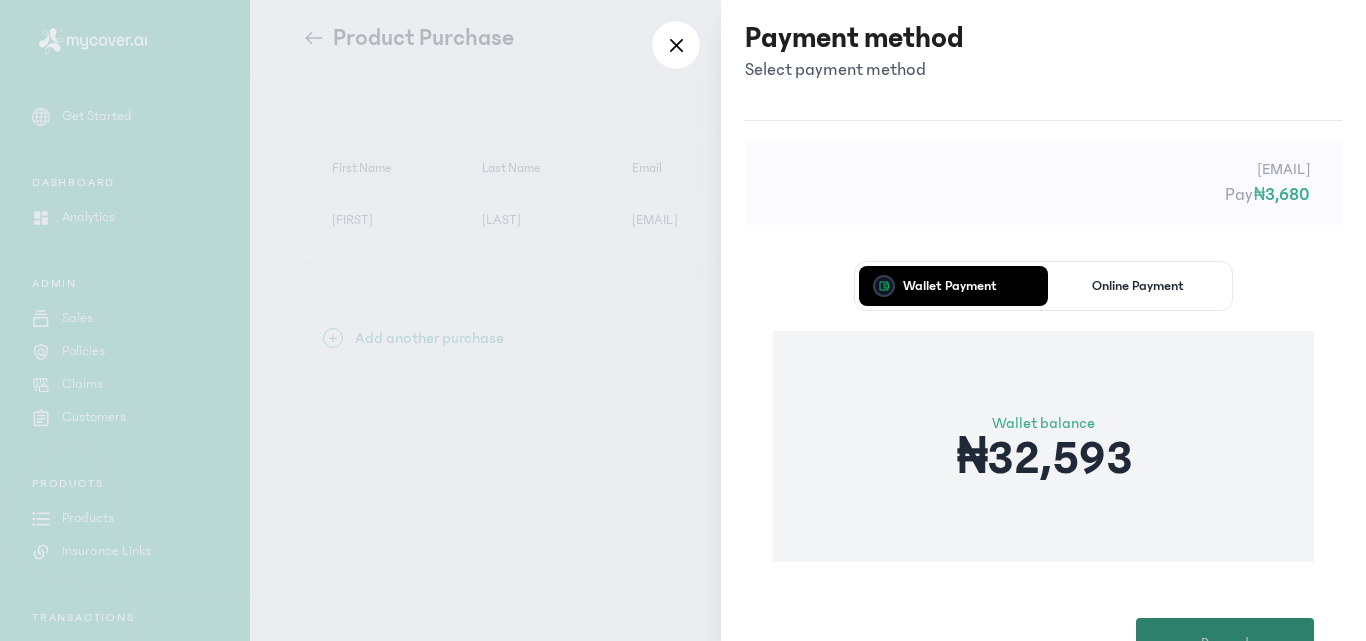 click on "Proceed" at bounding box center [1225, 643] 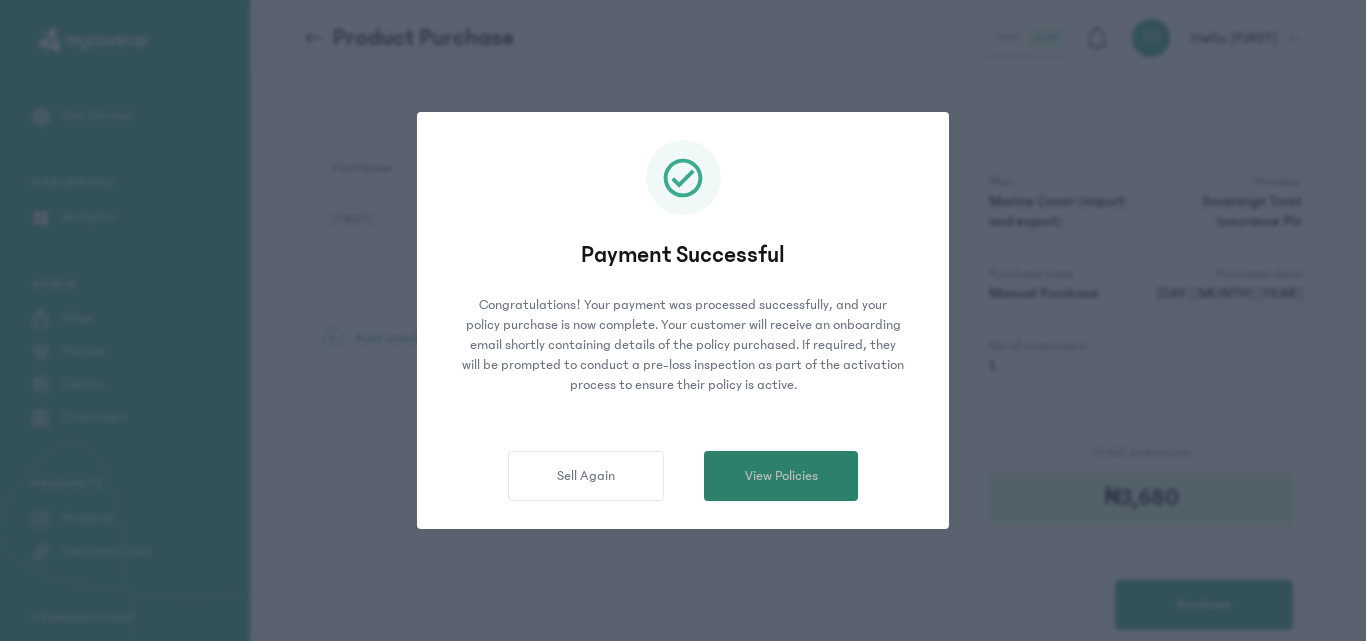 click on "View Policies" at bounding box center (781, 476) 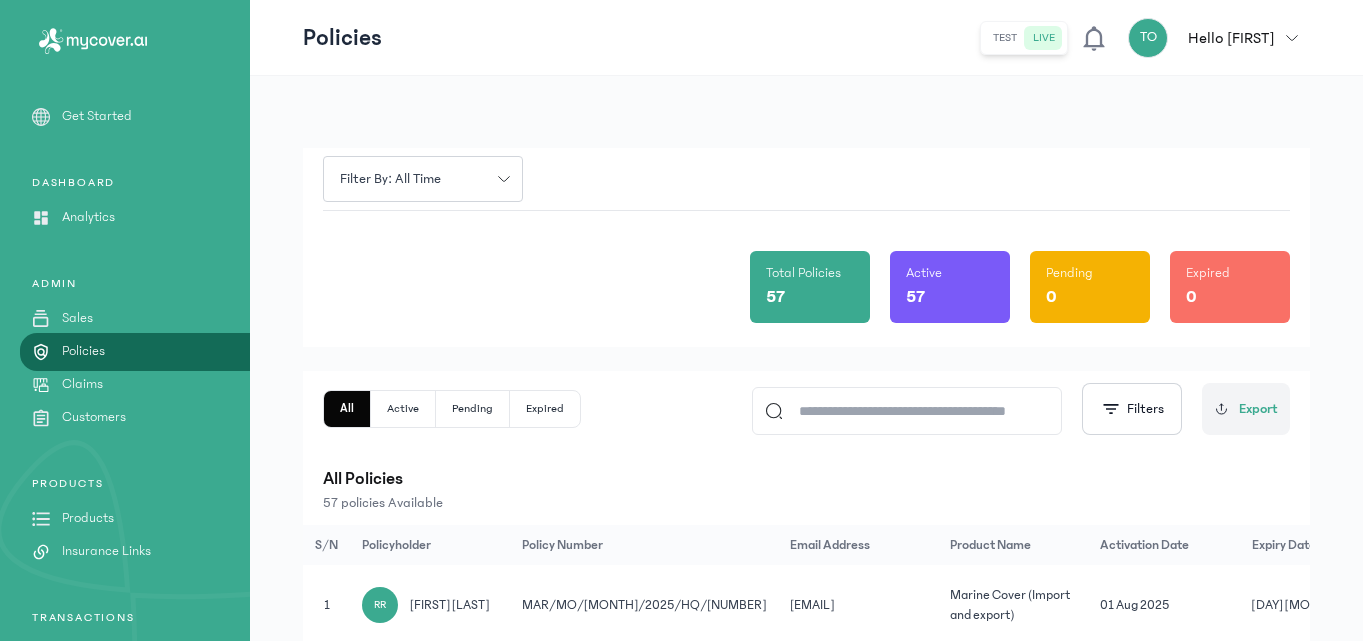 click on "Products" at bounding box center (88, 518) 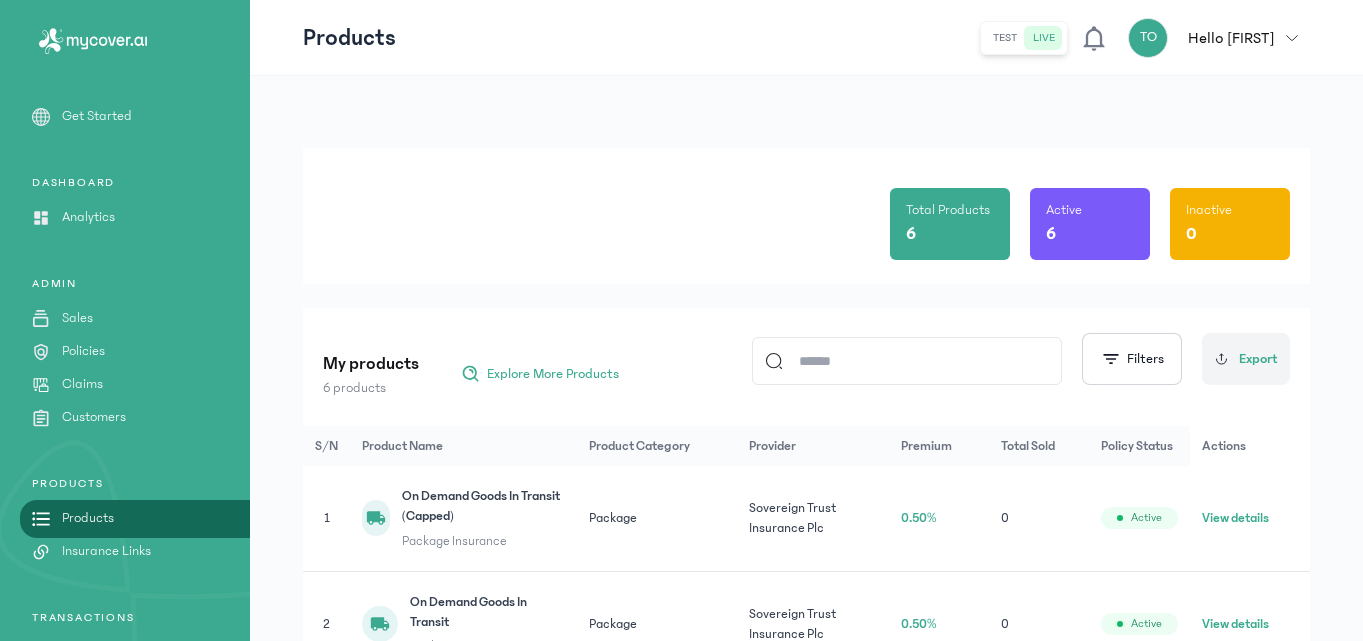 click on "Total Products 6 Active 6 Inactive 0" 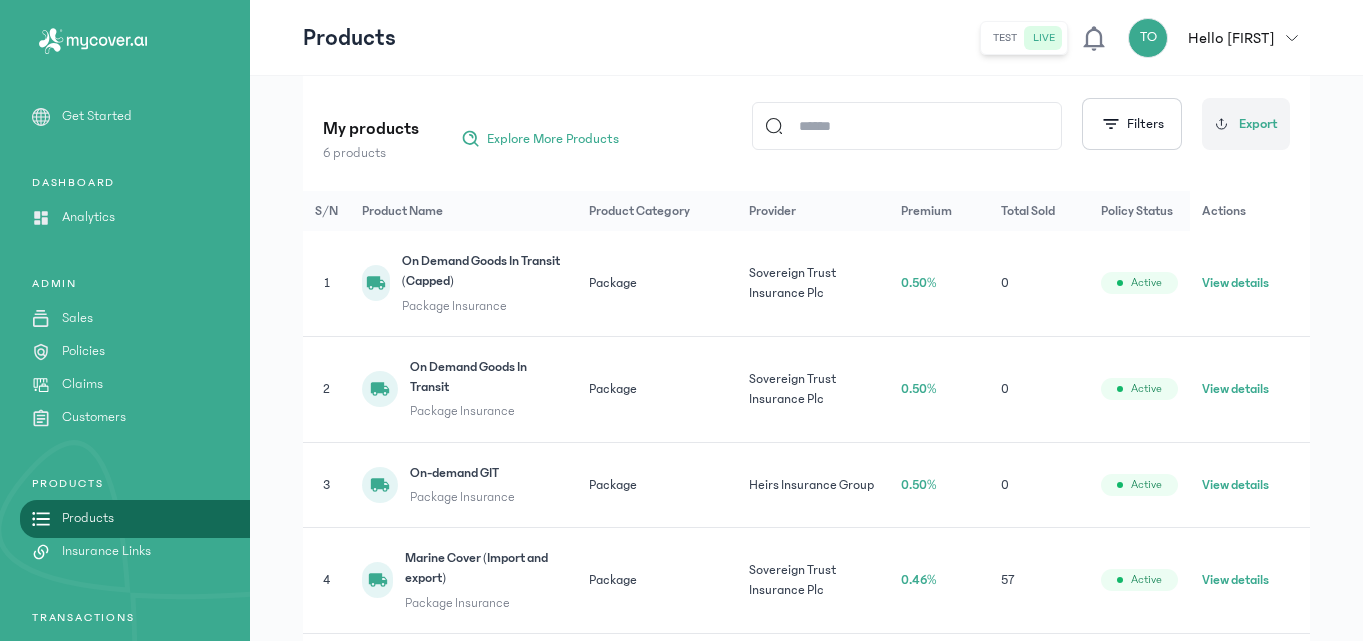 scroll, scrollTop: 240, scrollLeft: 0, axis: vertical 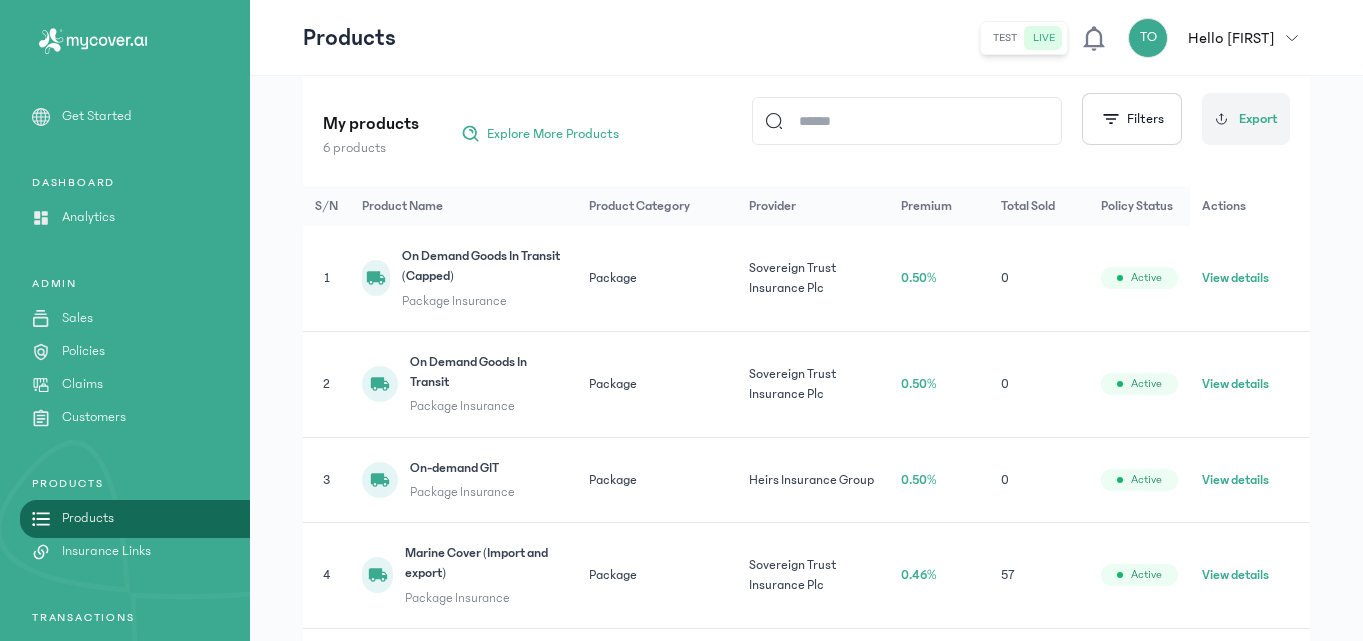 click on "View details" 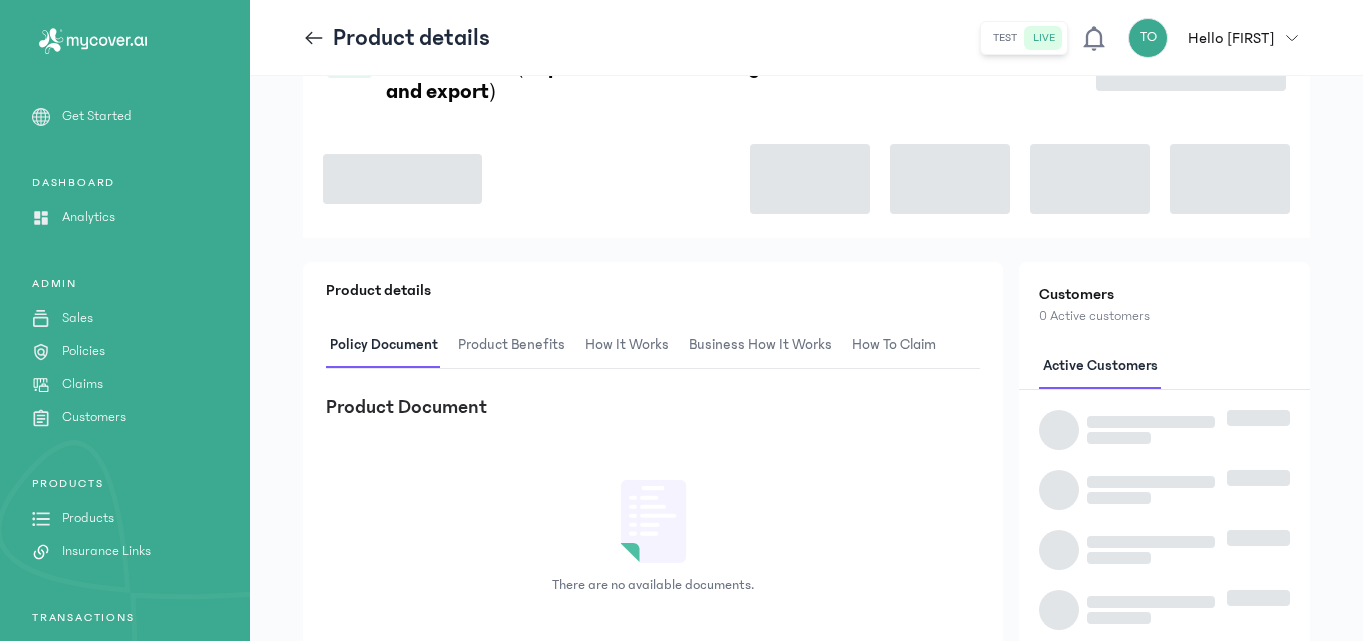scroll, scrollTop: 0, scrollLeft: 0, axis: both 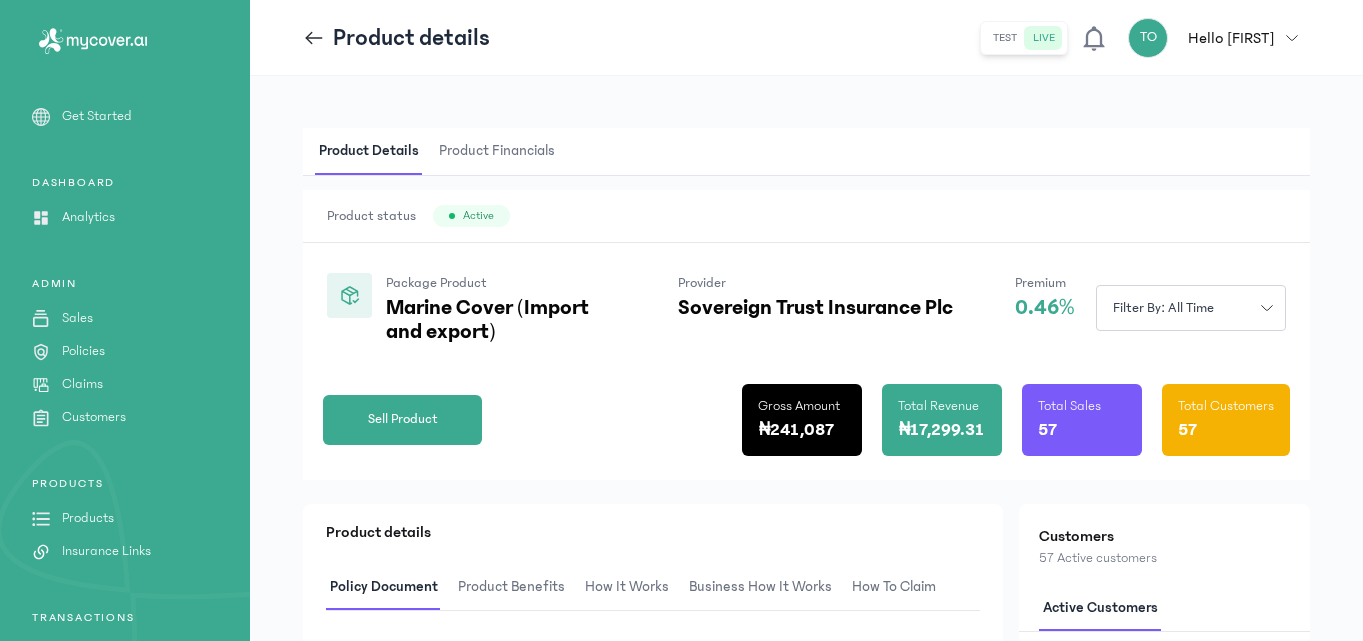 click on "Product Details Product Financials" at bounding box center [806, 152] 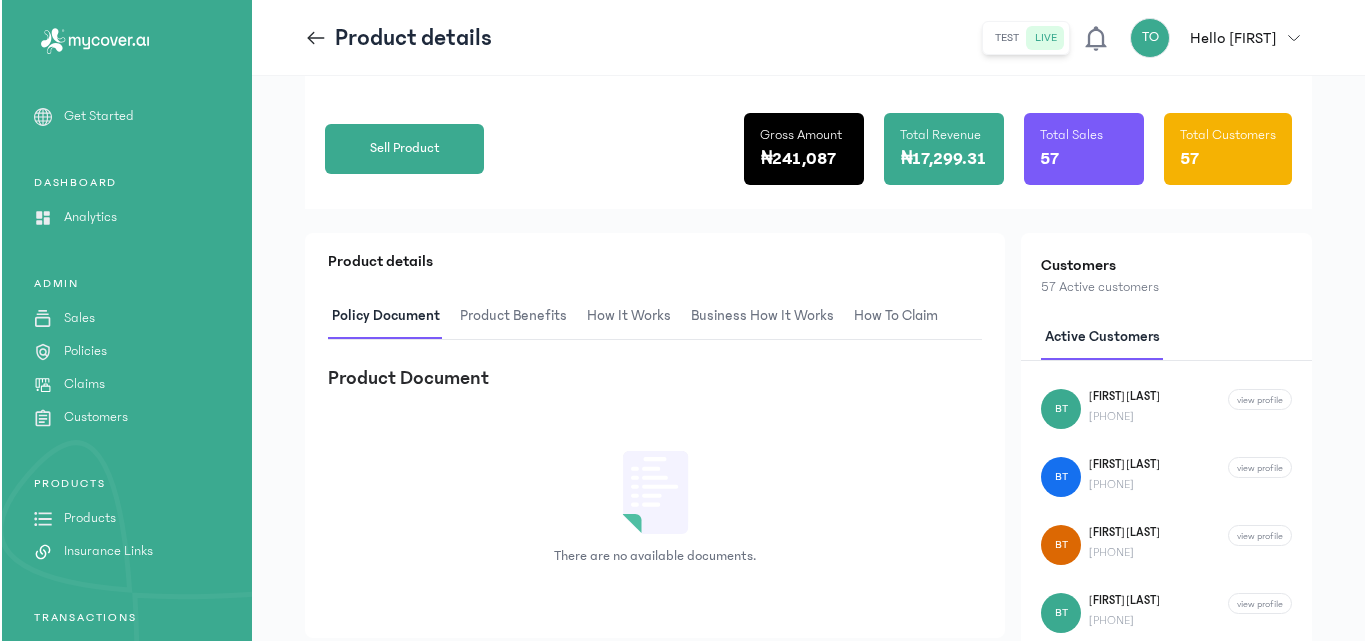 scroll, scrollTop: 320, scrollLeft: 0, axis: vertical 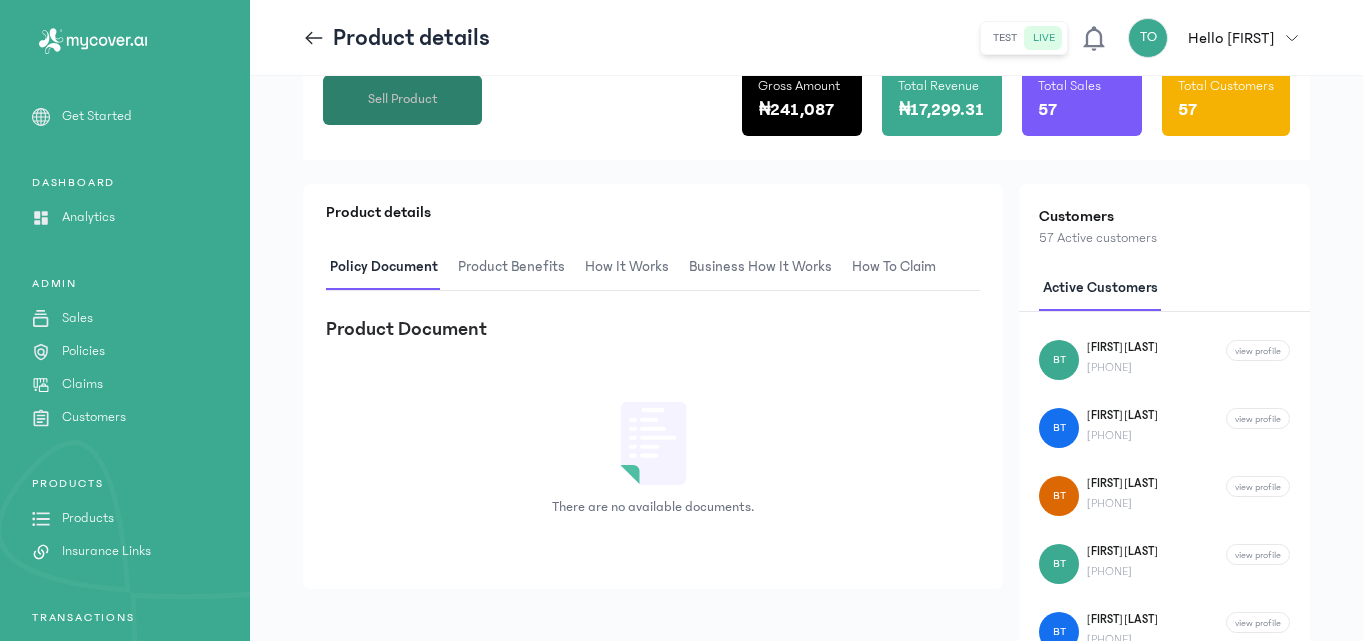 click on "Sell Product" 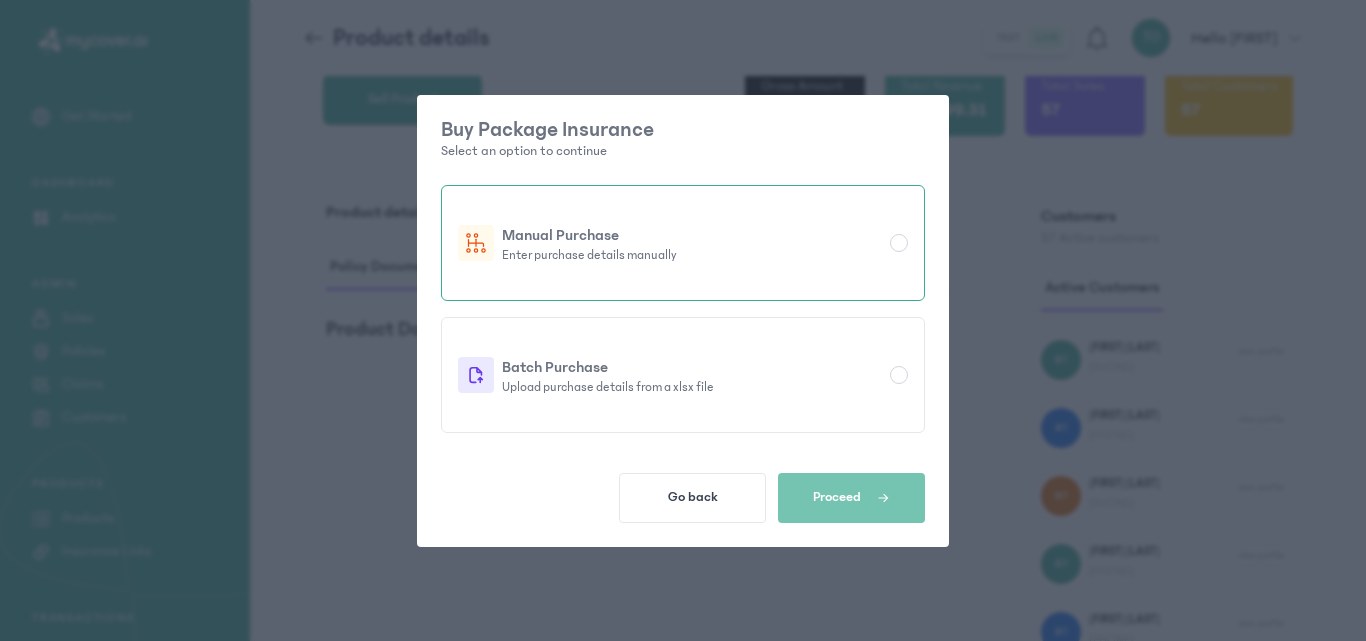 click on "Manual Purchase Enter purchase details manually" 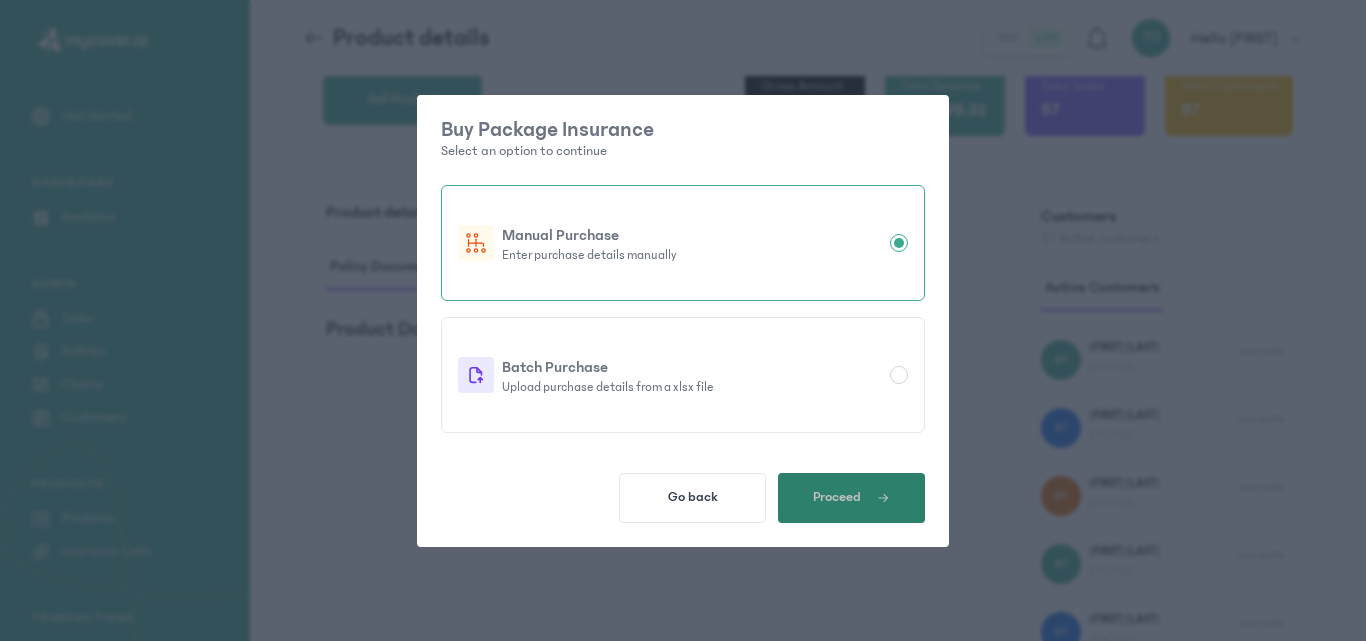 click on "Proceed" 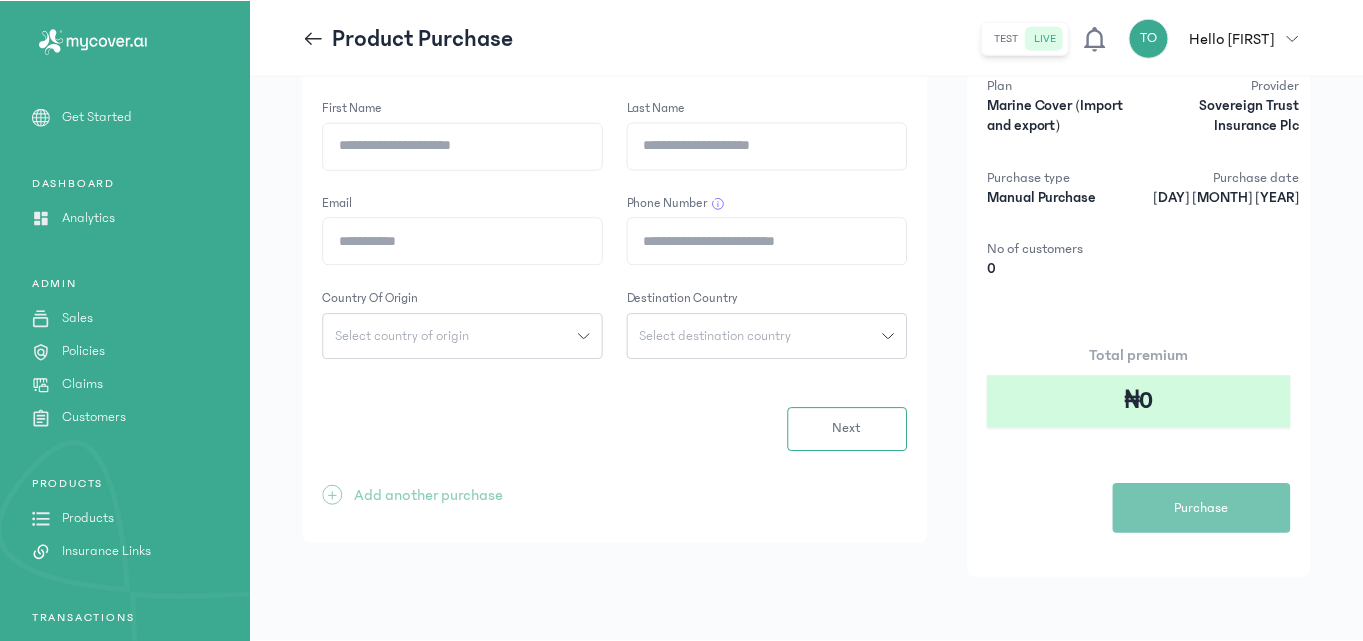 scroll, scrollTop: 0, scrollLeft: 0, axis: both 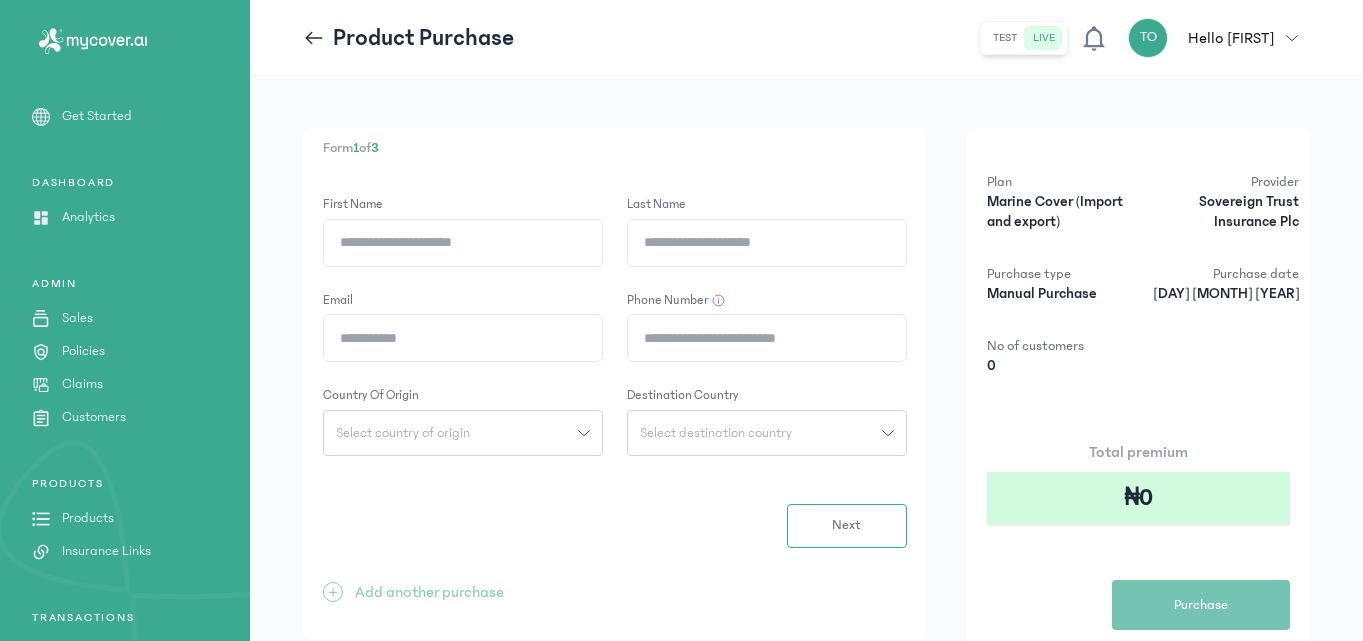 click on "First Name" 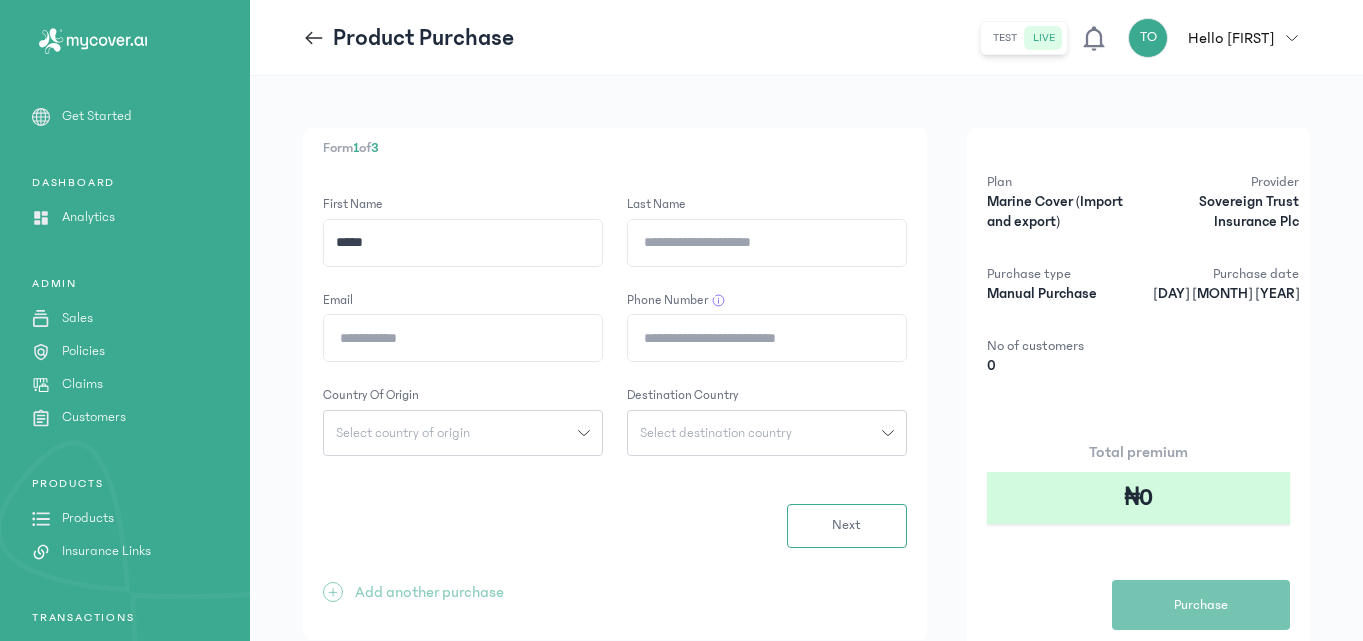 type on "****" 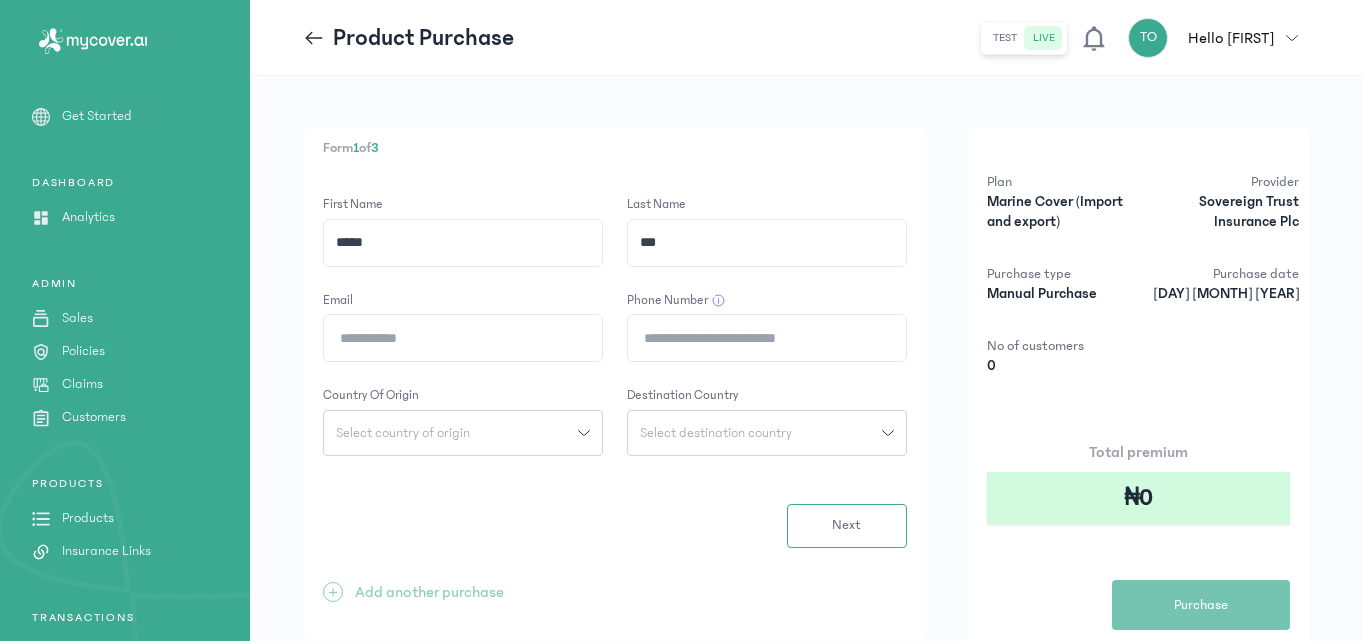 type on "***" 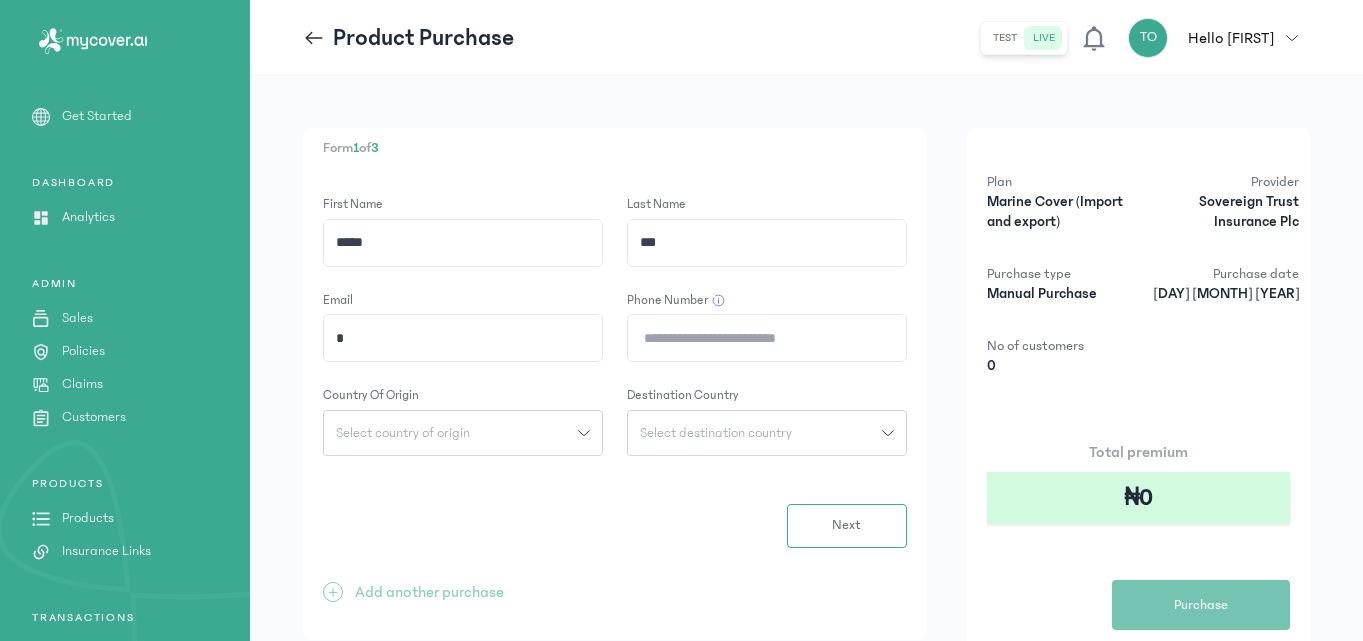 type on "**********" 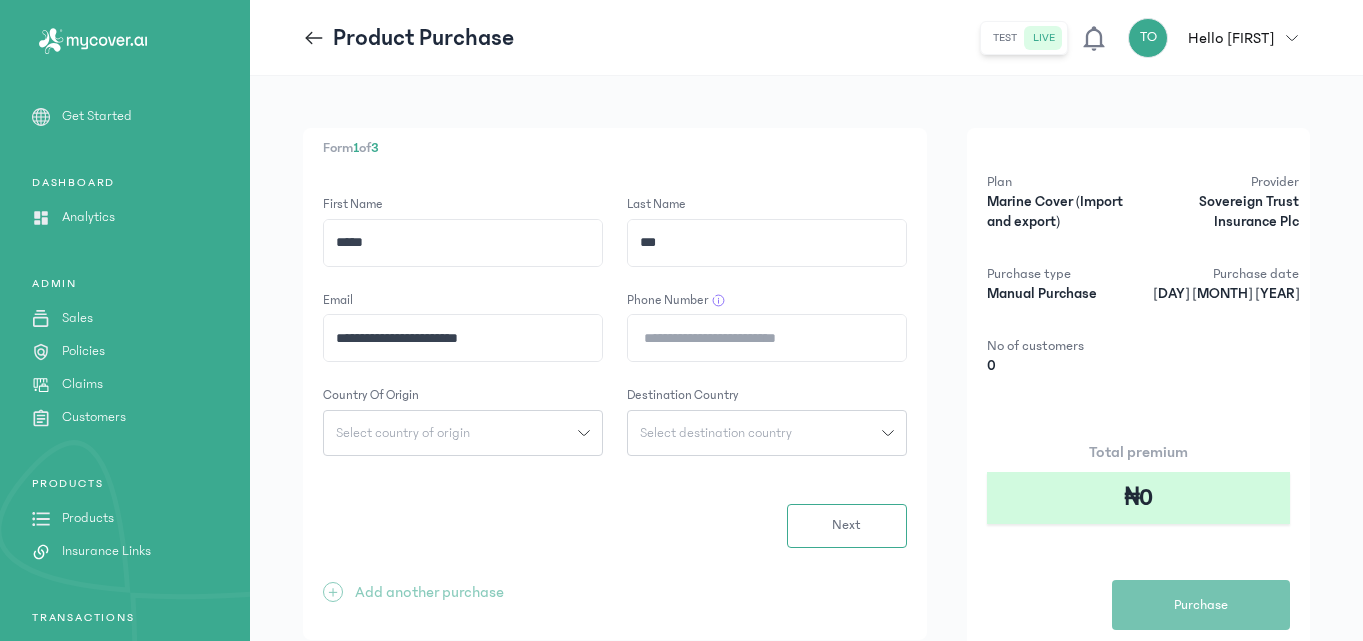 click on "Phone Number" 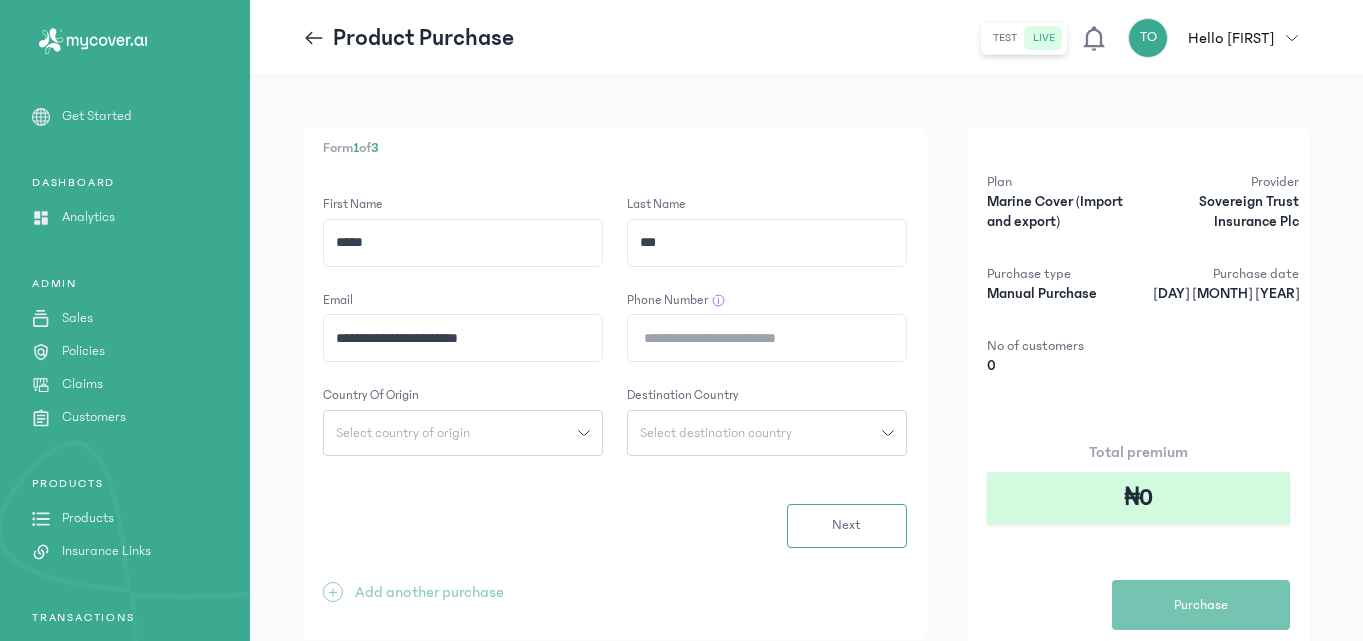 type on "**********" 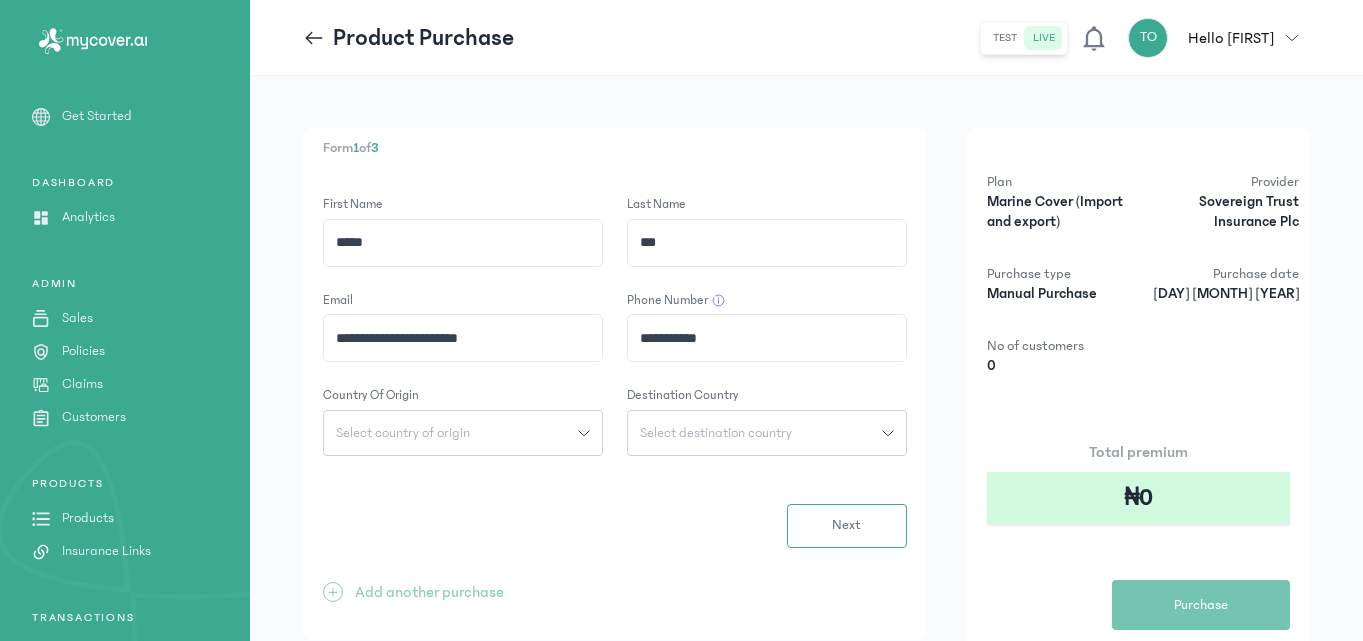 click on "Select country of origin" 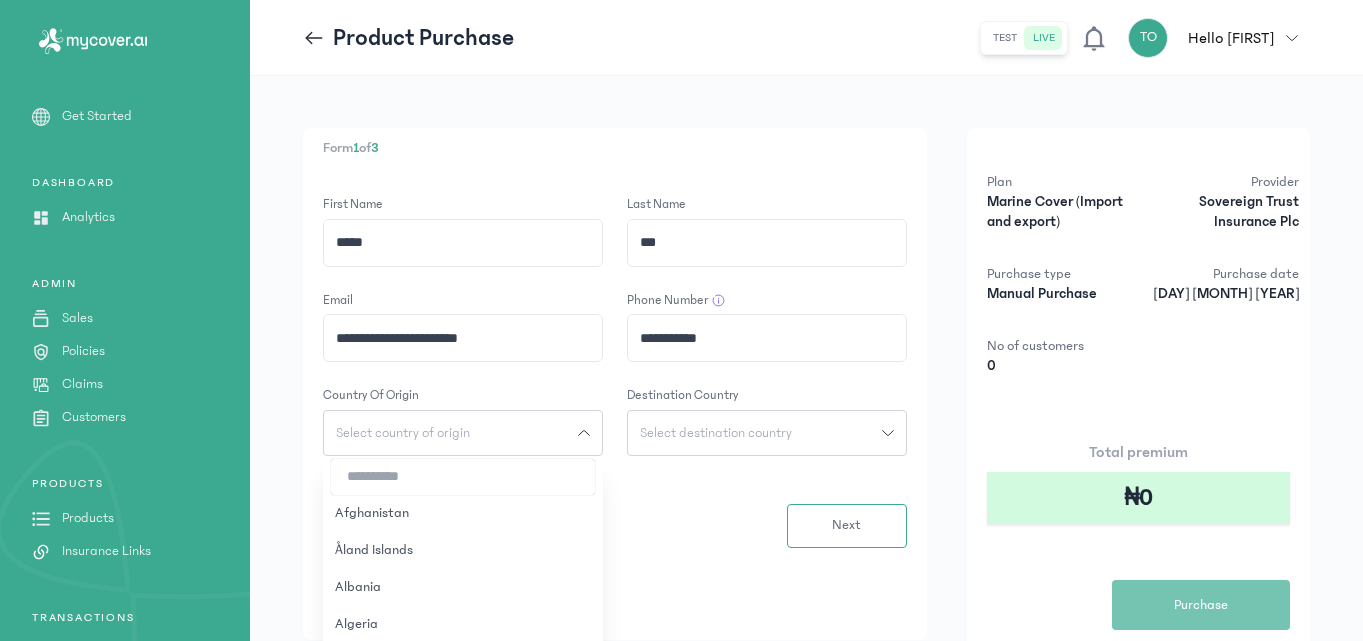 type 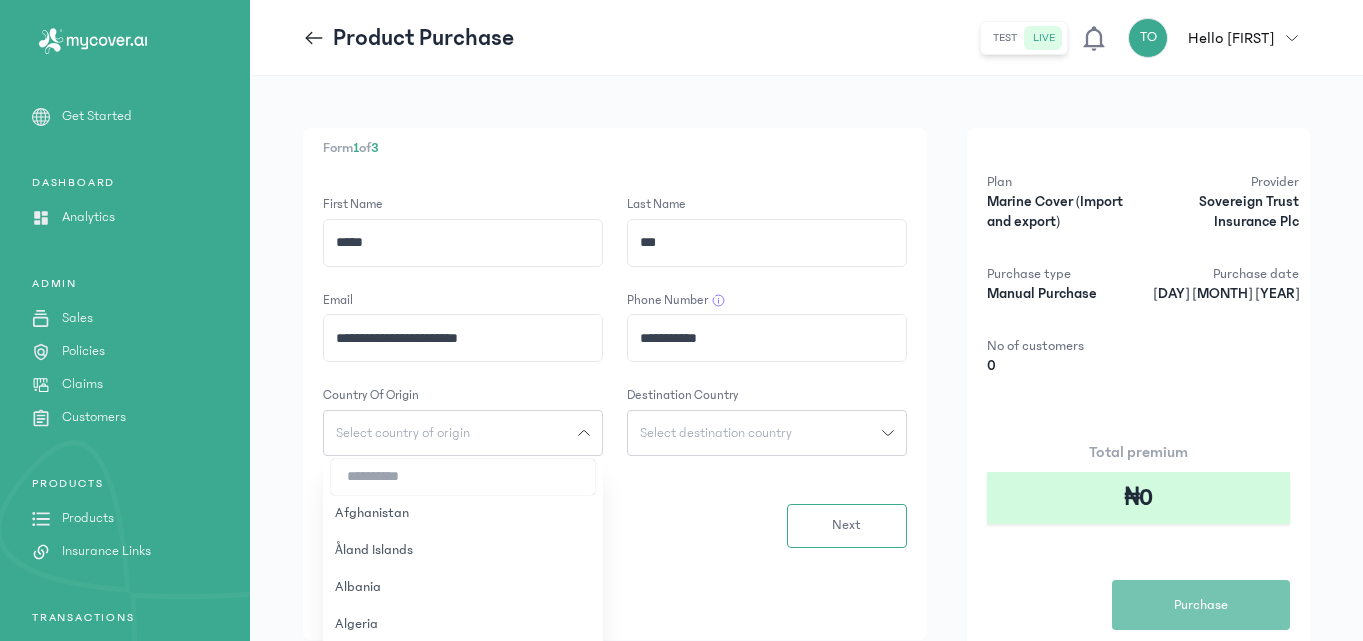 click at bounding box center [463, 477] 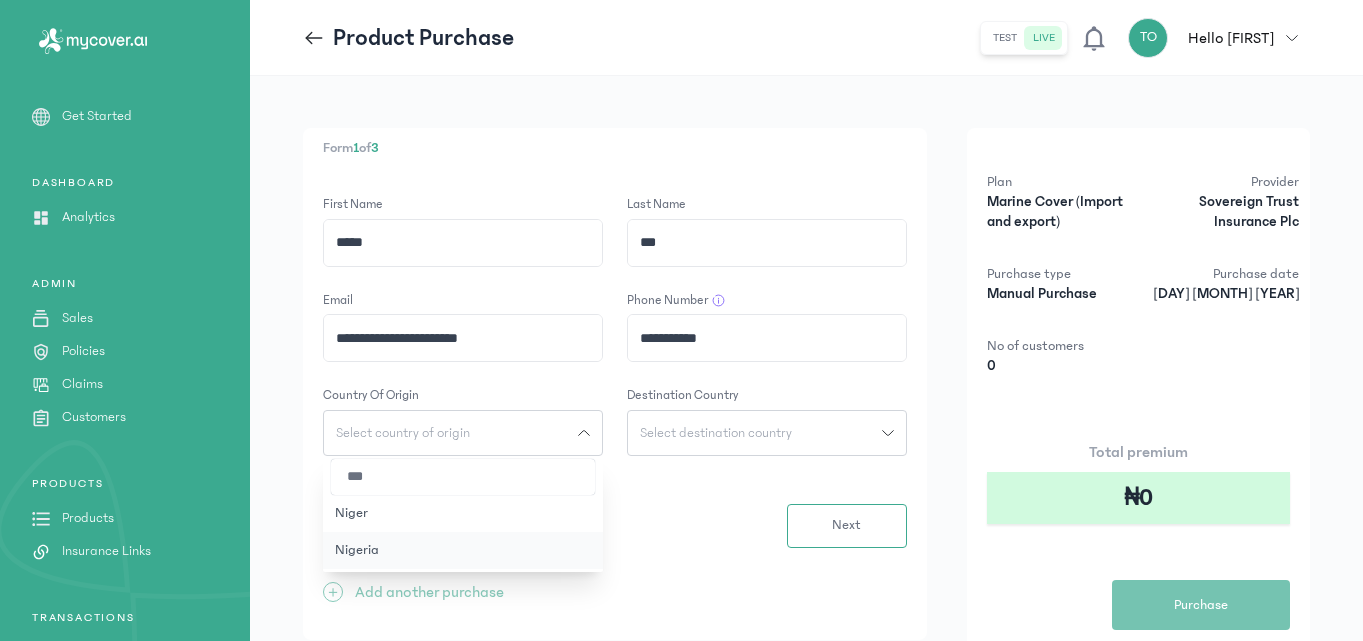type on "***" 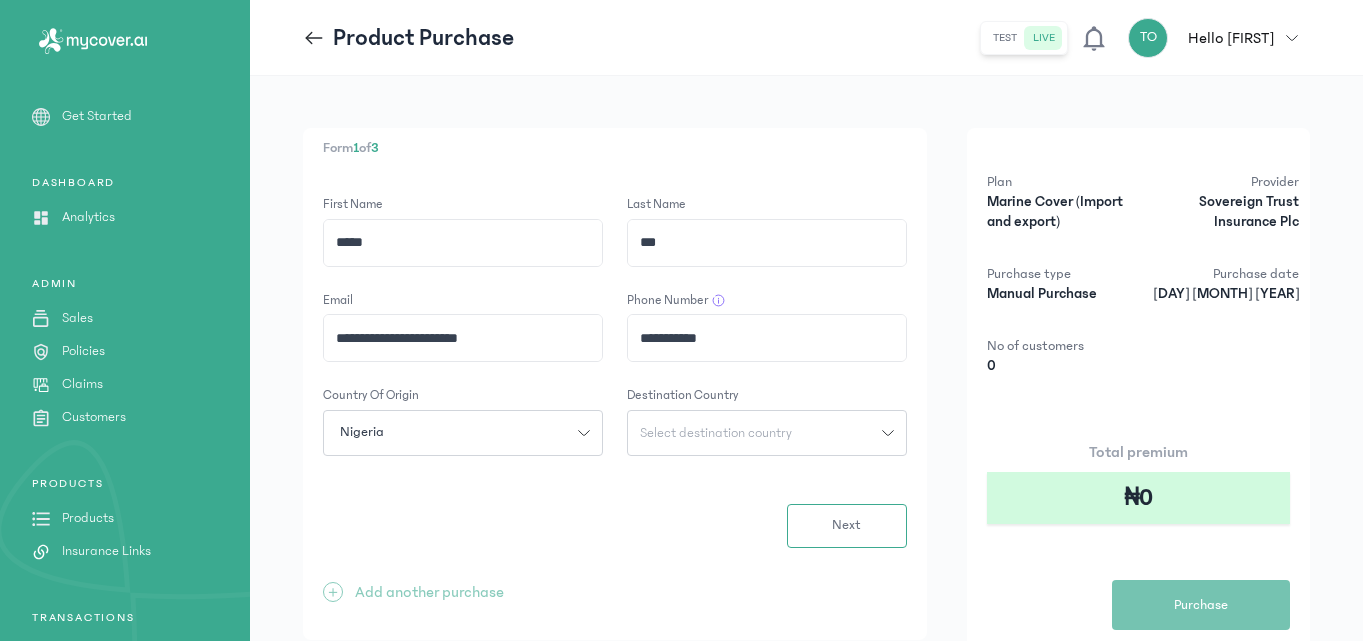 click on "Select destination country" at bounding box center [716, 433] 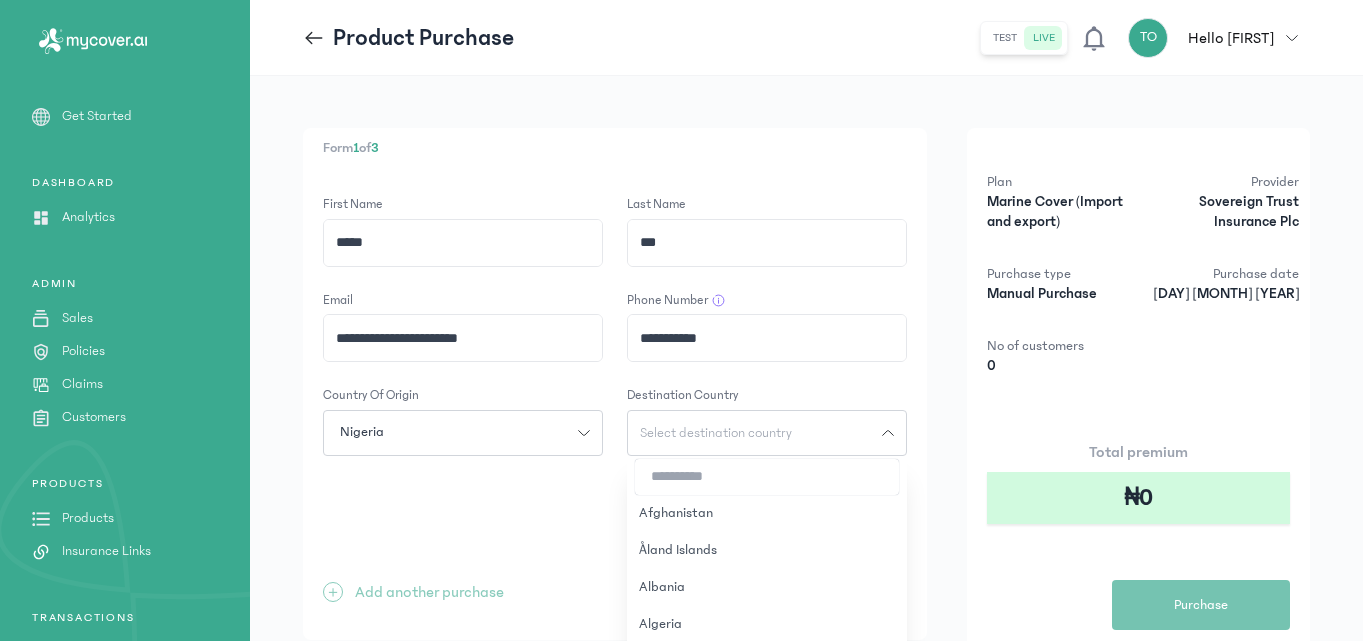 click at bounding box center (767, 477) 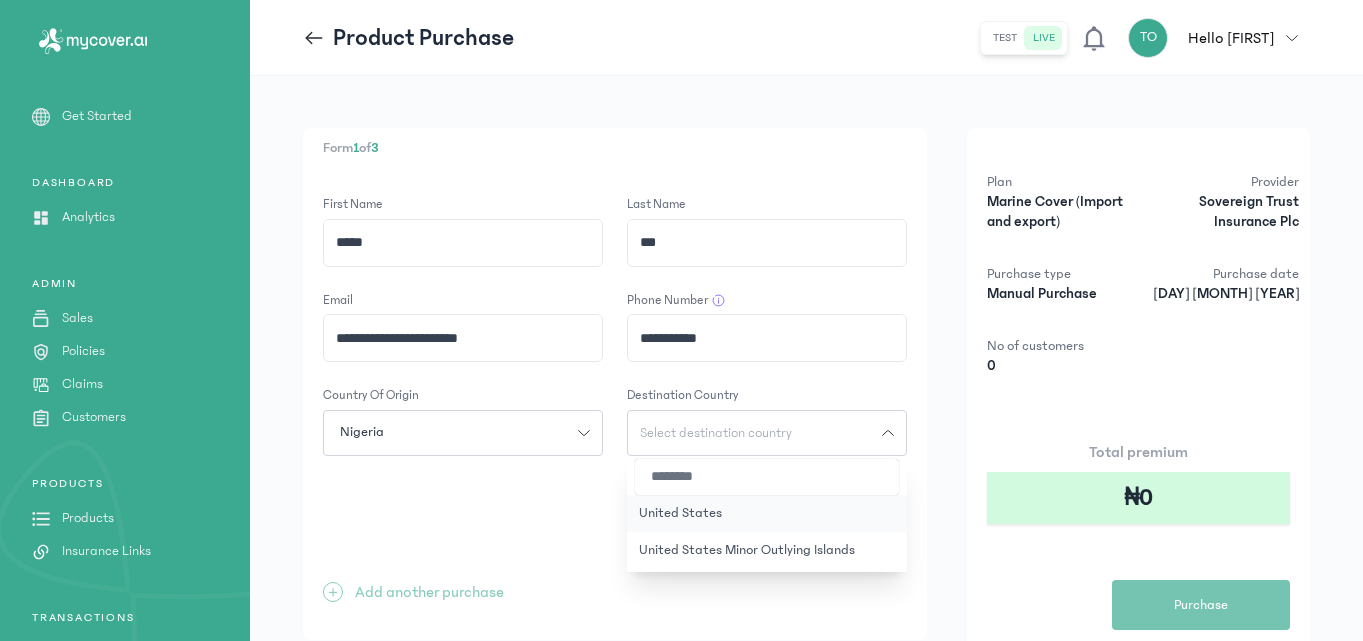 type on "********" 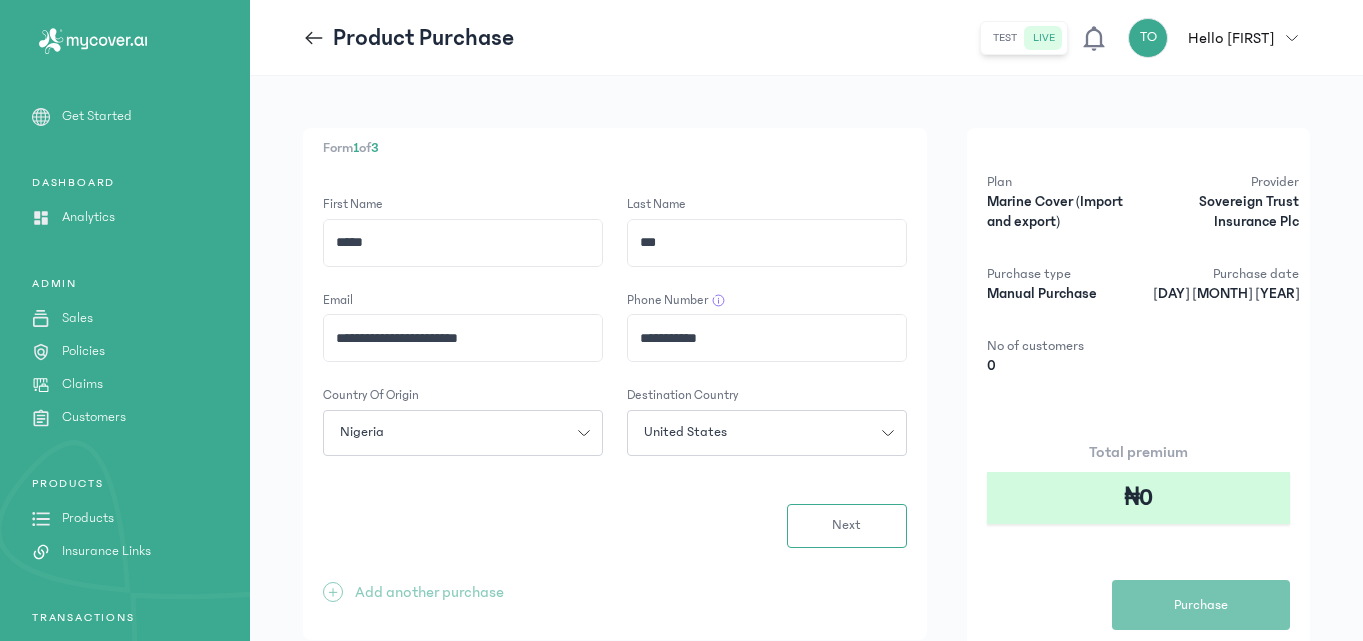click on "Next" 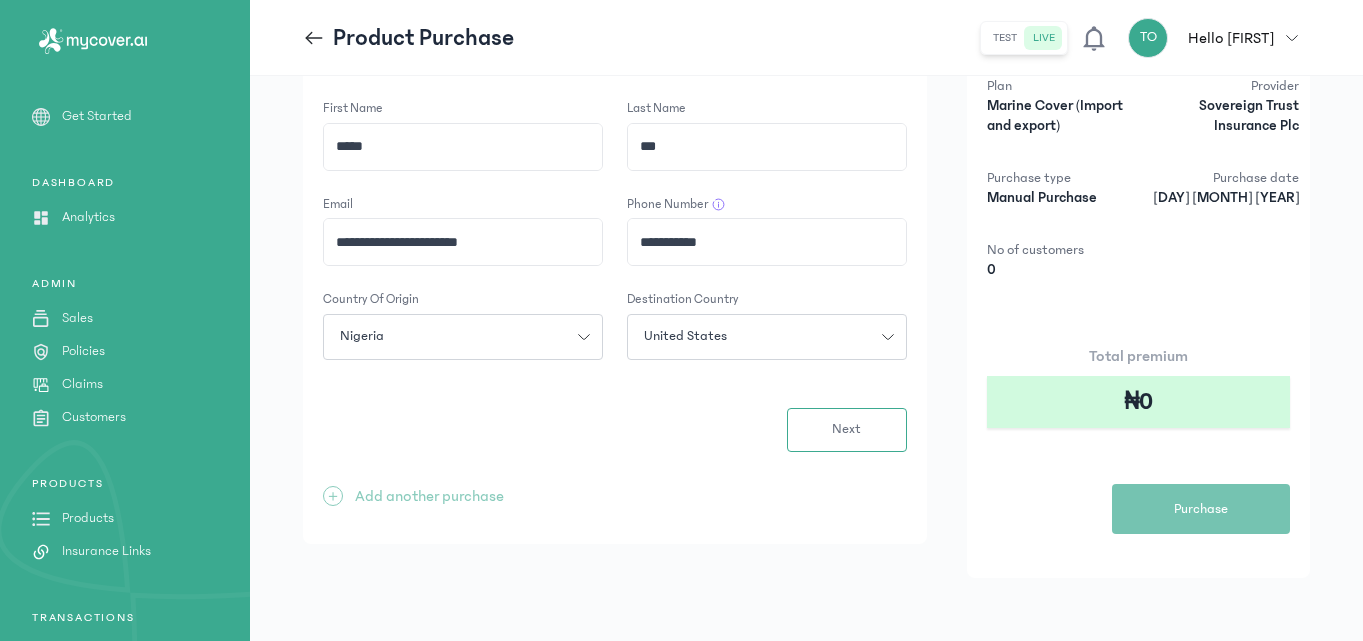 scroll, scrollTop: 97, scrollLeft: 0, axis: vertical 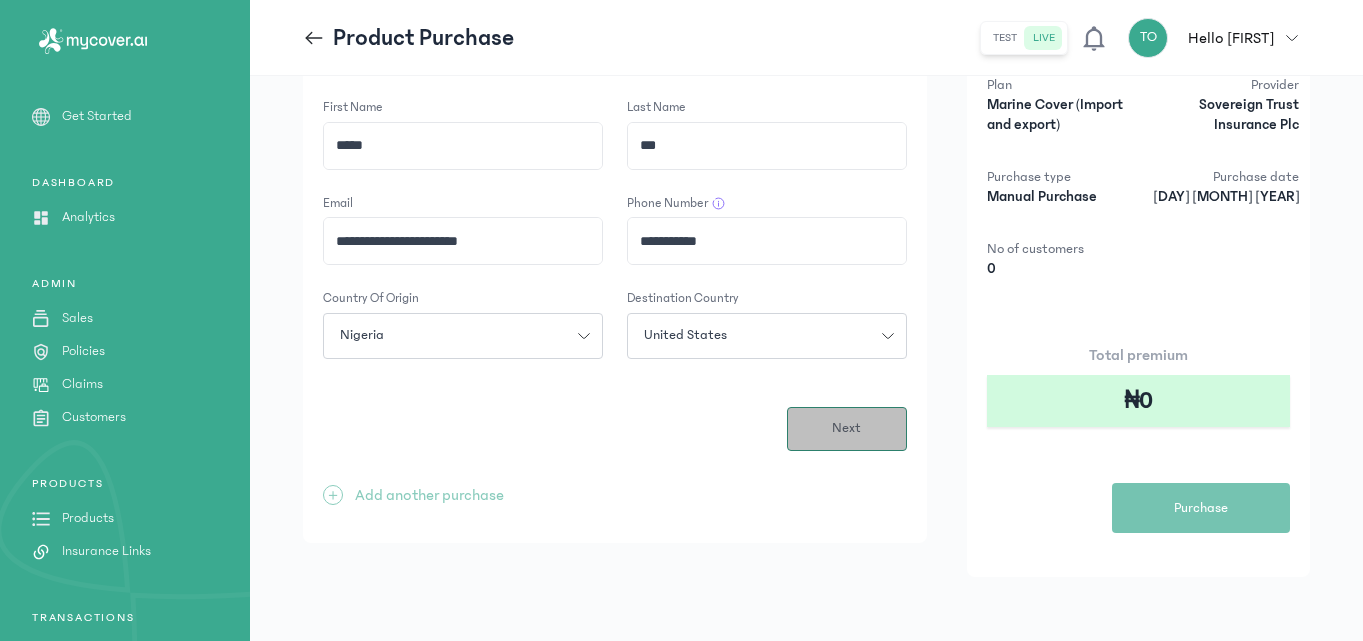 click on "Next" at bounding box center [847, 429] 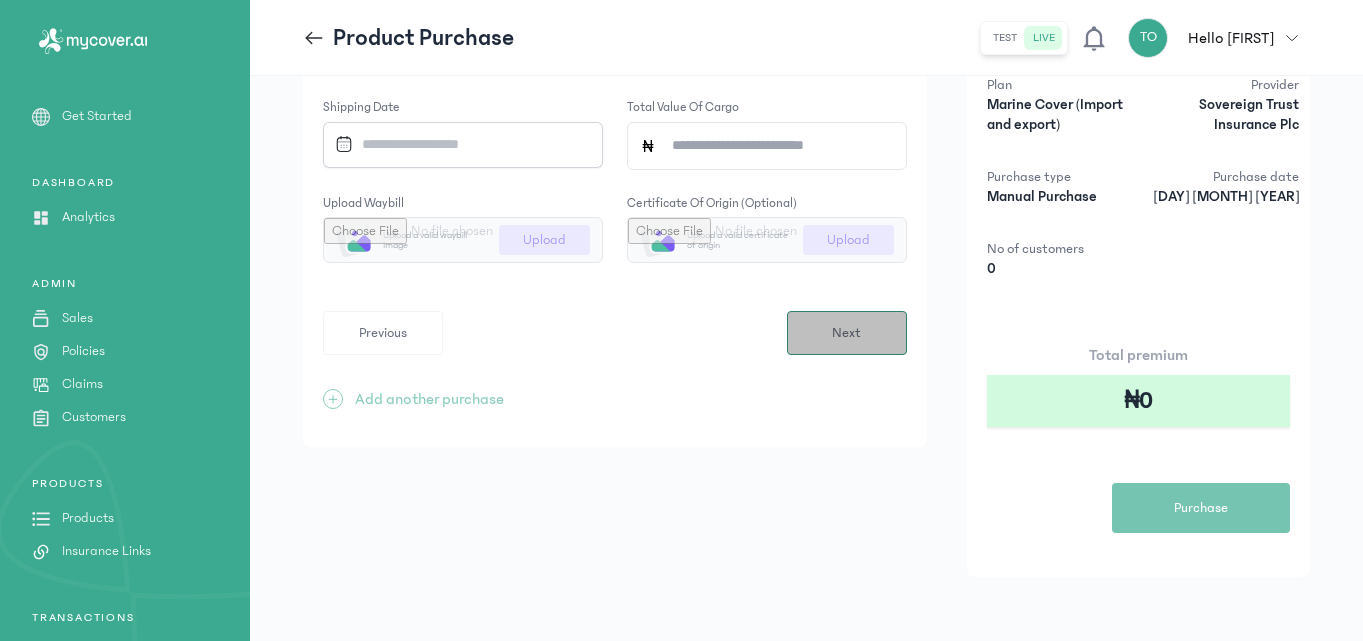 scroll, scrollTop: 0, scrollLeft: 0, axis: both 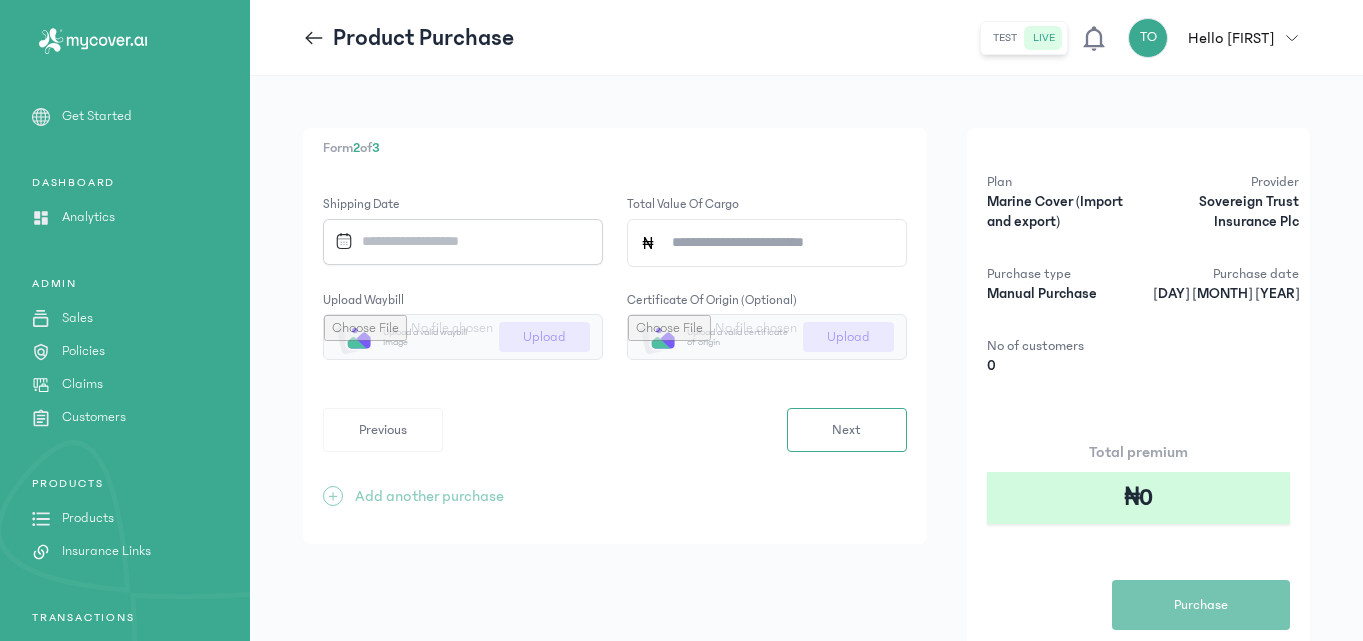 click at bounding box center [456, 241] 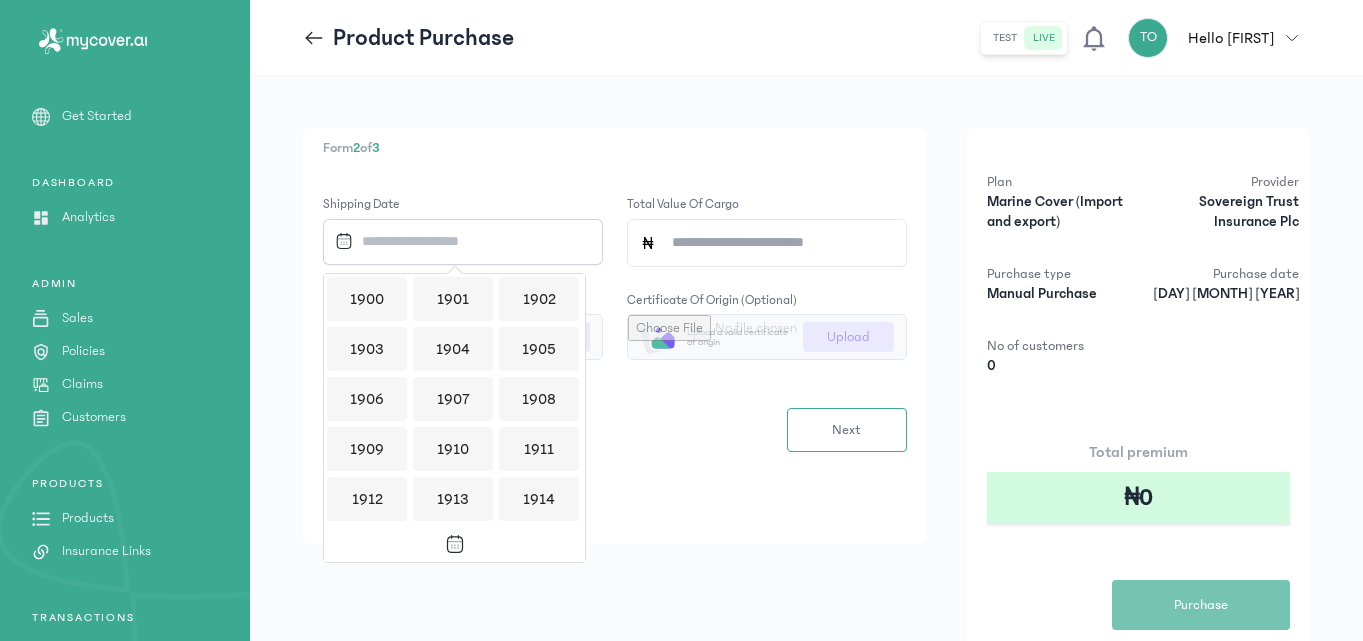 scroll, scrollTop: 1939, scrollLeft: 0, axis: vertical 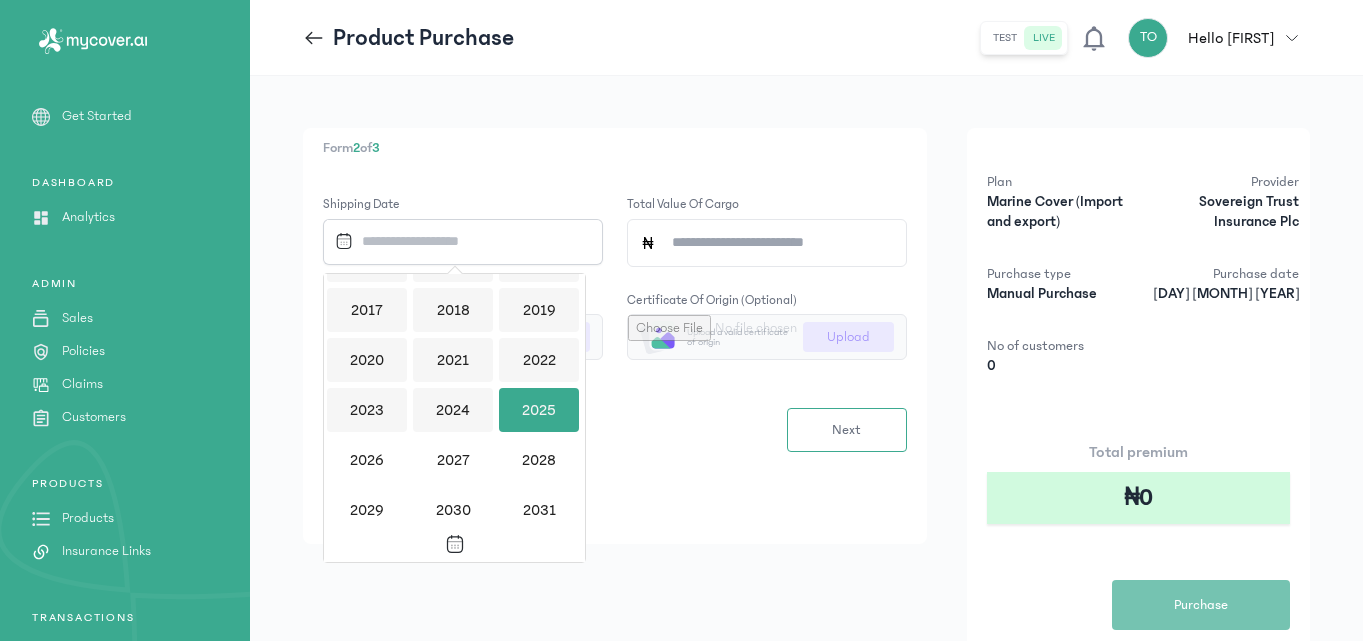 click on "2025" at bounding box center (539, 410) 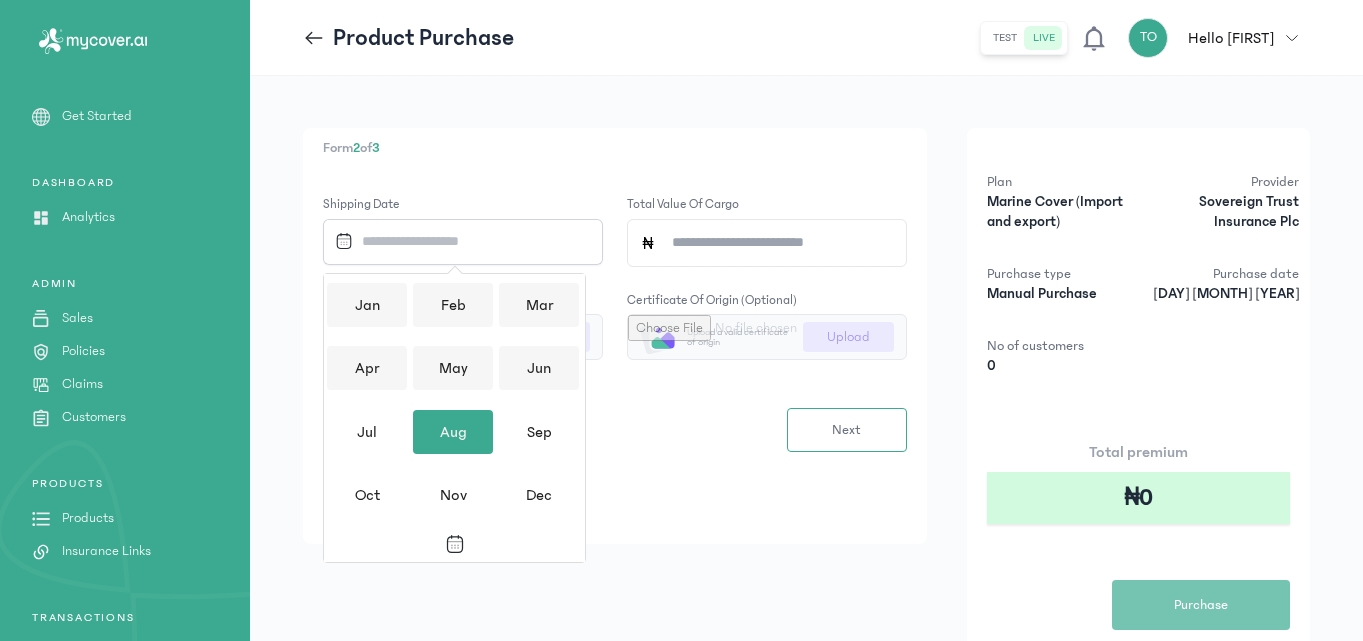 click on "Aug" at bounding box center [453, 432] 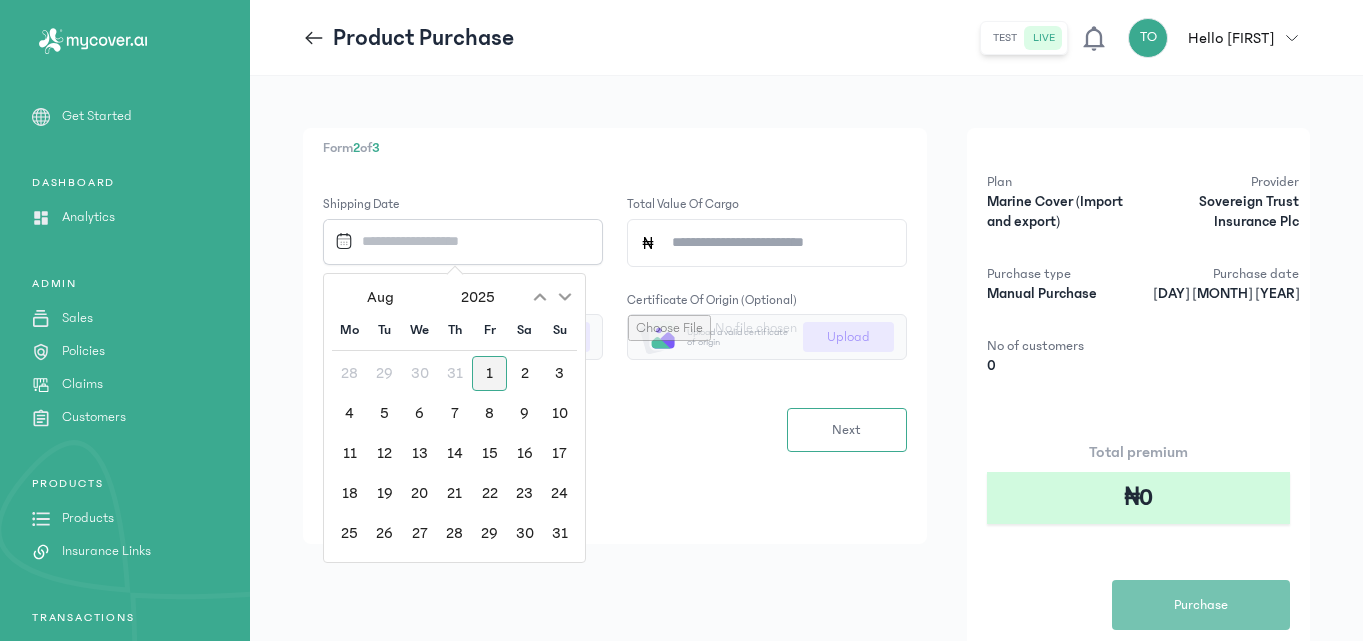 click on "1" at bounding box center [489, 373] 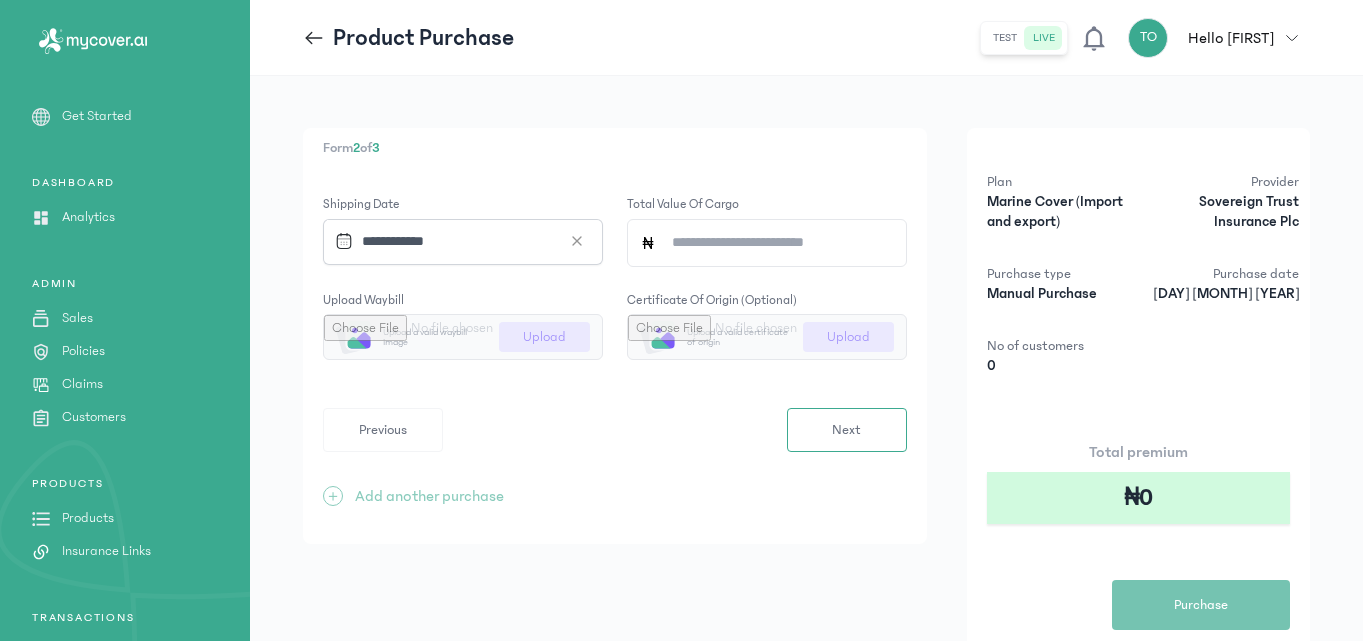 click on "Total value of cargo" 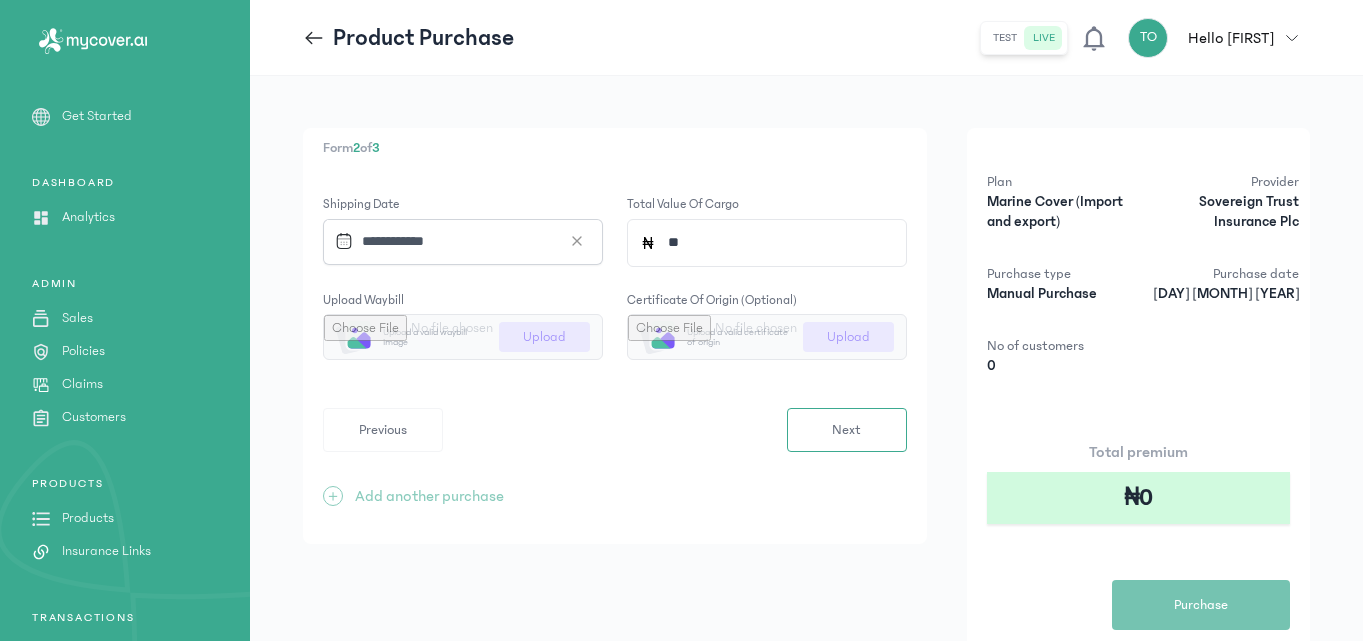 type on "*" 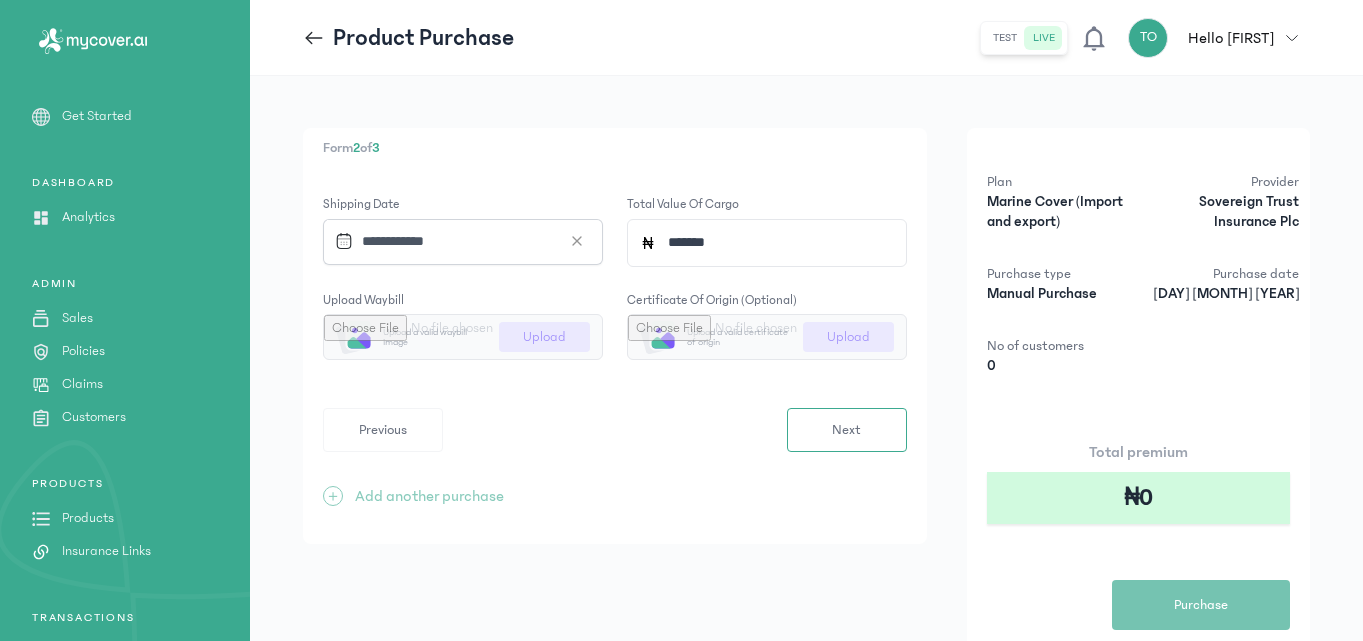 type on "*******" 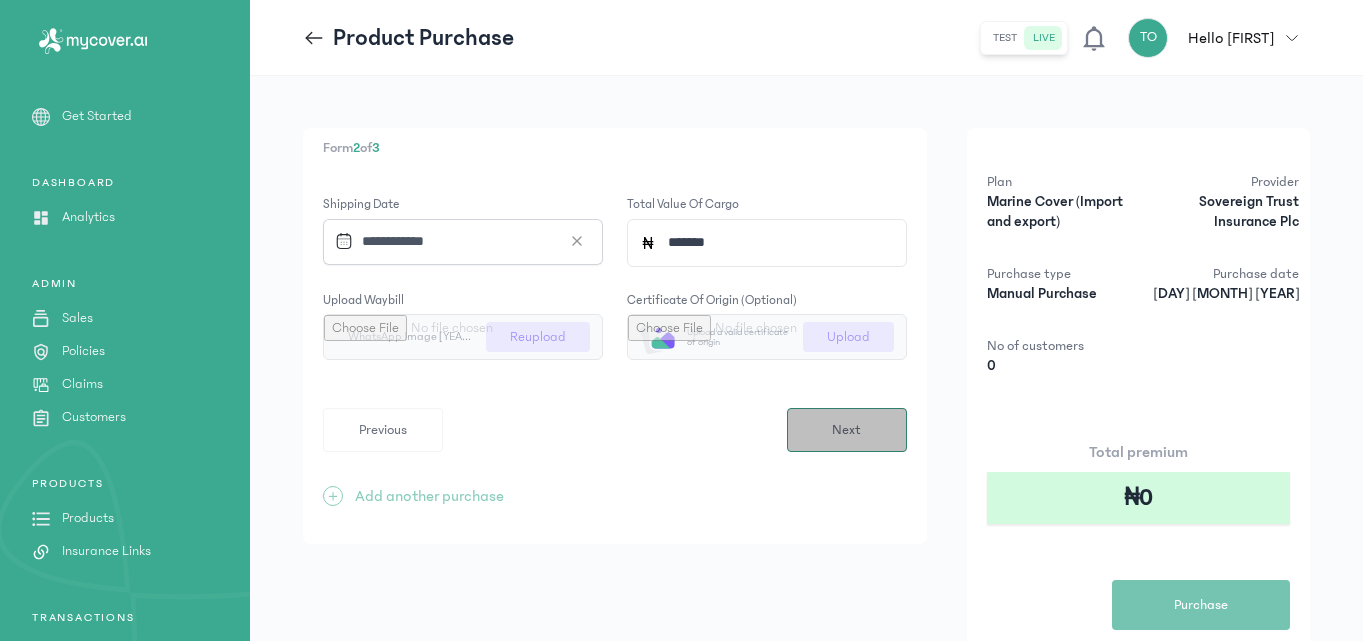 click on "Next" at bounding box center (847, 430) 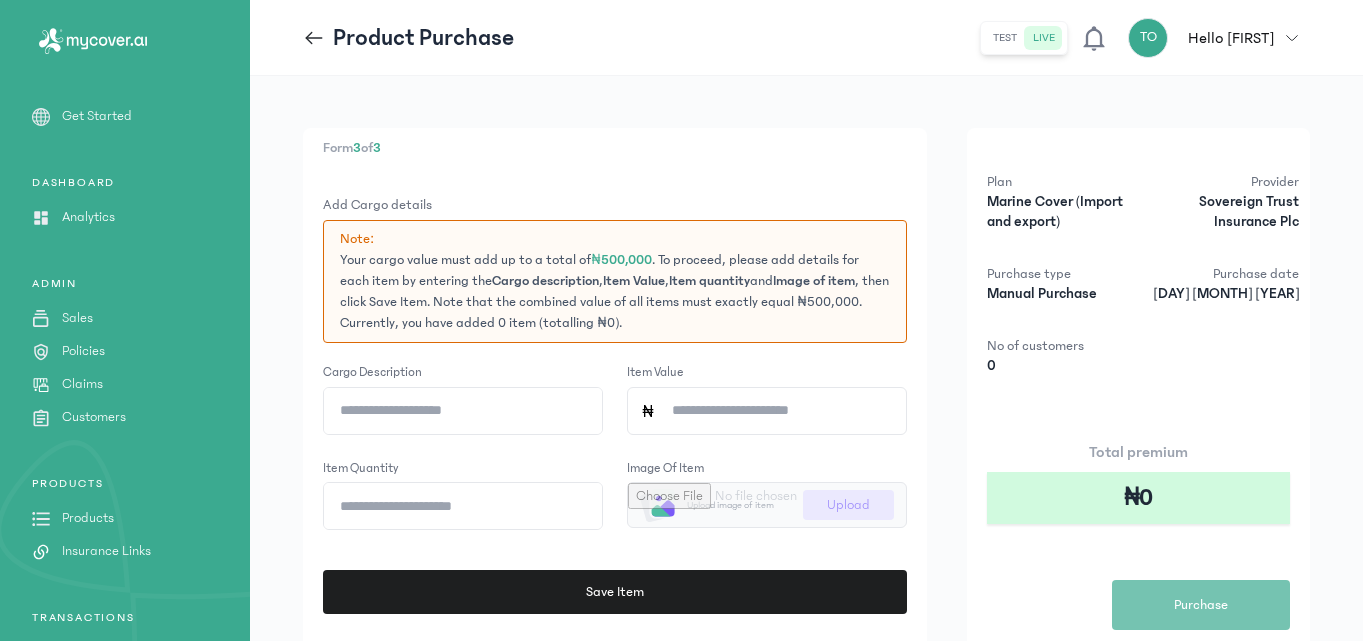 click on "Cargo description" 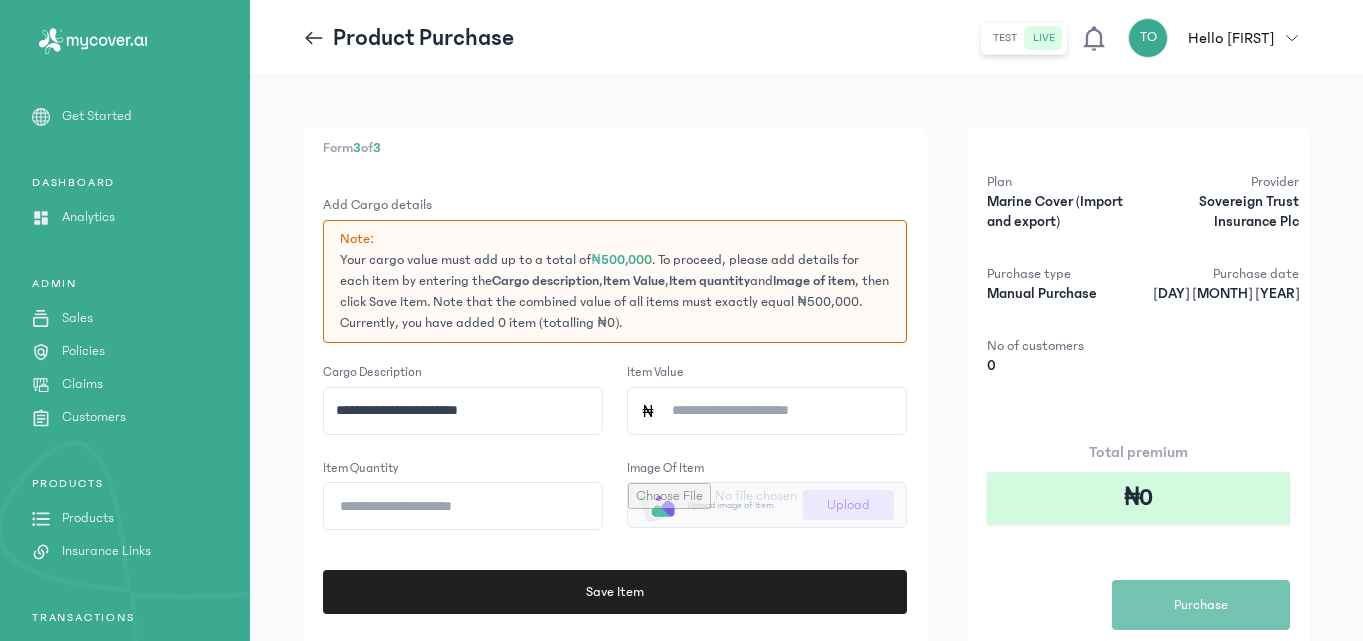 type on "**********" 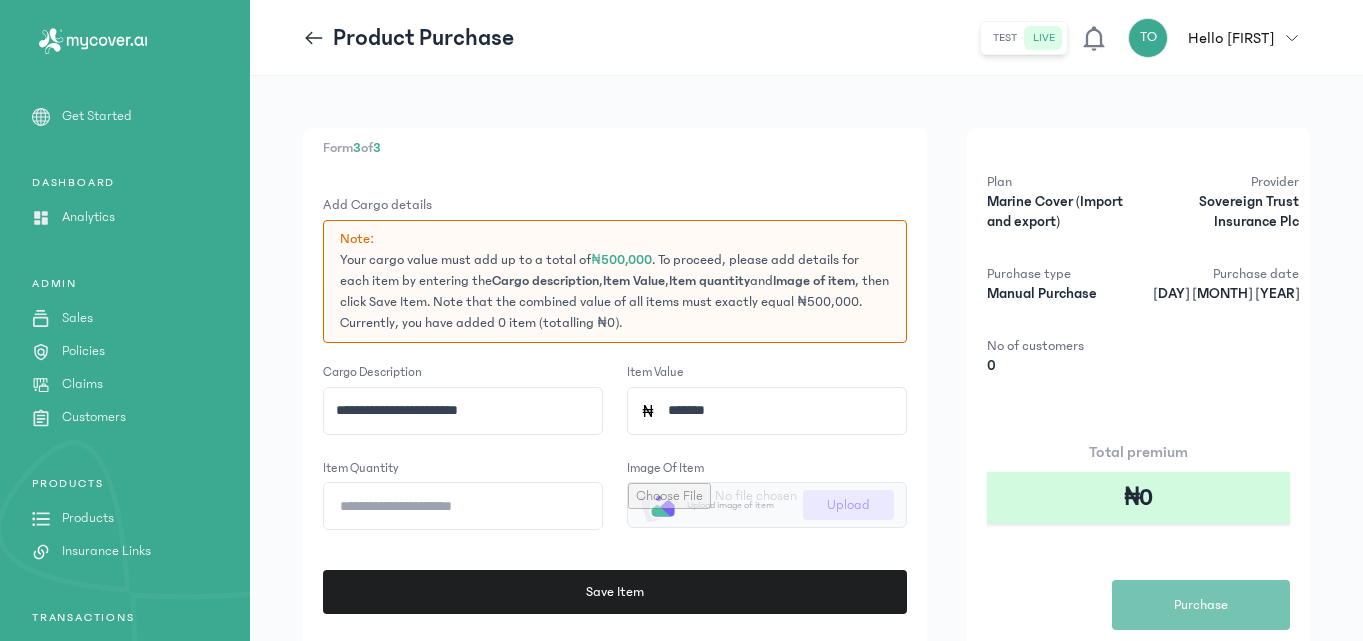 type on "*******" 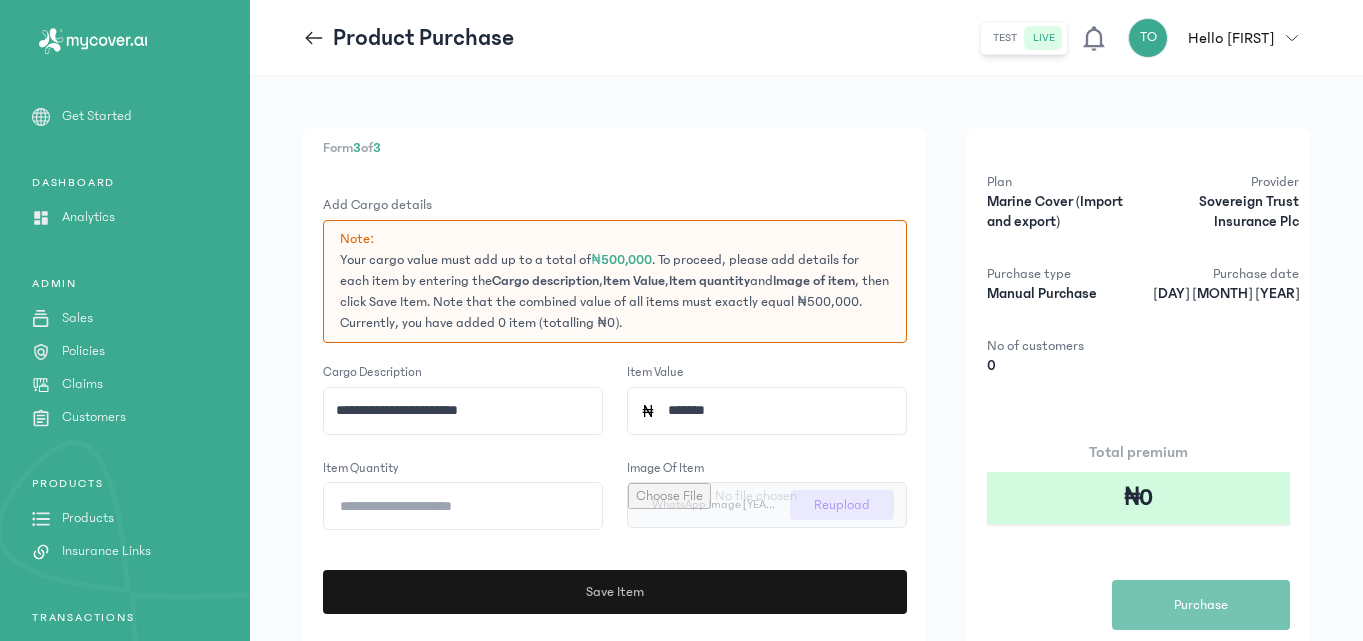 click on "Save Item" at bounding box center [615, 592] 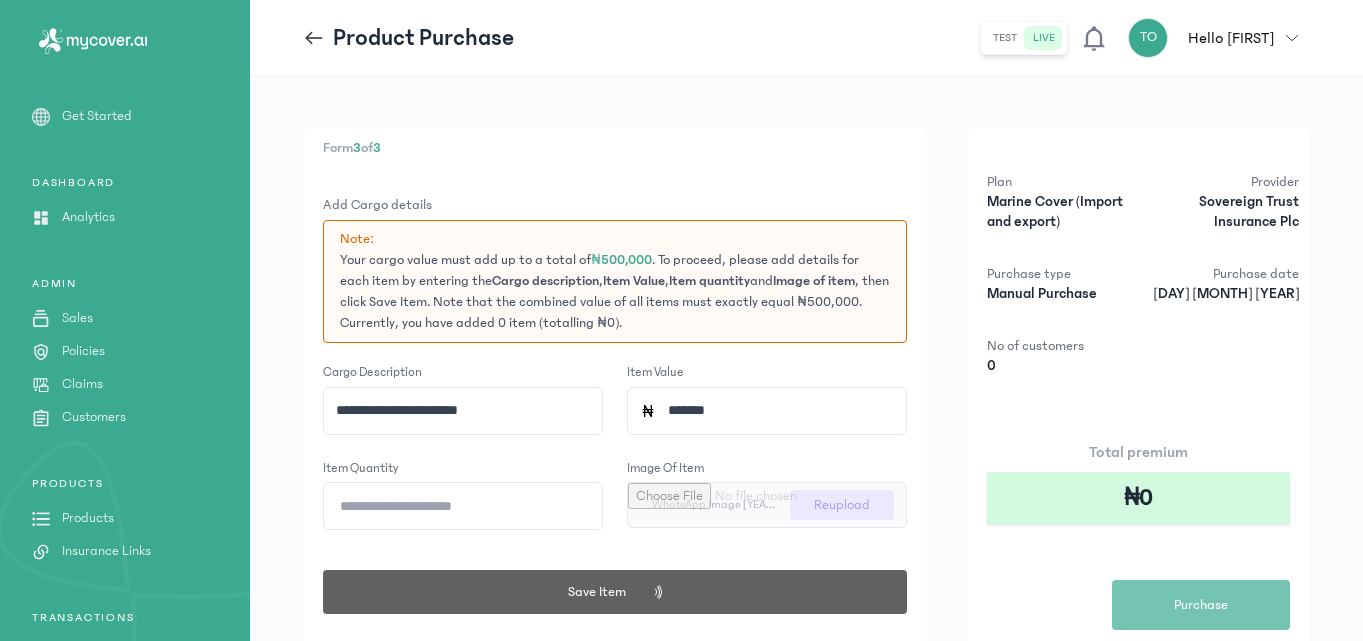 type 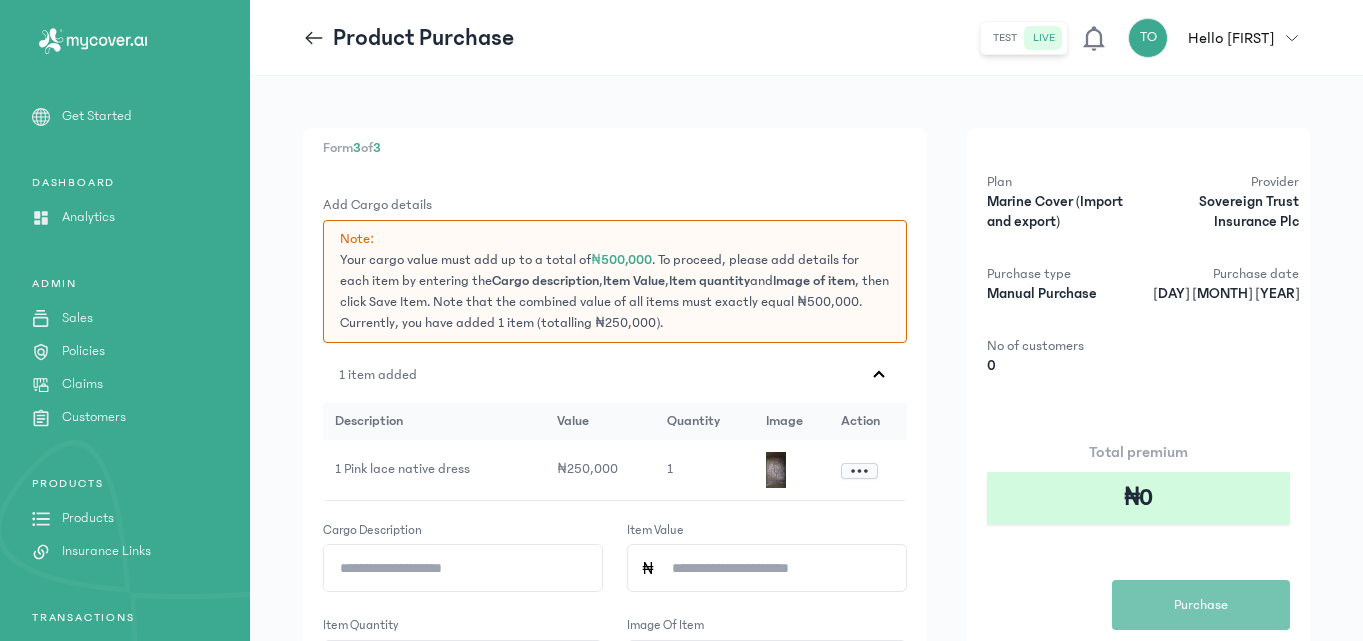click on "Total premium ₦0  Purchase" at bounding box center [1138, 535] 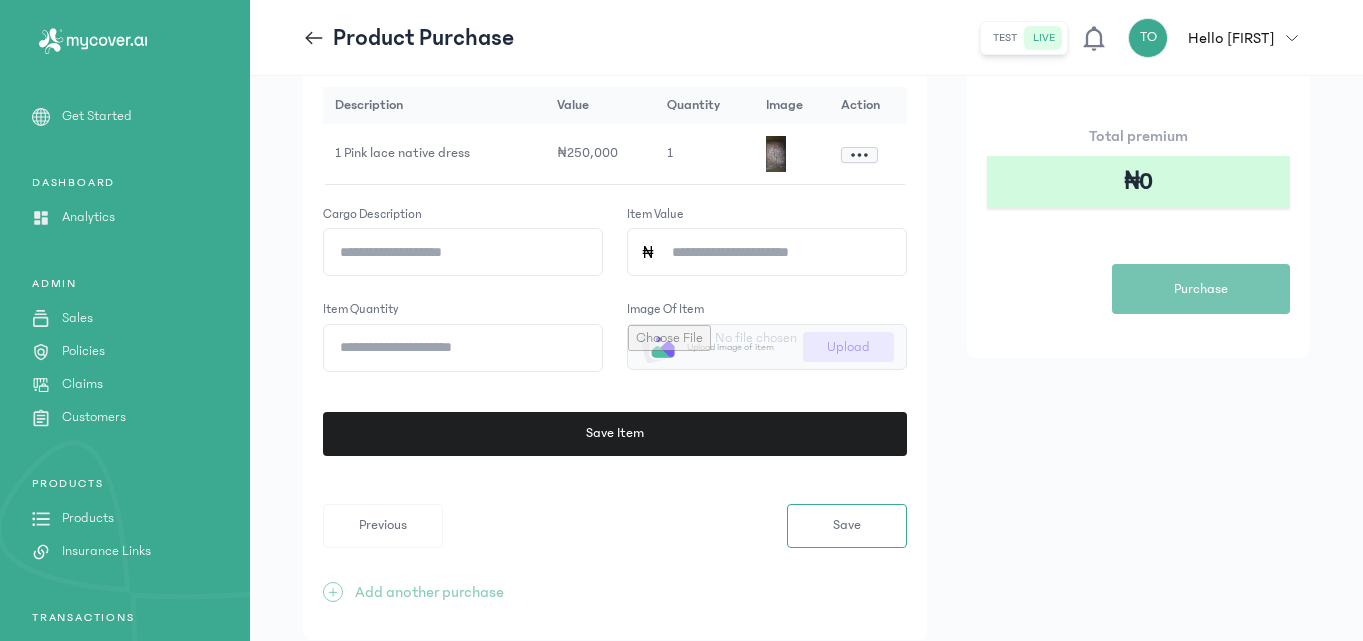 scroll, scrollTop: 320, scrollLeft: 0, axis: vertical 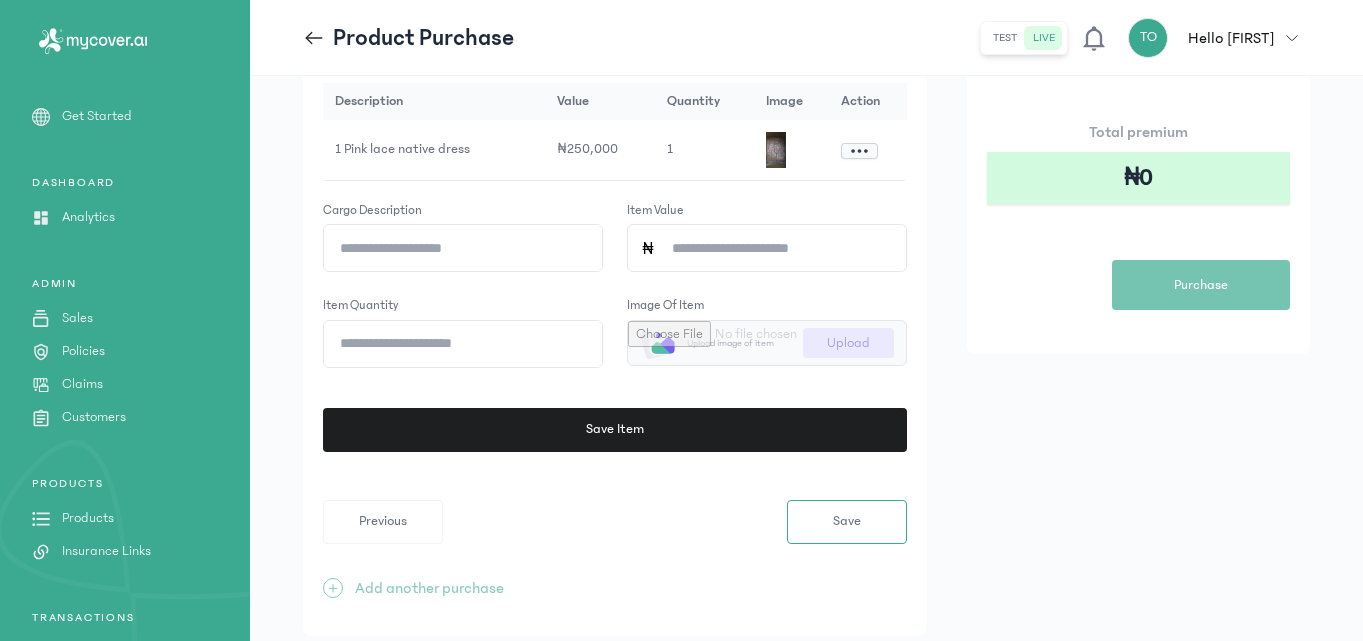 click on "Cargo description" 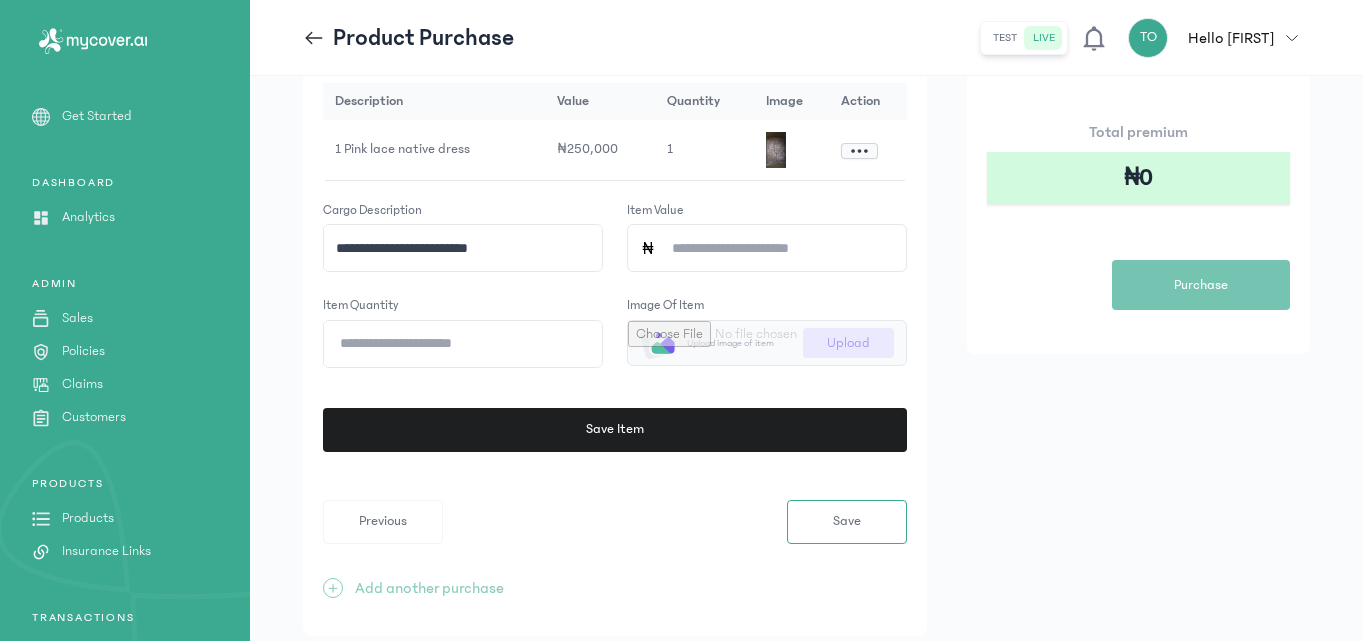 type on "**********" 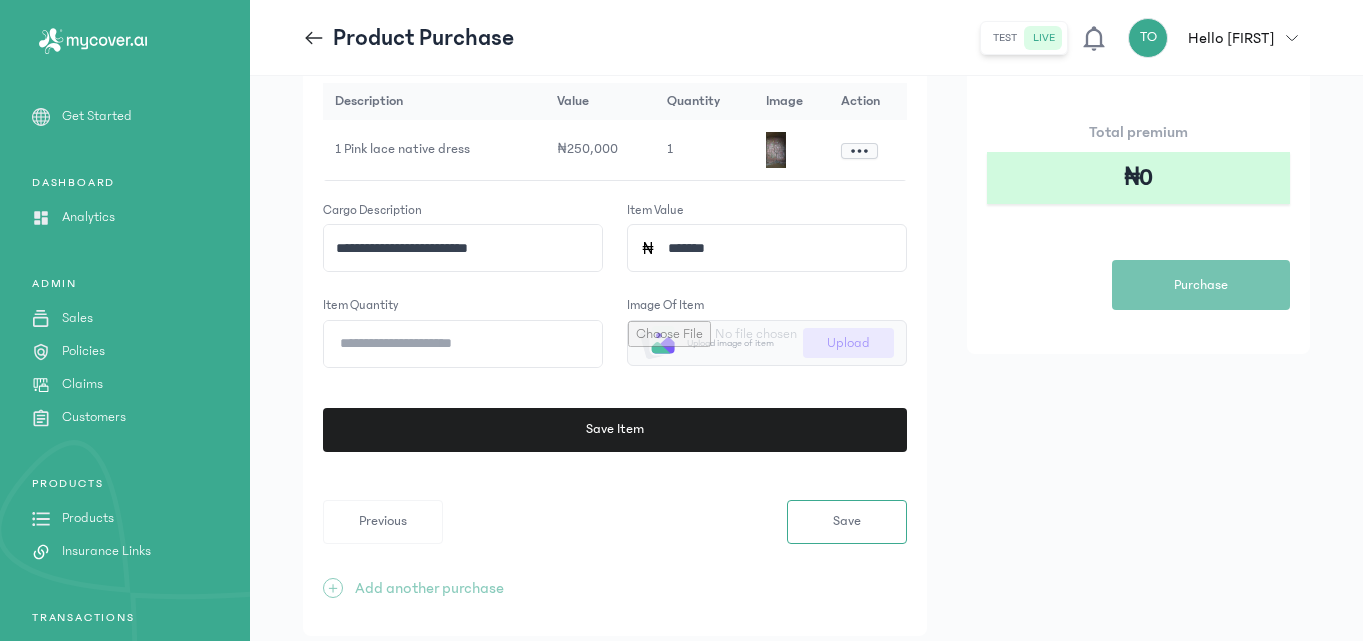 type on "*******" 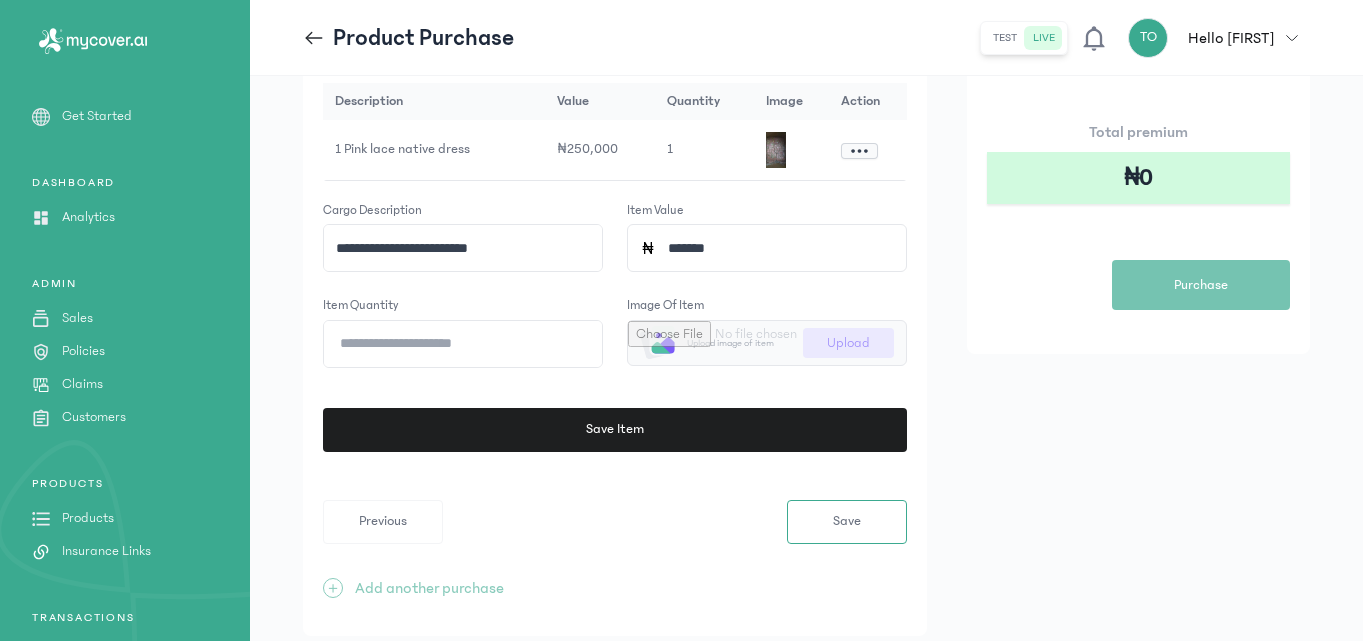 type 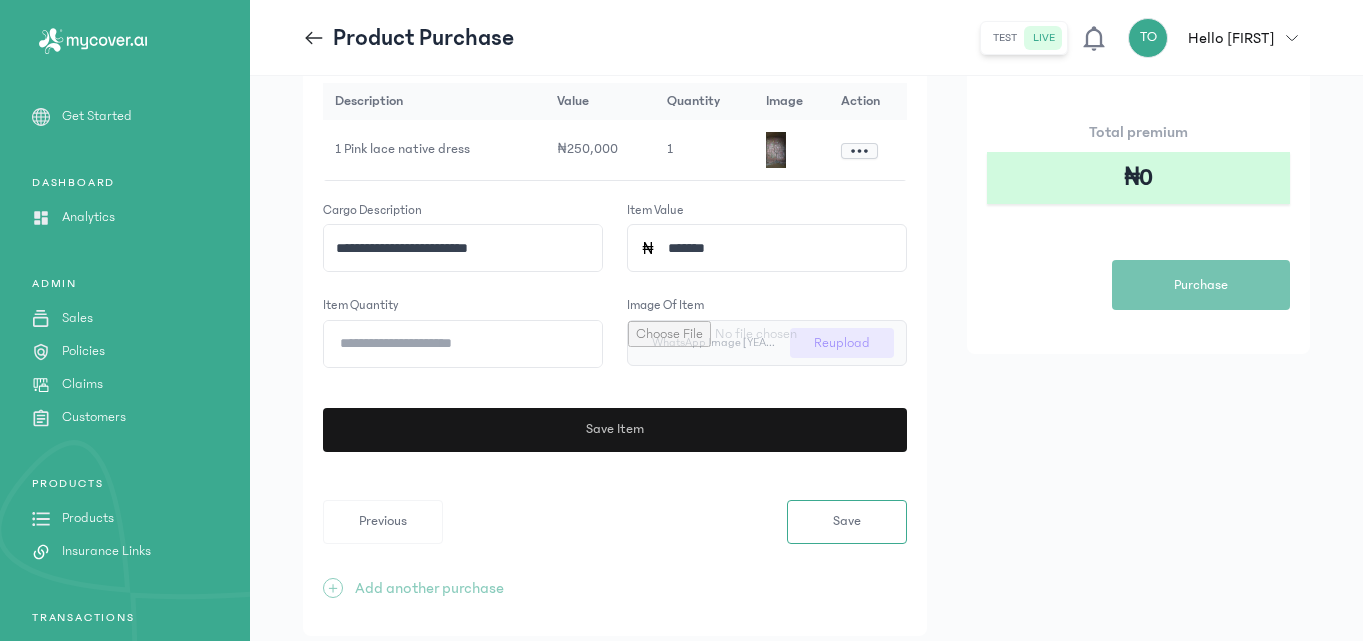 click on "Save Item" at bounding box center [615, 430] 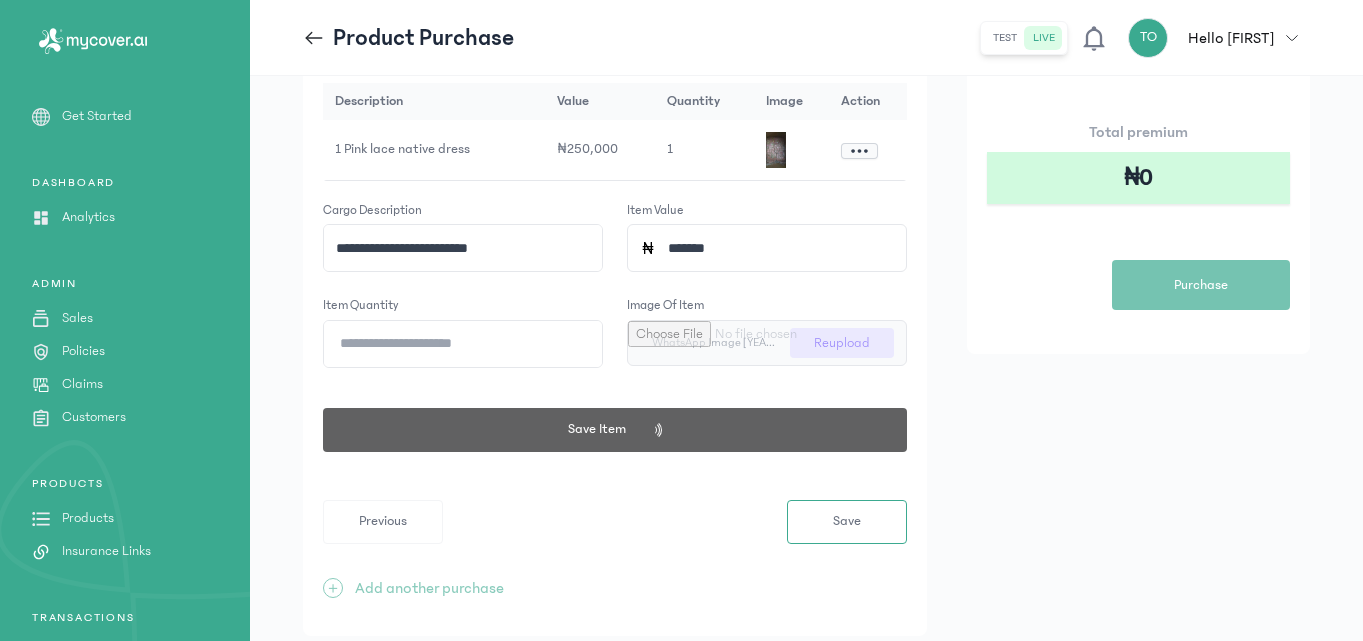 type 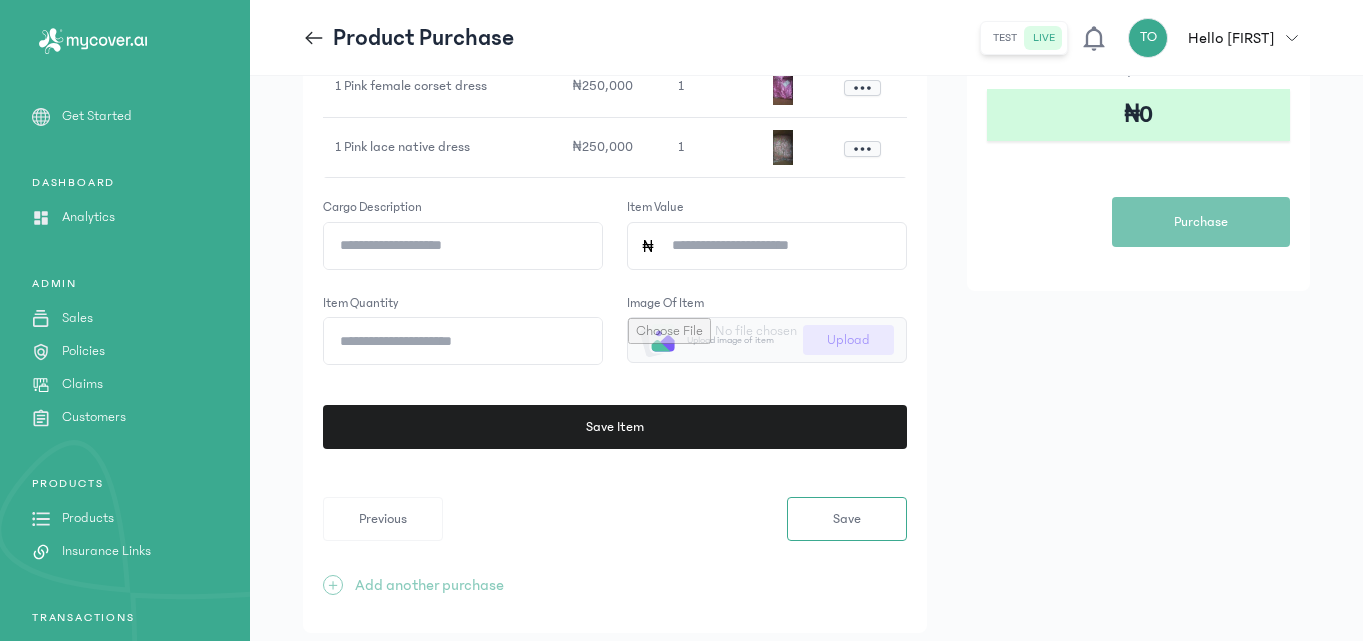 scroll, scrollTop: 439, scrollLeft: 0, axis: vertical 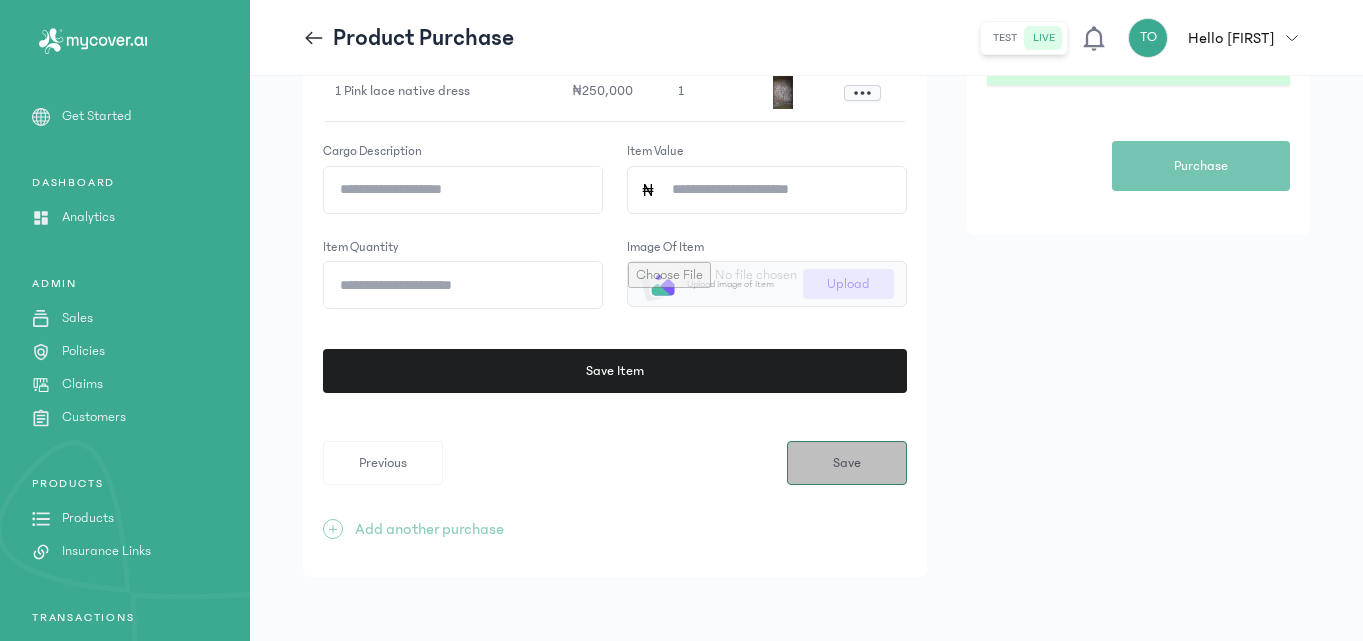 click on "Save" at bounding box center [847, 463] 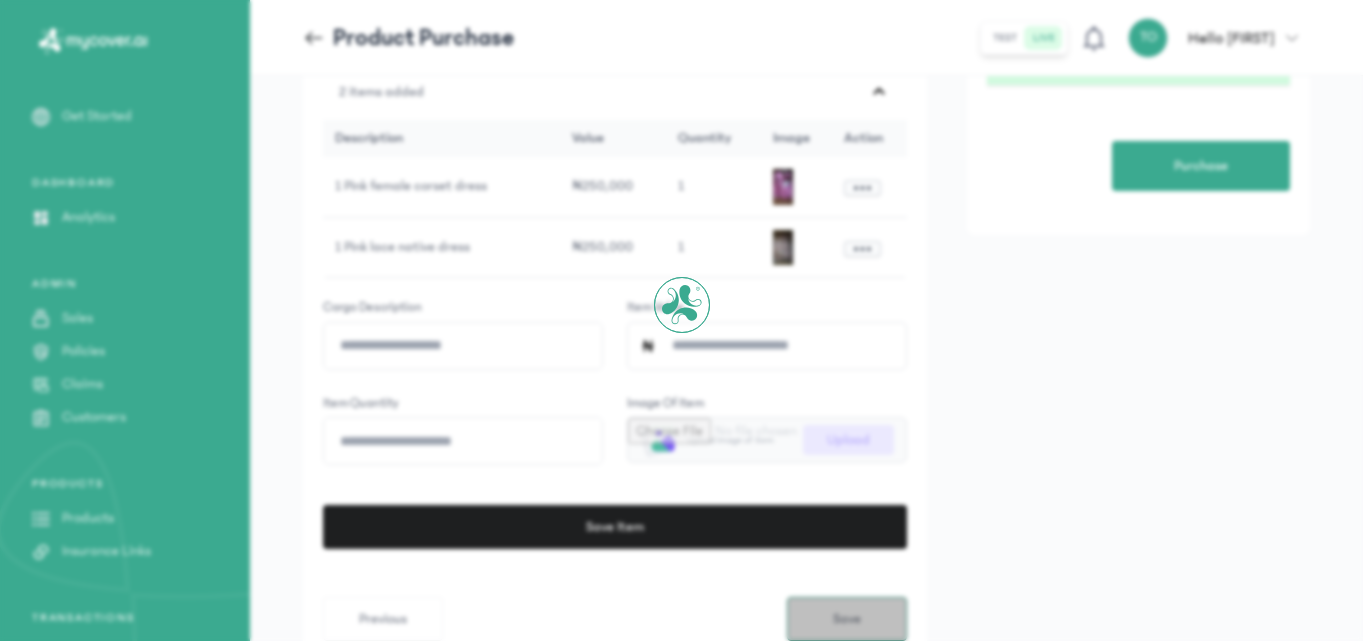 scroll, scrollTop: 0, scrollLeft: 0, axis: both 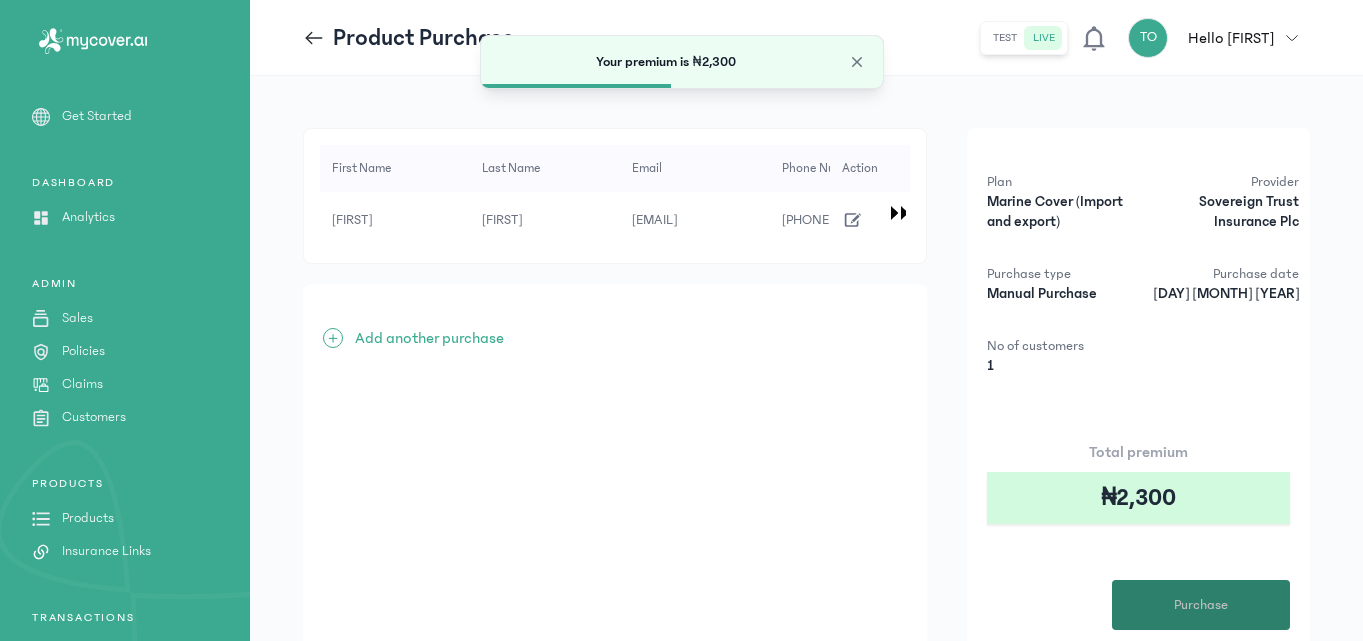 click on "Purchase" at bounding box center [1201, 605] 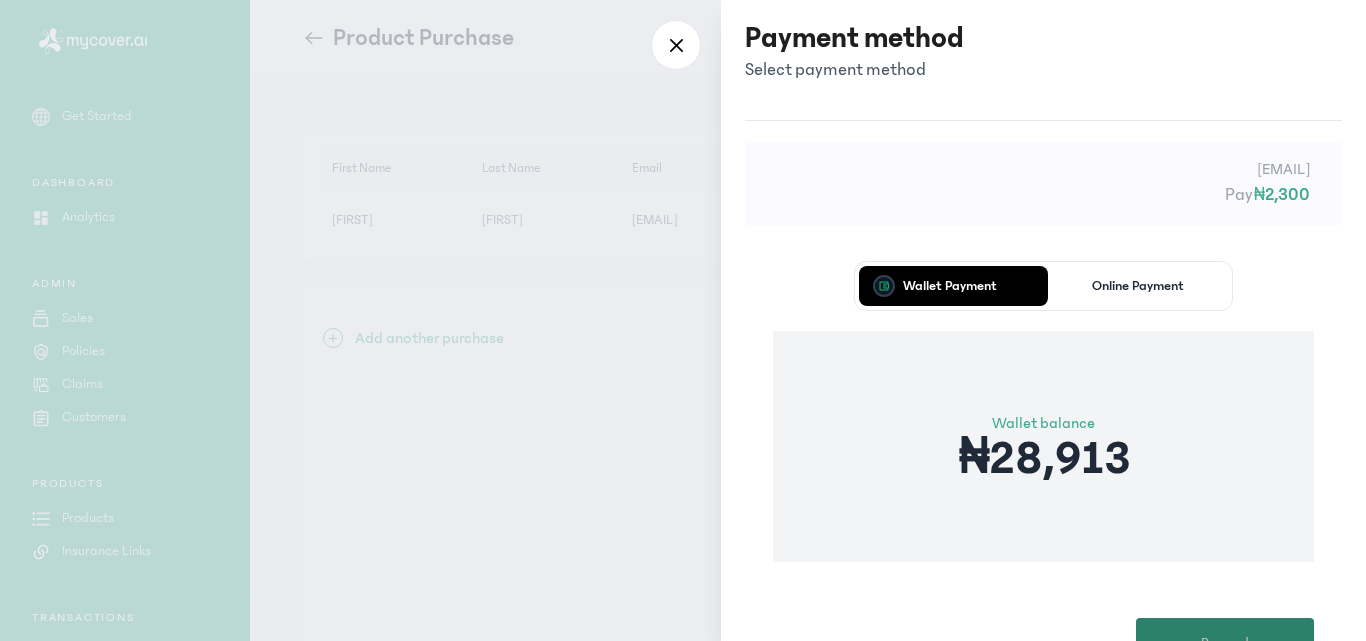click on "Proceed" at bounding box center [1225, 643] 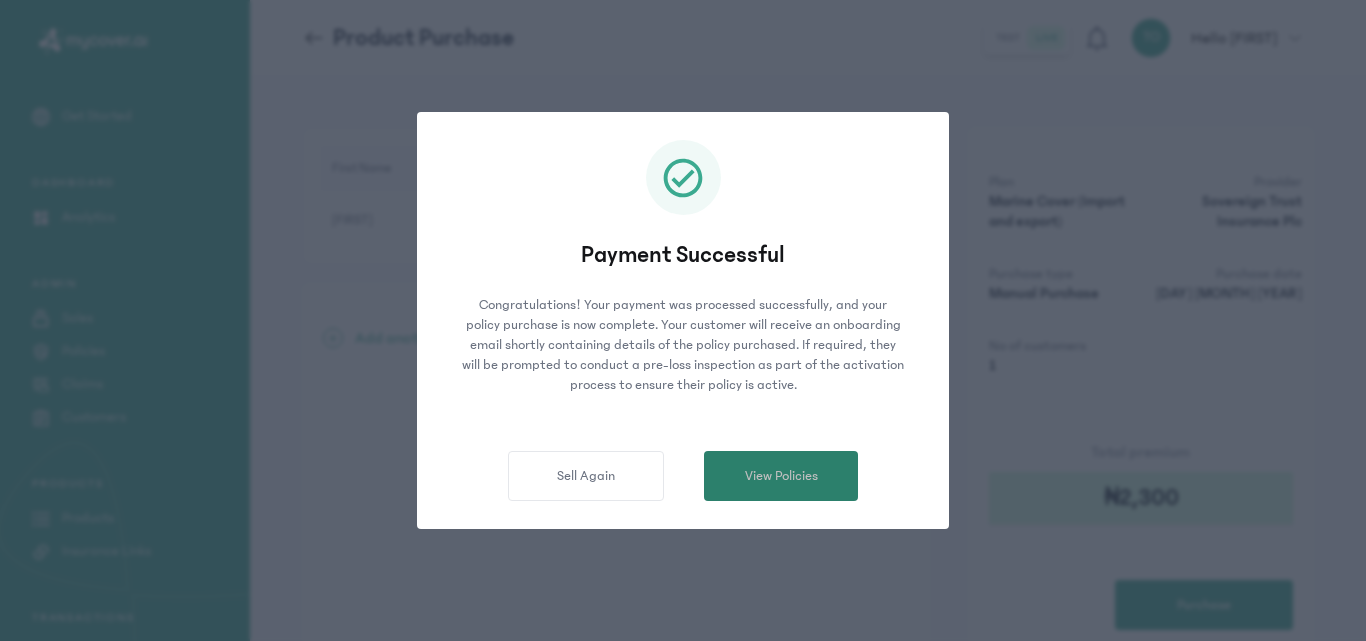 click on "View Policies" at bounding box center [781, 476] 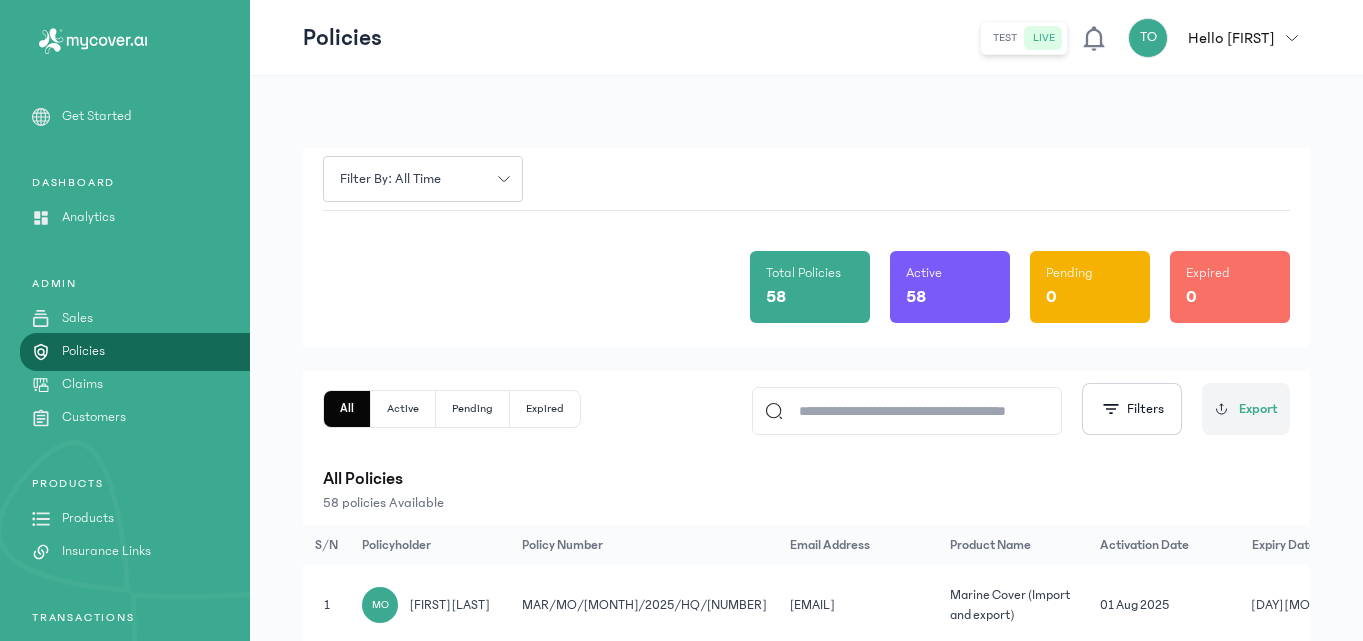 click on "Products" at bounding box center [88, 518] 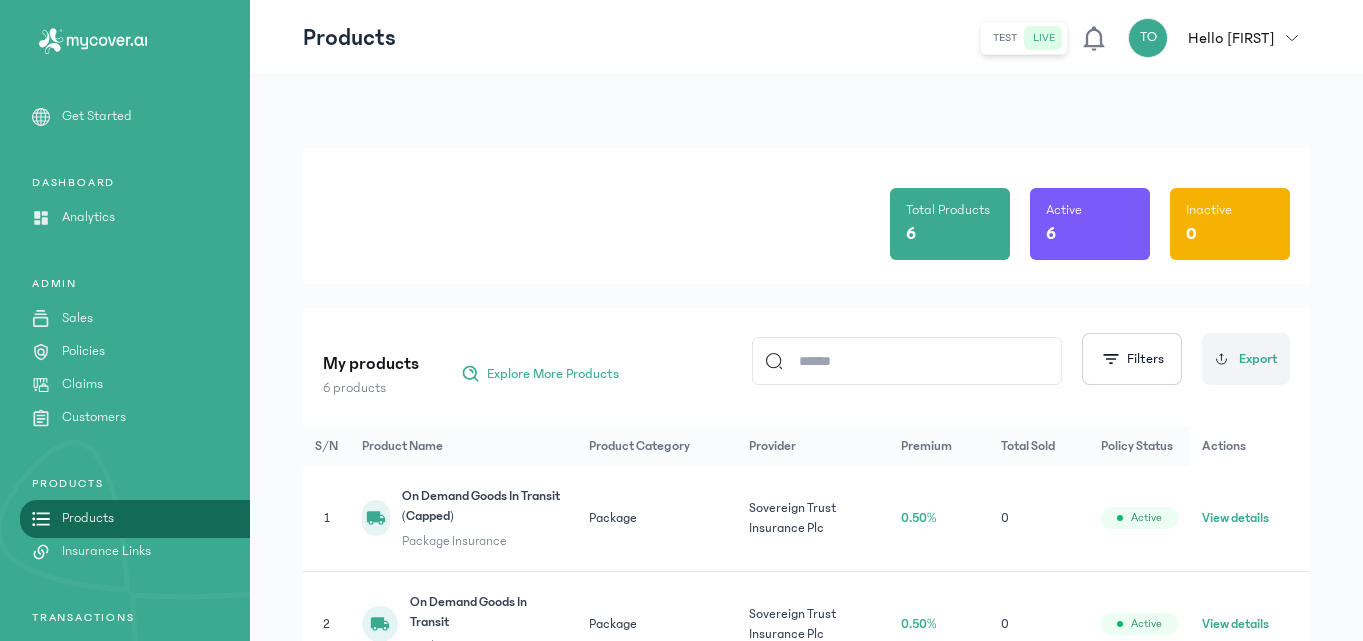 click on "Total Products 6 Active 6 Inactive 0" 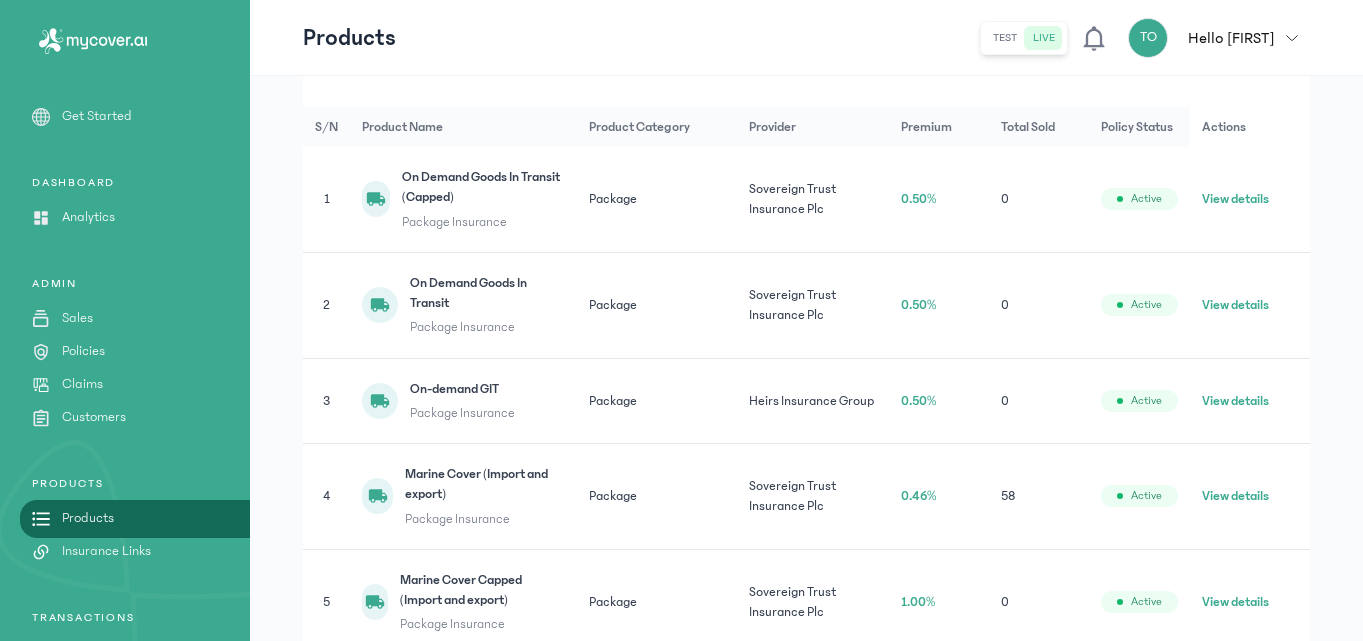scroll, scrollTop: 320, scrollLeft: 0, axis: vertical 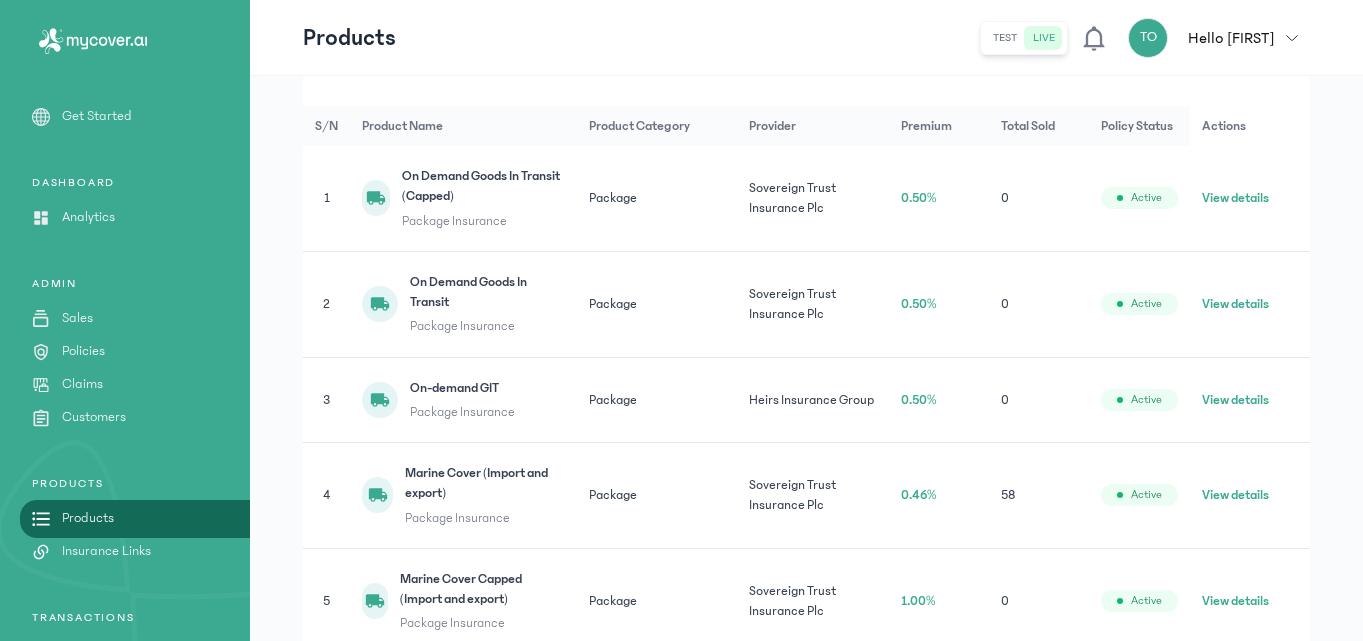 click on "View details" 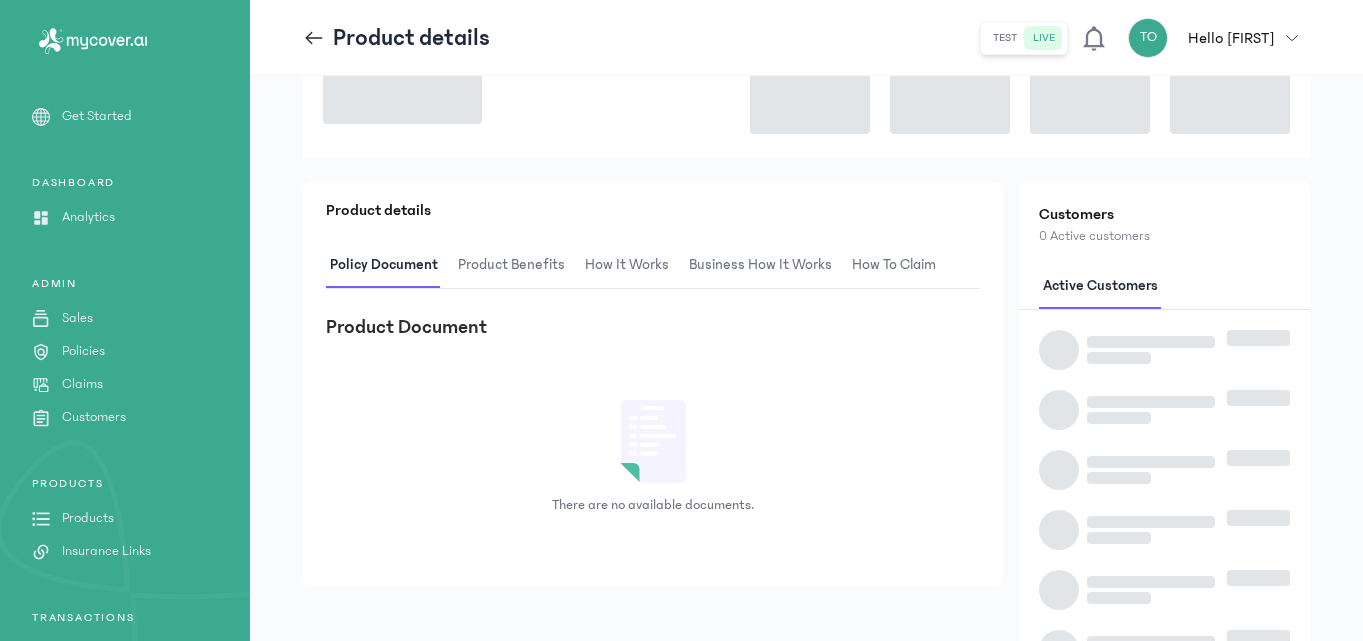 scroll, scrollTop: 0, scrollLeft: 0, axis: both 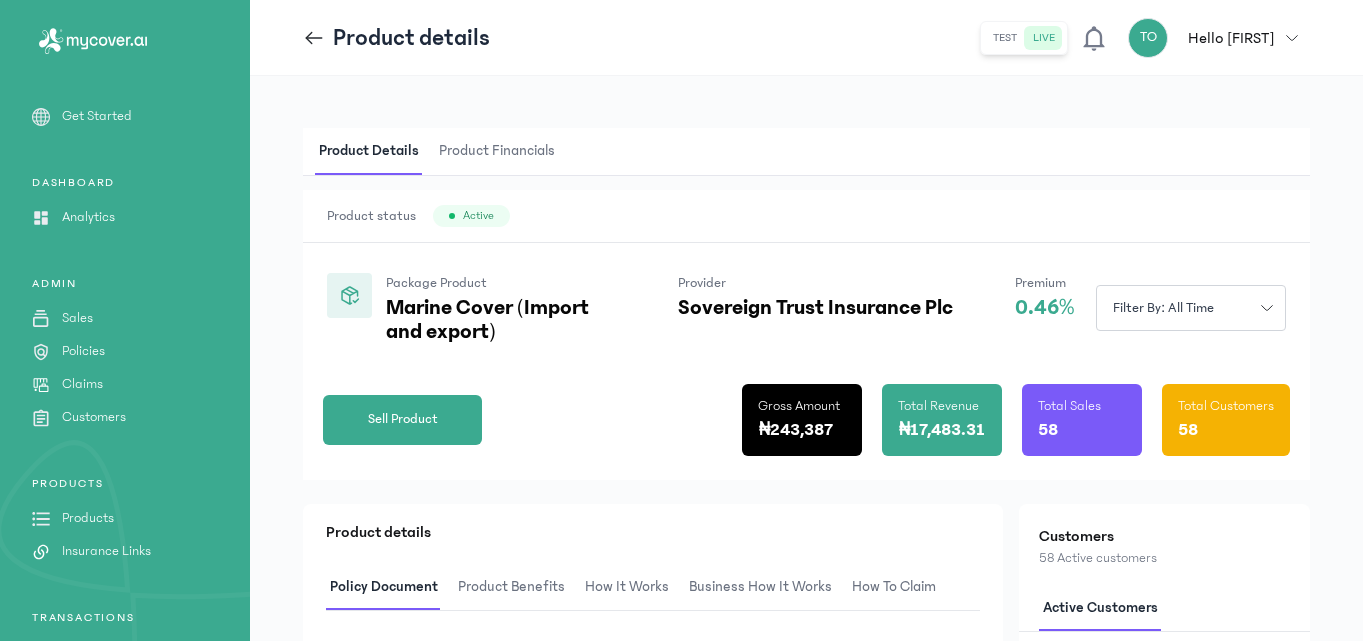 click on "Product Details Product Financials Product status Active
Package Product Marine Cover (Import and export) Provider Sovereign Trust Insurance Plc Premium 0.46% Filter by: all time
Sell Product  Gross Amount ₦243,387 Total Revenue ₦17,483.31 Total Sales 58 Total Customers 58 Product details Policy Document Product Benefits How It Works Business How It Works How to claim  Product Document
There are no available documents. Customers 58 Active customers  Active customers BT [FIRST] [LAST] [PHONE]  view profile  BT [FIRST] [LAST] [PHONE]  view profile  BT [FIRST] [LAST] [PHONE]  view profile  BT [FIRST] [LAST] [PHONE]  view profile  BT [FIRST] [LAST] [PHONE]  view profile  BT [FIRST] [LAST] [PHONE]  view profile  BT [FIRST] [LAST] [PHONE]  view profile  BT [FIRST] [LAST] [PHONE]  view profile  BT [FIRST] [LAST] [PHONE]  view profile  BT [FIRST] [LAST] [PHONE]  view profile  BT [PHONE] BT" at bounding box center [806, 596] 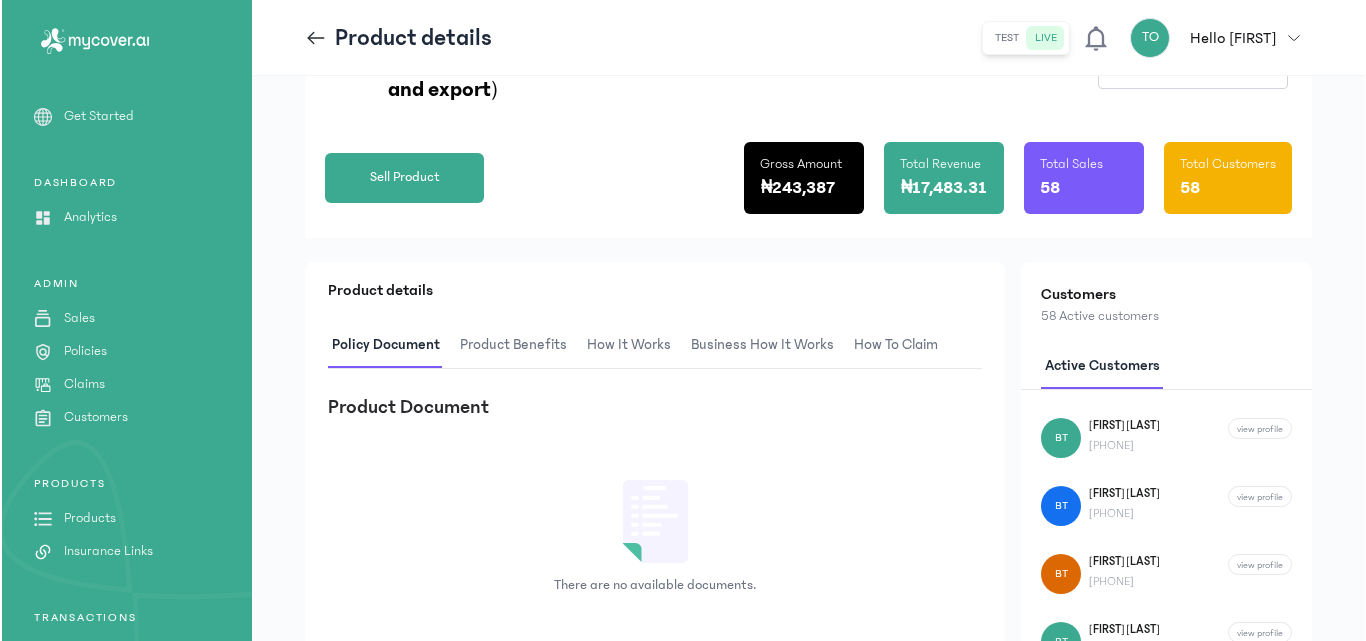 scroll, scrollTop: 240, scrollLeft: 0, axis: vertical 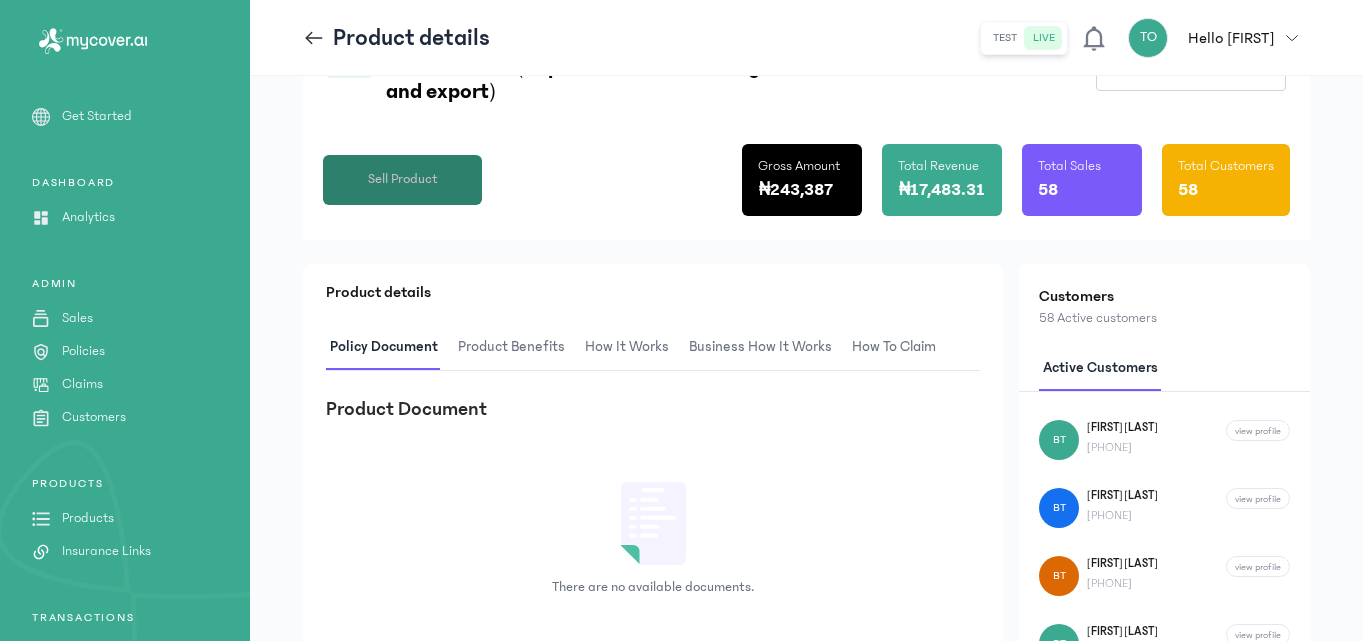 click on "Sell Product" at bounding box center (403, 179) 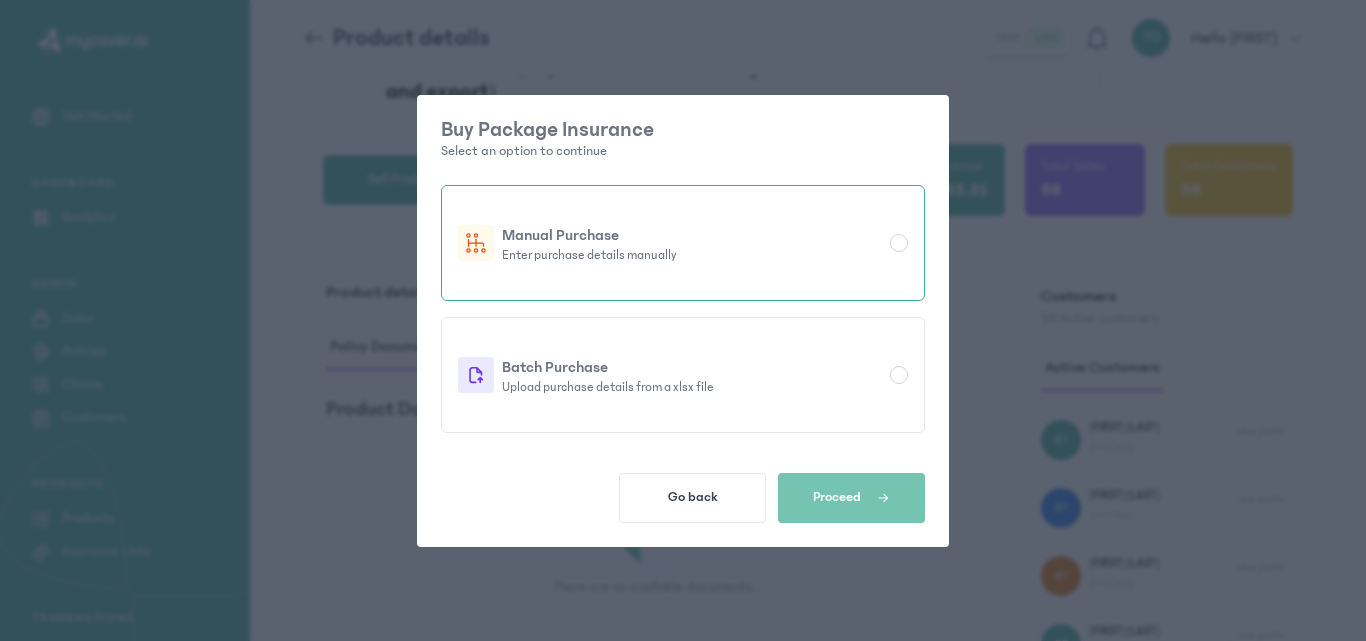 click at bounding box center (899, 243) 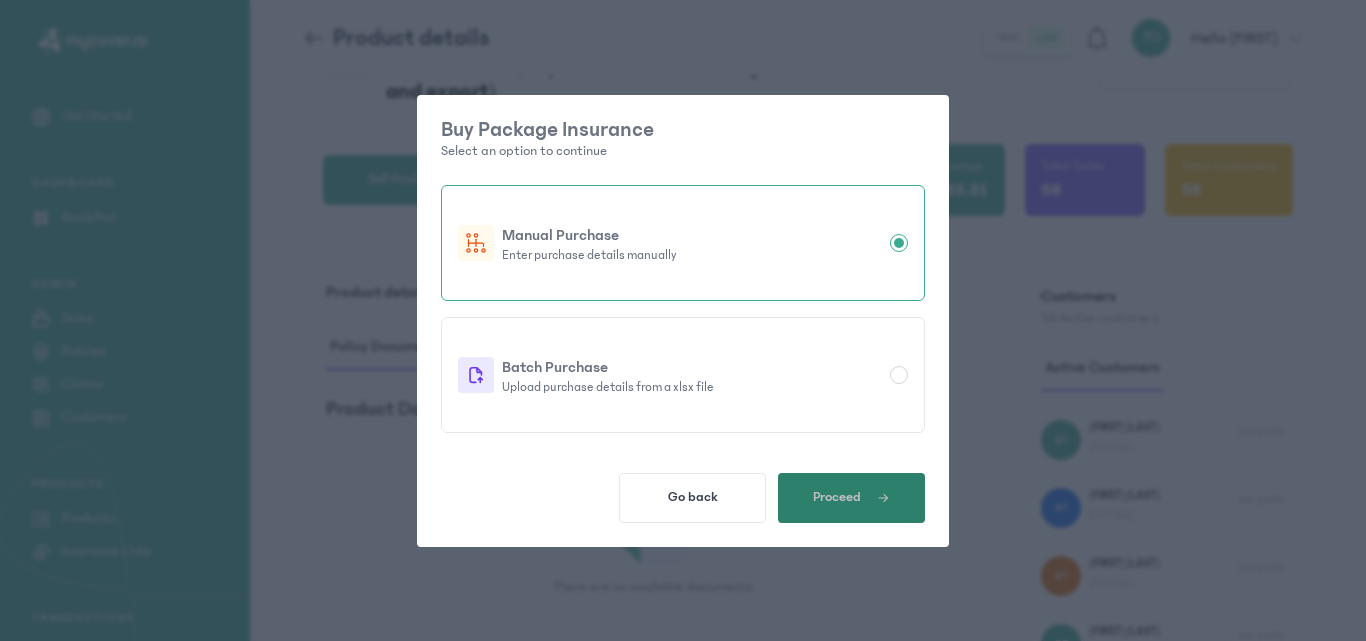 click on "Proceed" at bounding box center (851, 498) 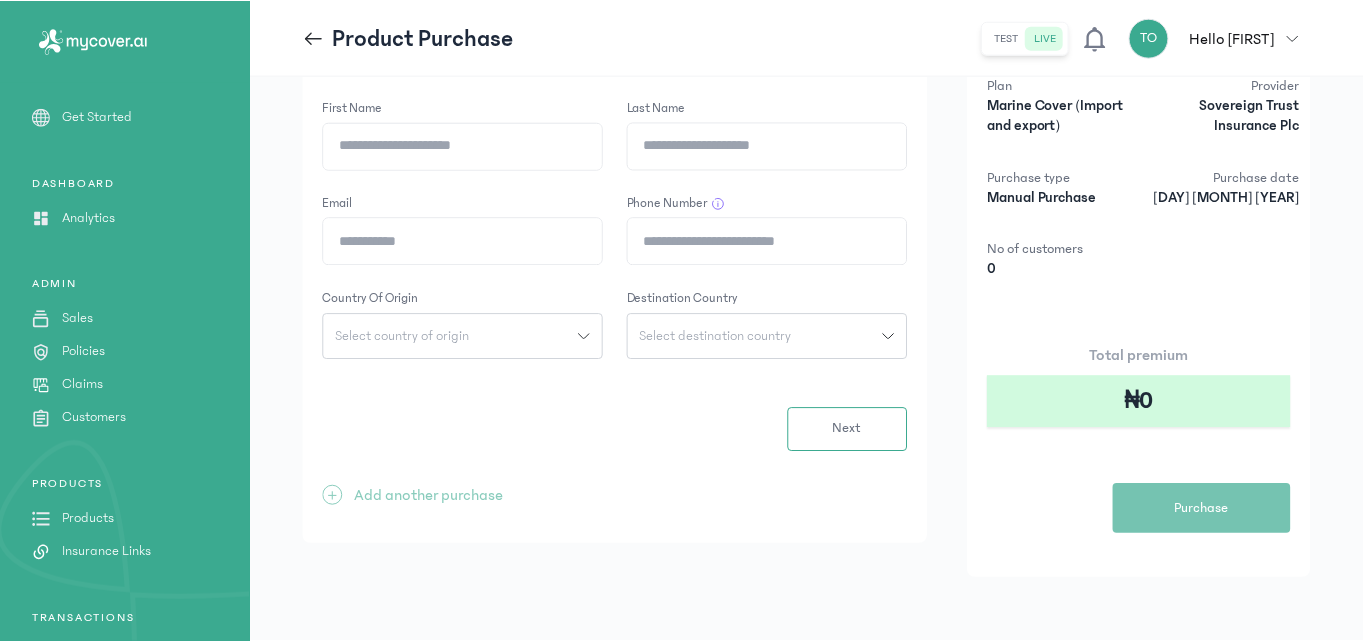 scroll, scrollTop: 0, scrollLeft: 0, axis: both 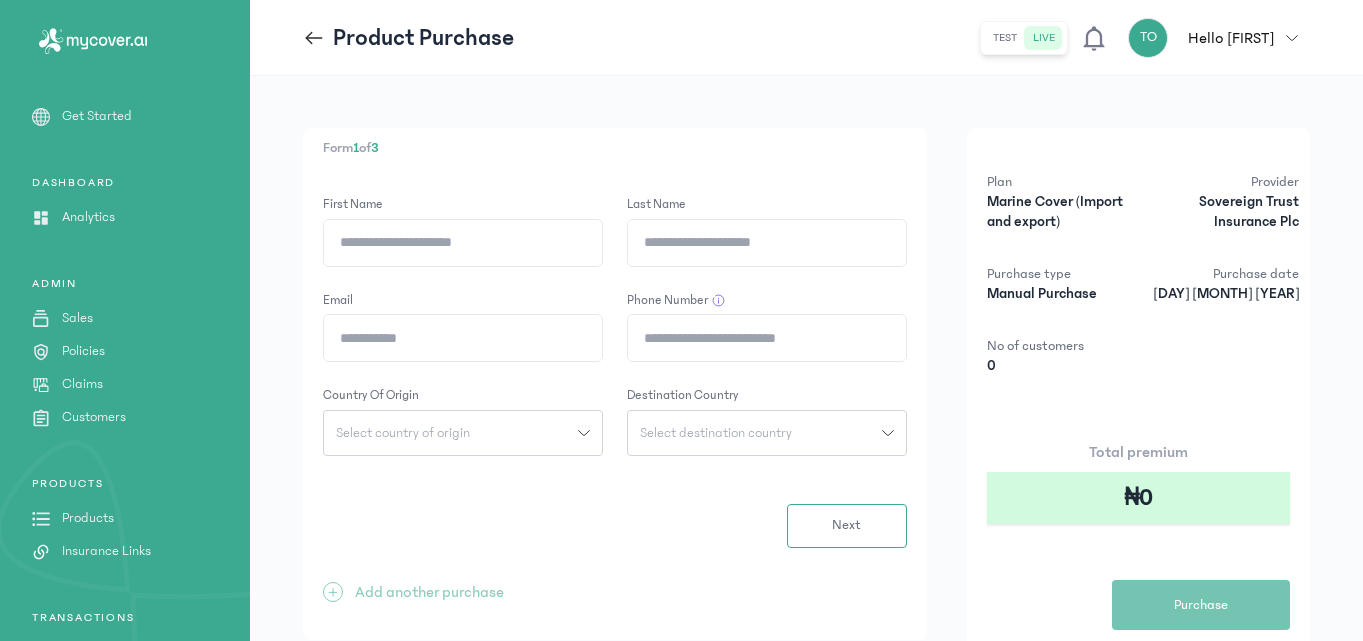 click on "First Name" 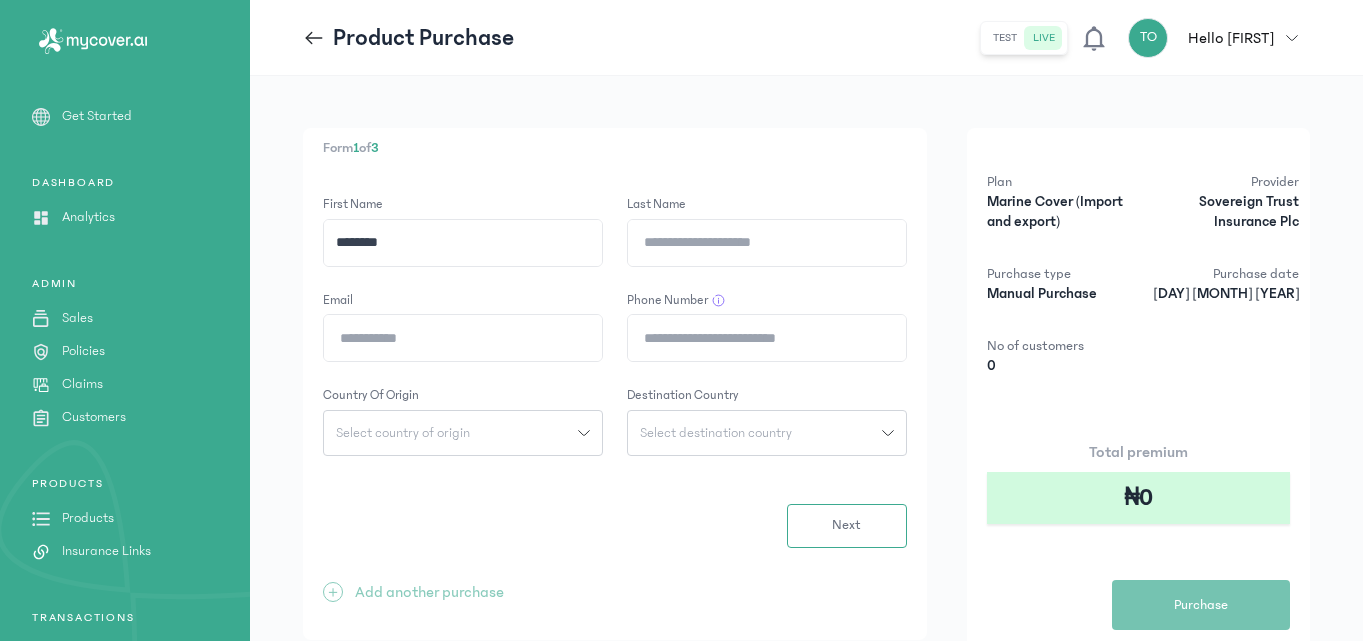 type on "*******" 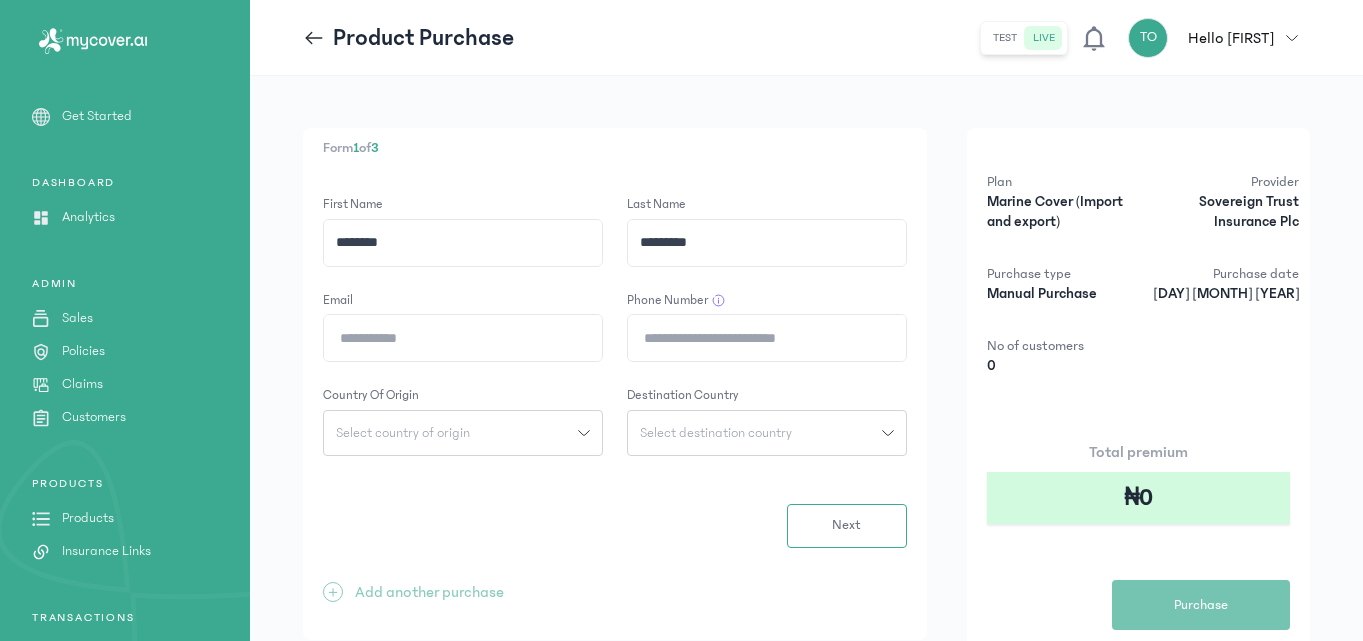 type on "*********" 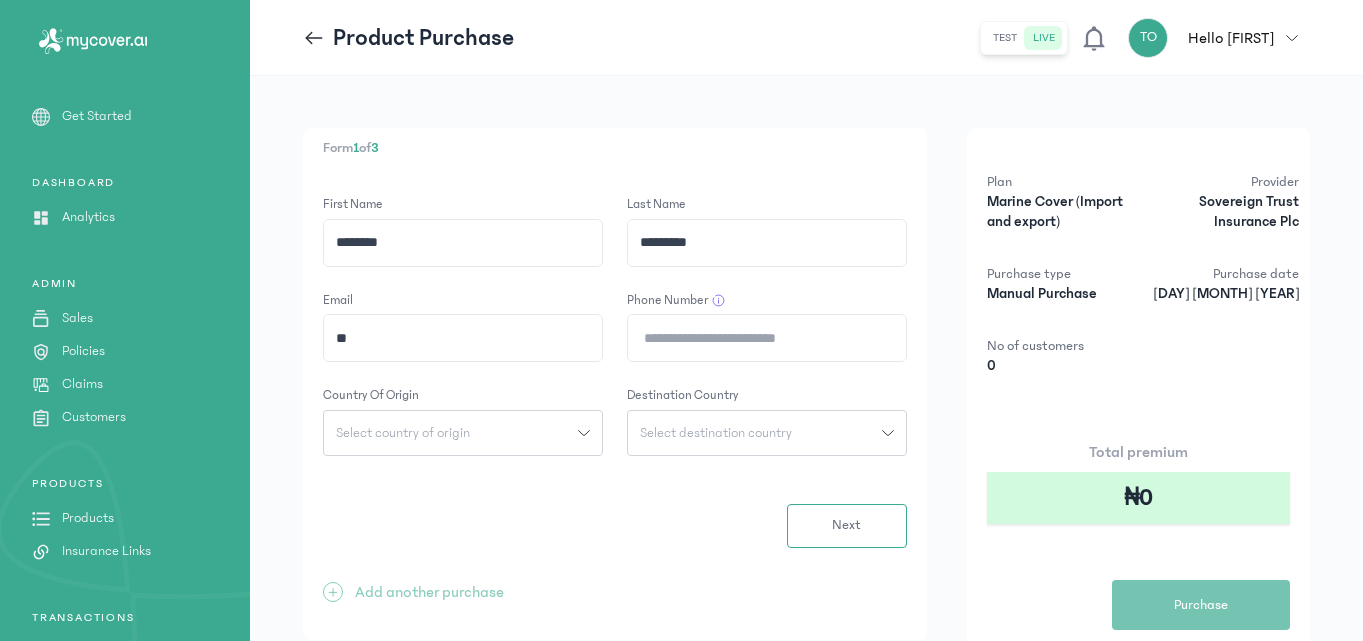 type on "**********" 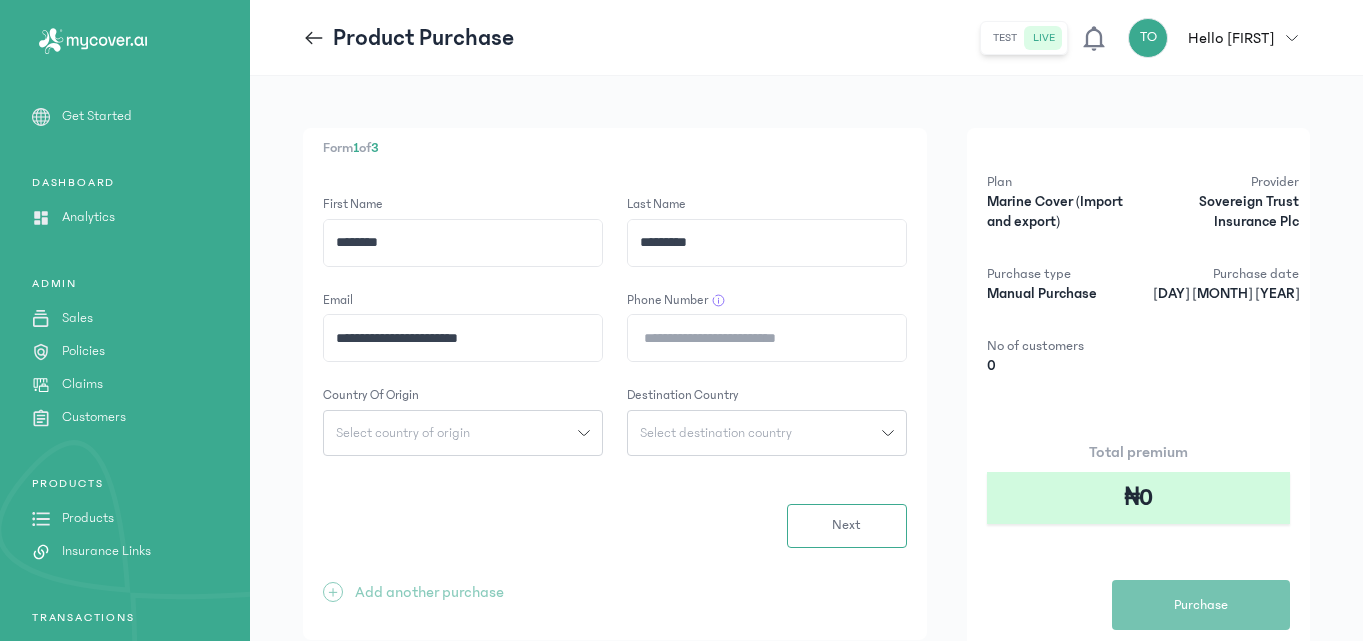 click on "Phone Number" 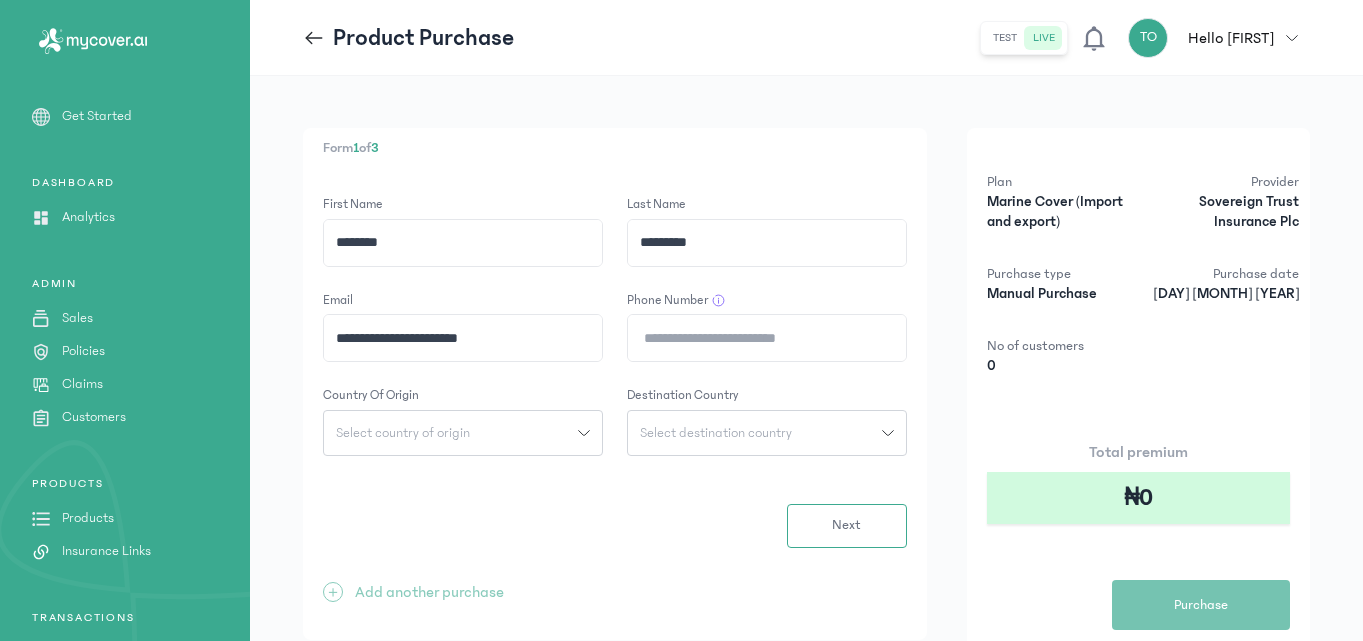 type on "**********" 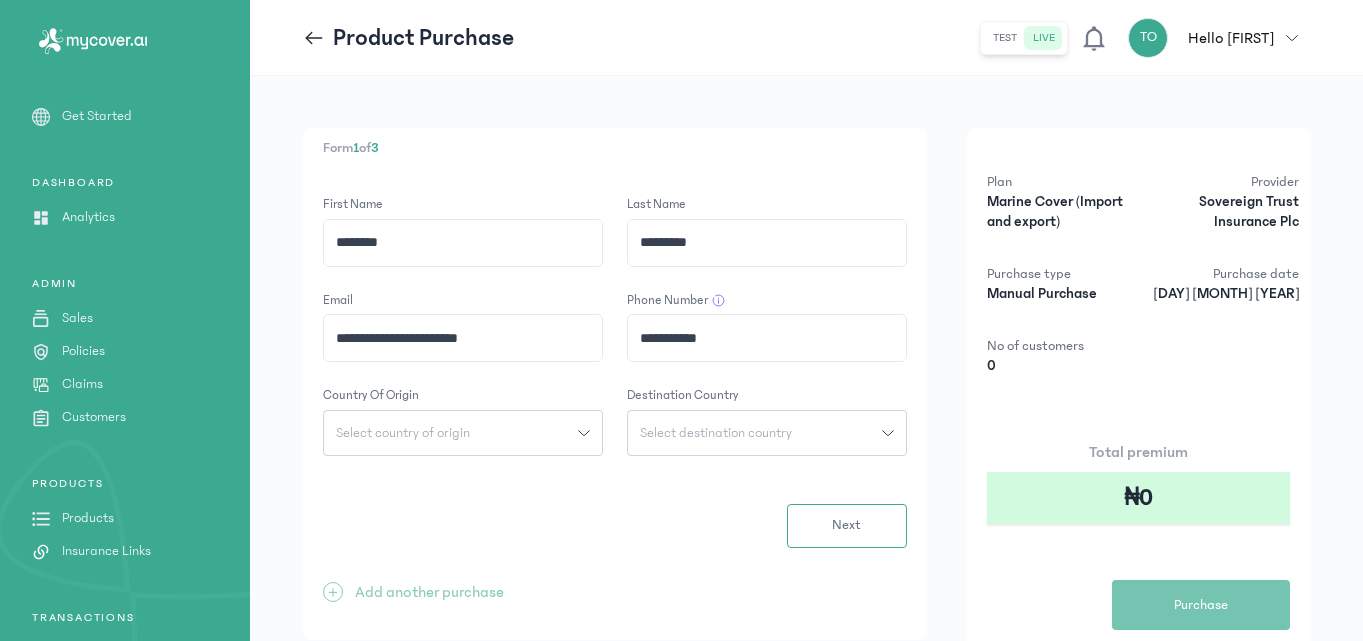 click on "Select country of origin" 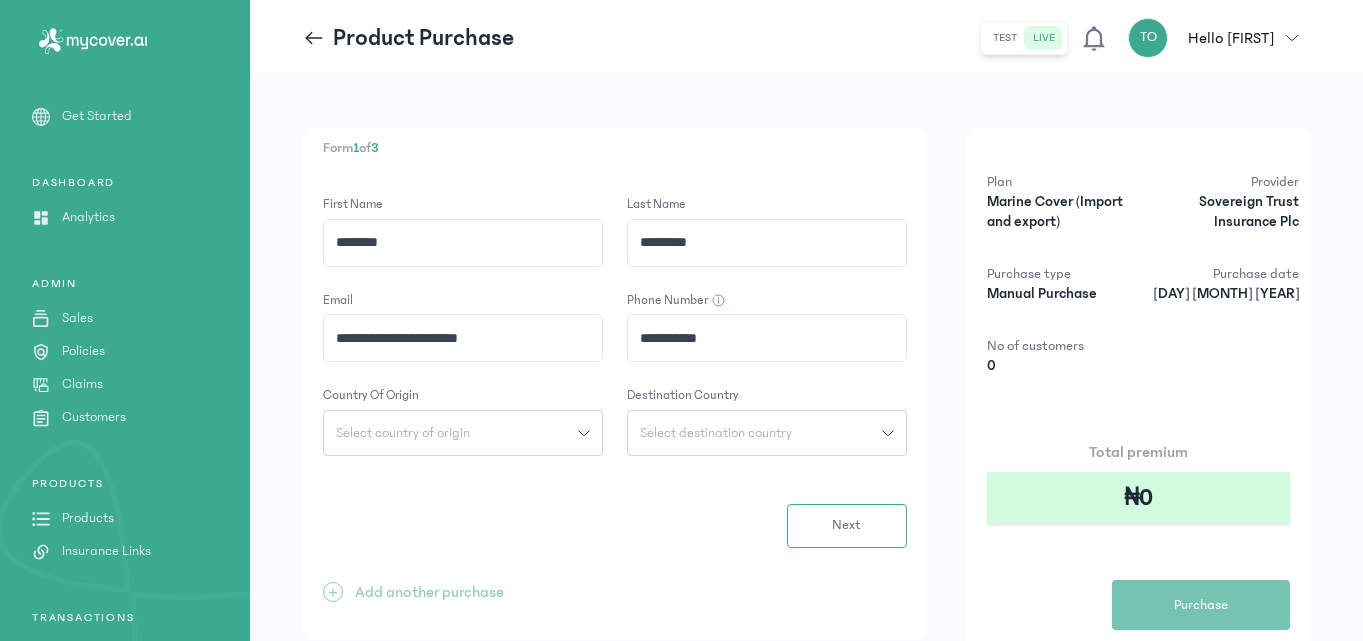 click on "Select country of origin" 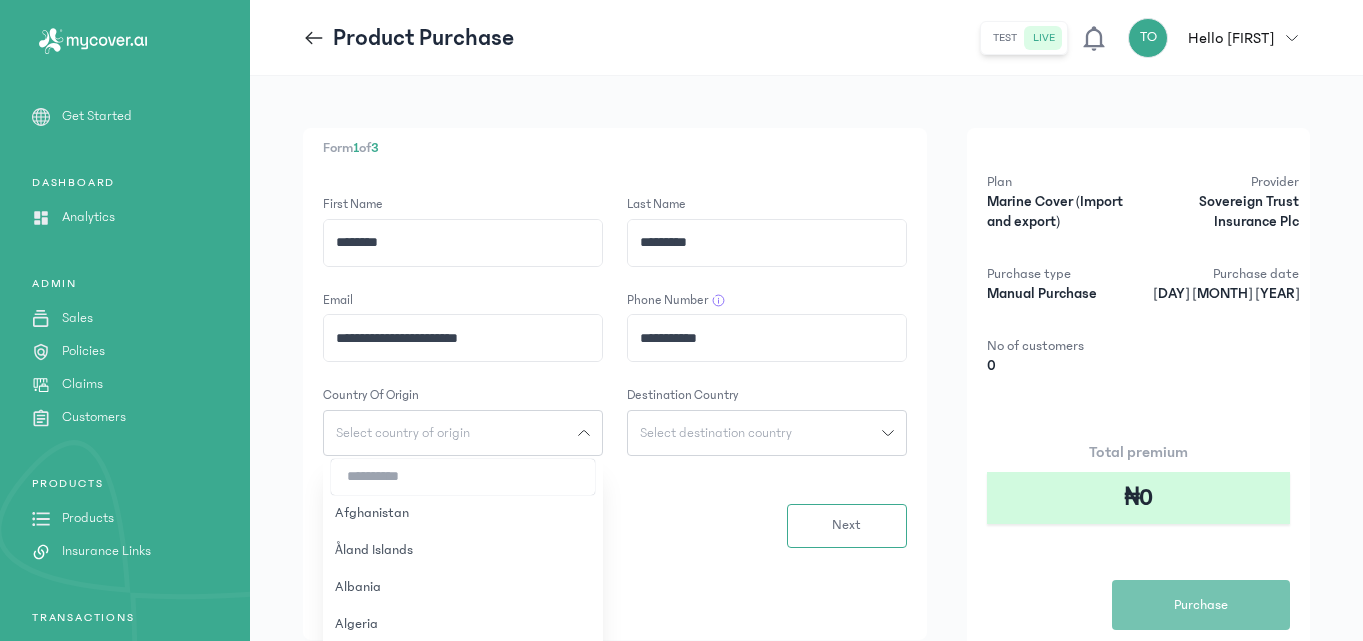 click at bounding box center [463, 477] 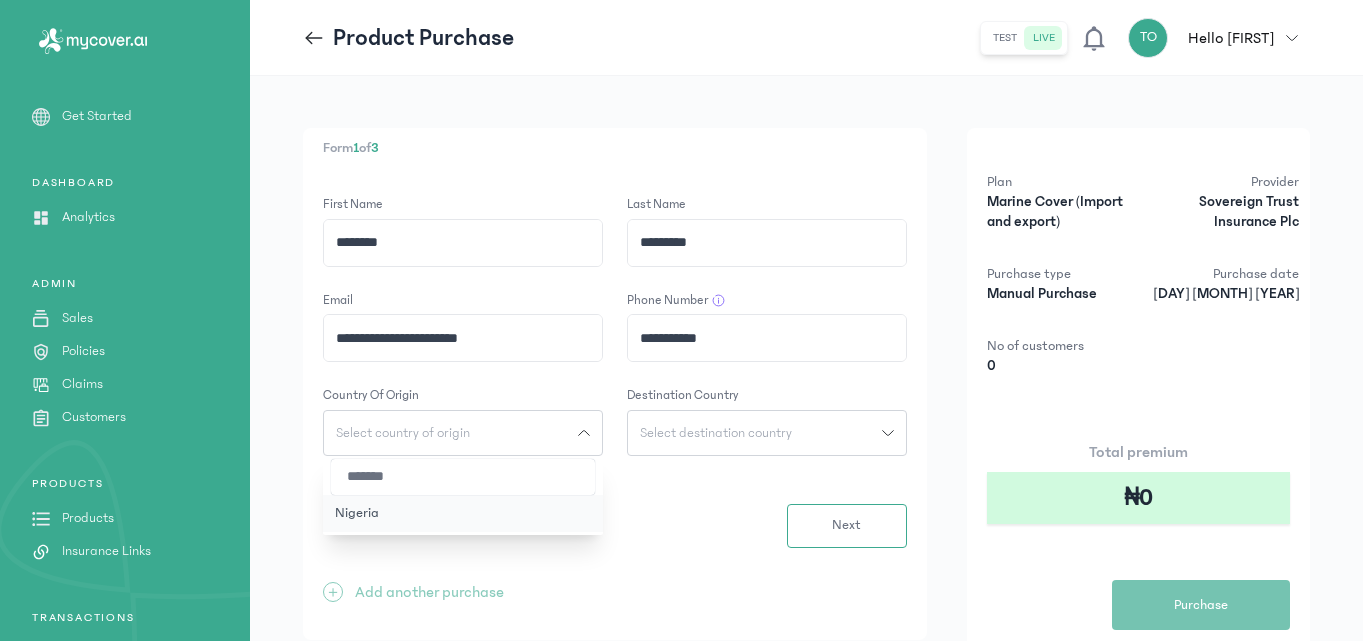 type on "*******" 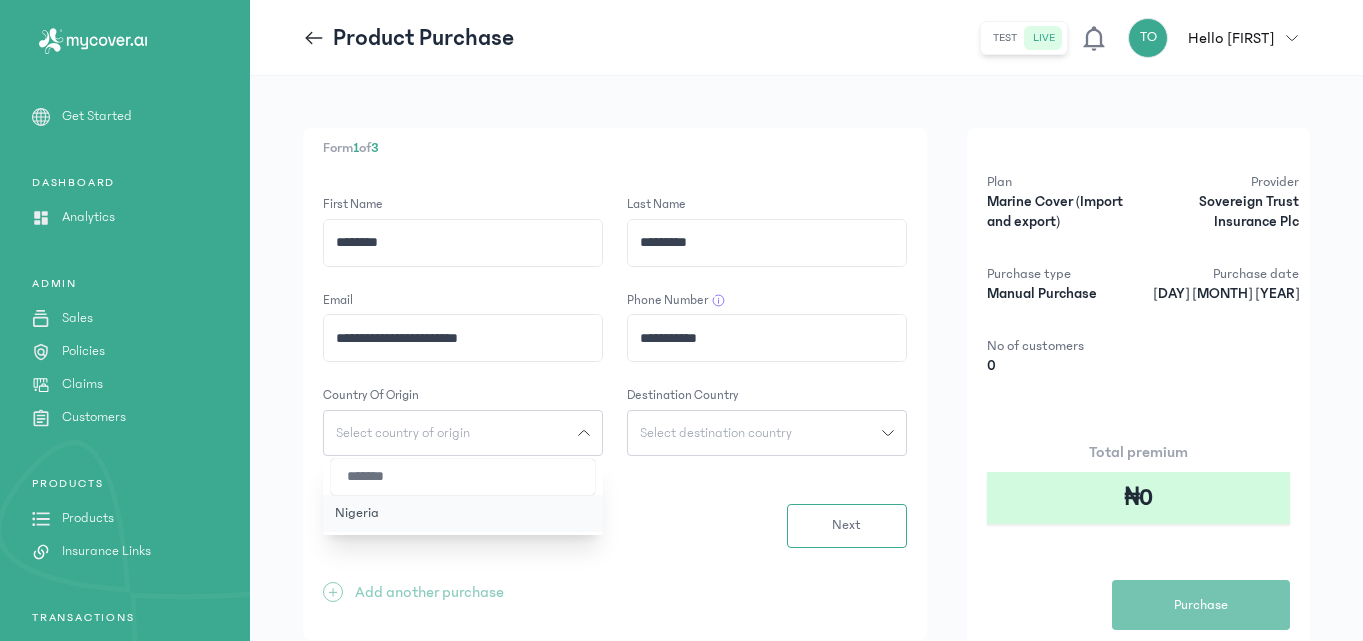 click on "Nigeria" 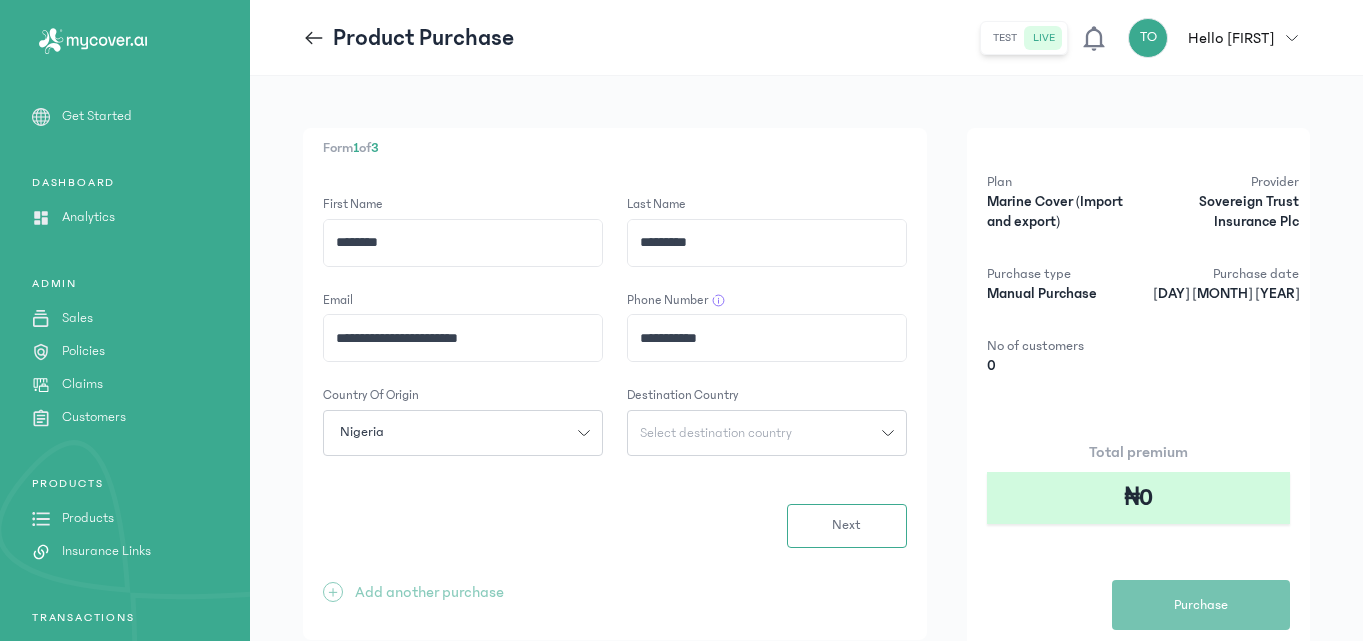 click on "Select destination country" at bounding box center [716, 433] 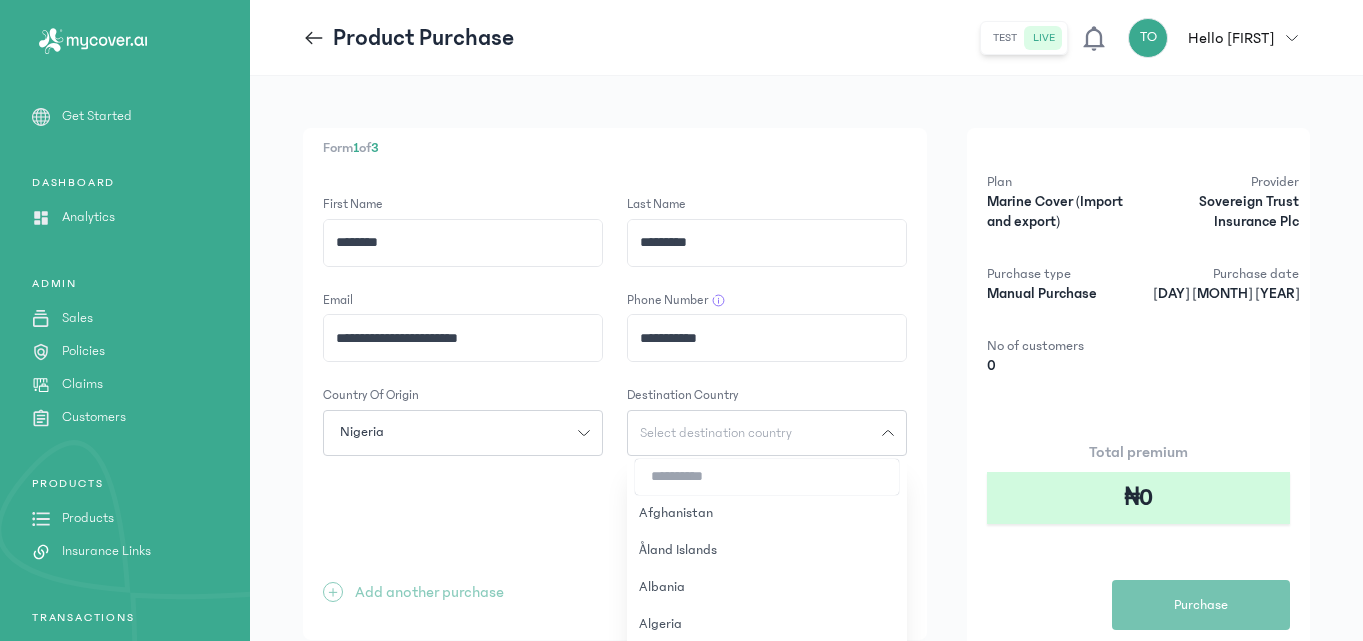 click at bounding box center [767, 477] 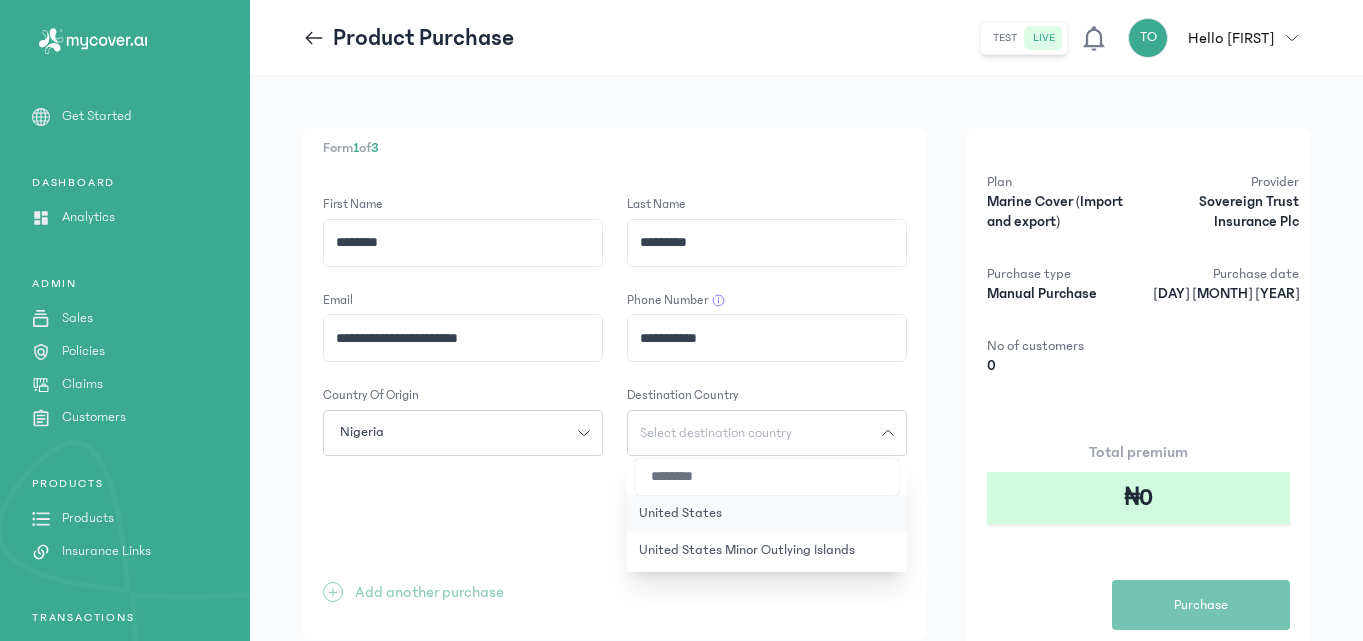 type on "********" 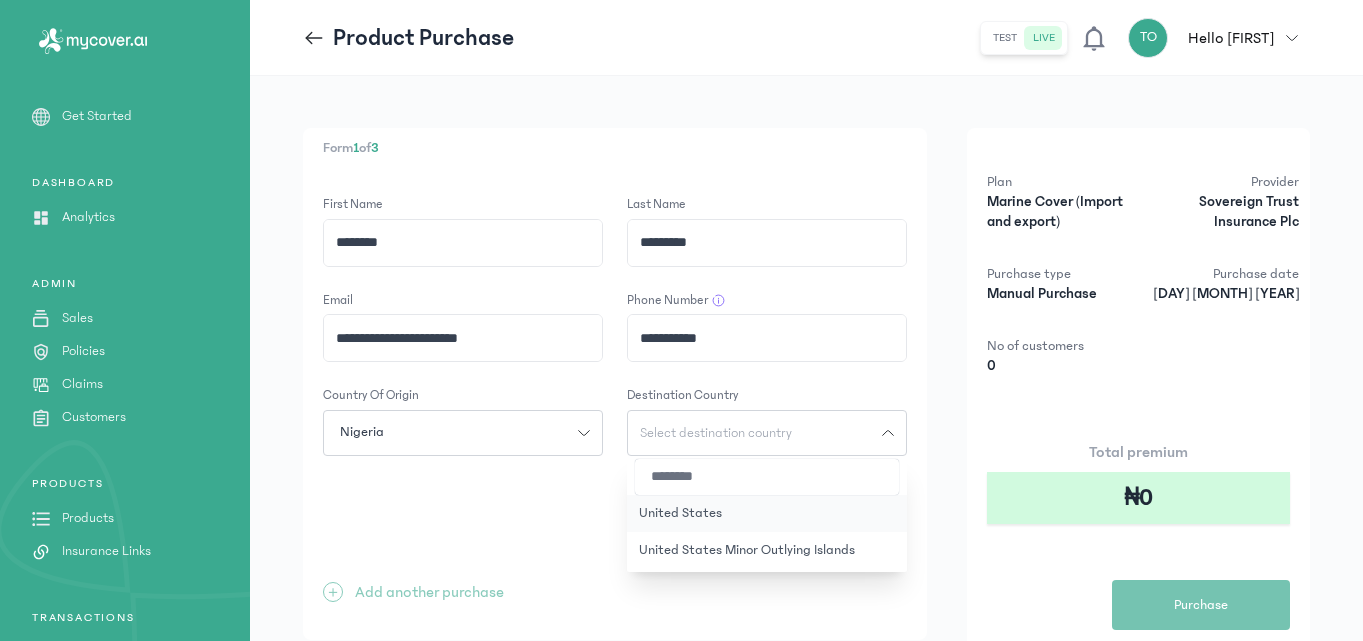 click on "United States" 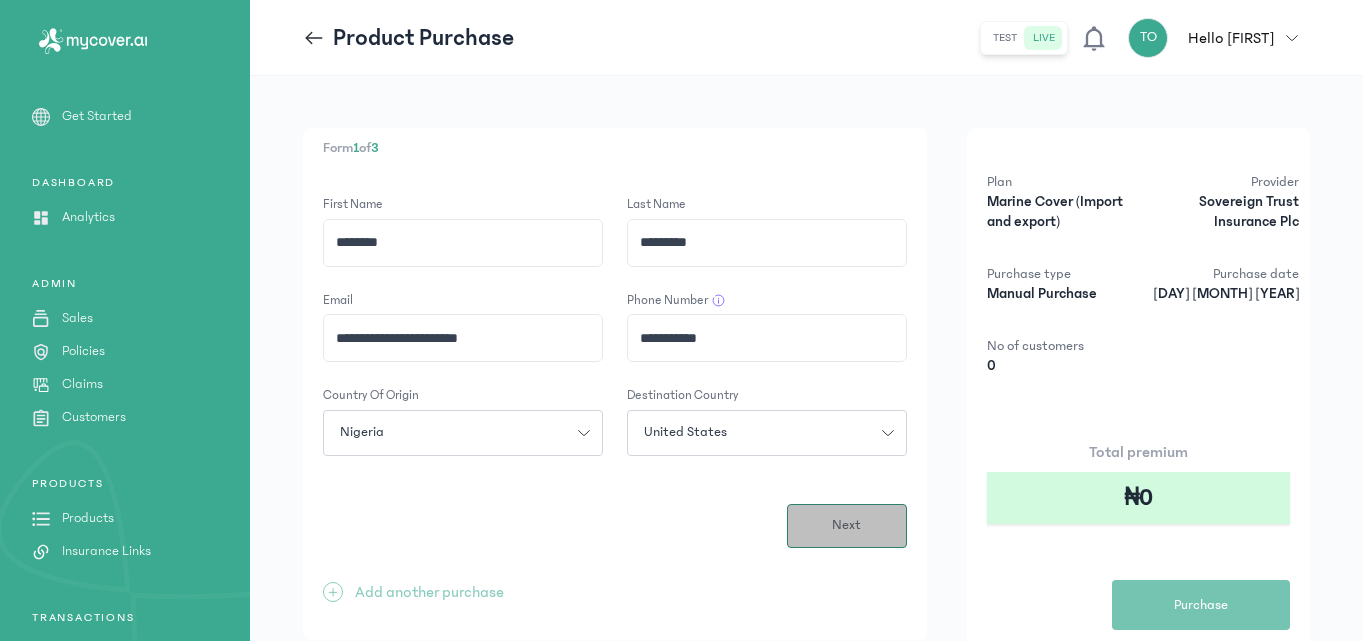 click on "Next" at bounding box center (846, 525) 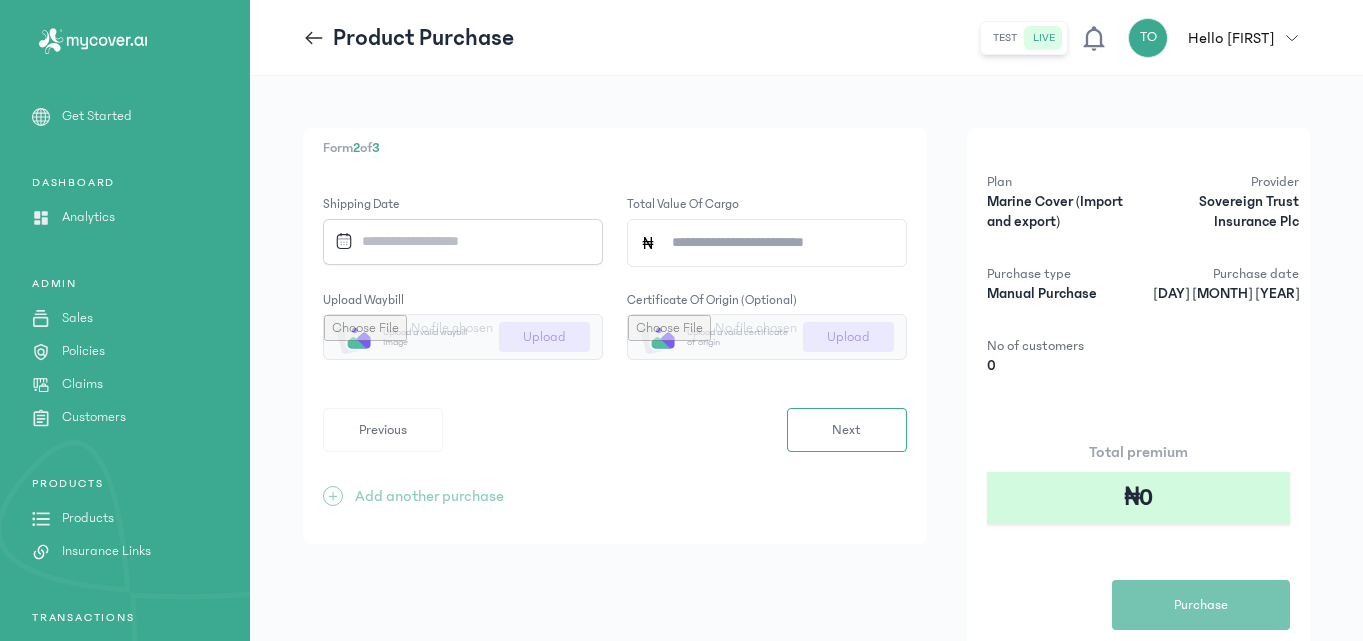 click at bounding box center (456, 241) 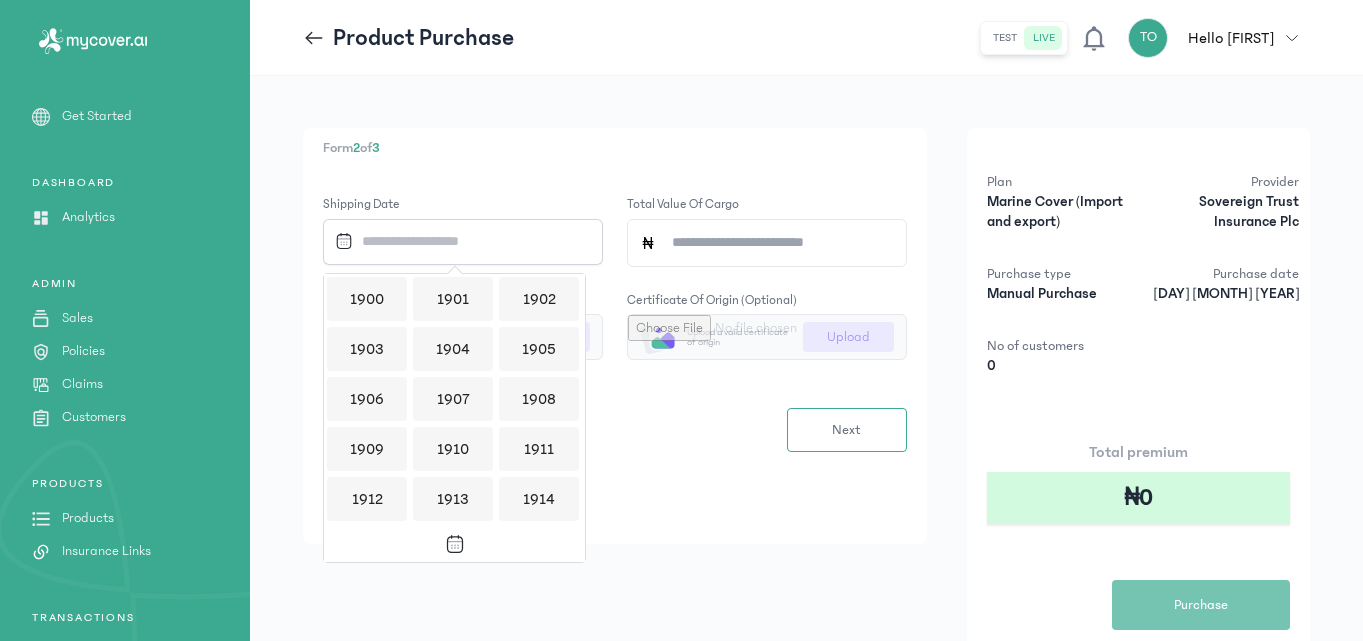 scroll, scrollTop: 1939, scrollLeft: 0, axis: vertical 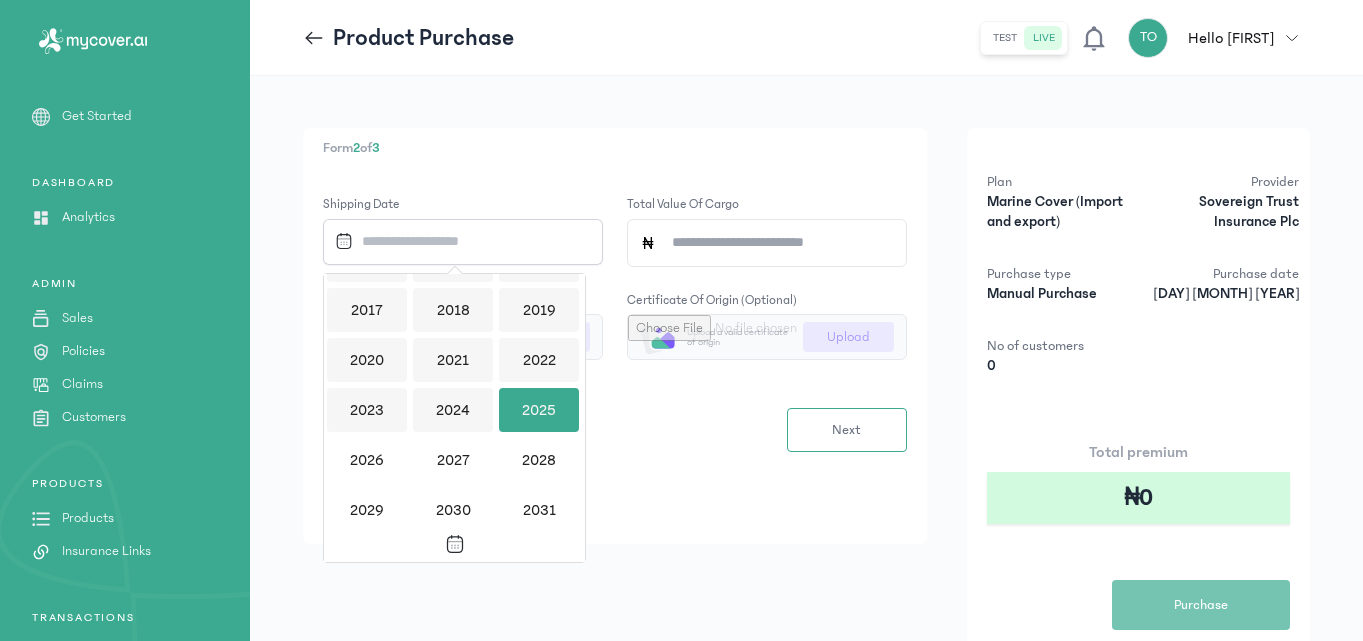 click on "2025" at bounding box center [539, 410] 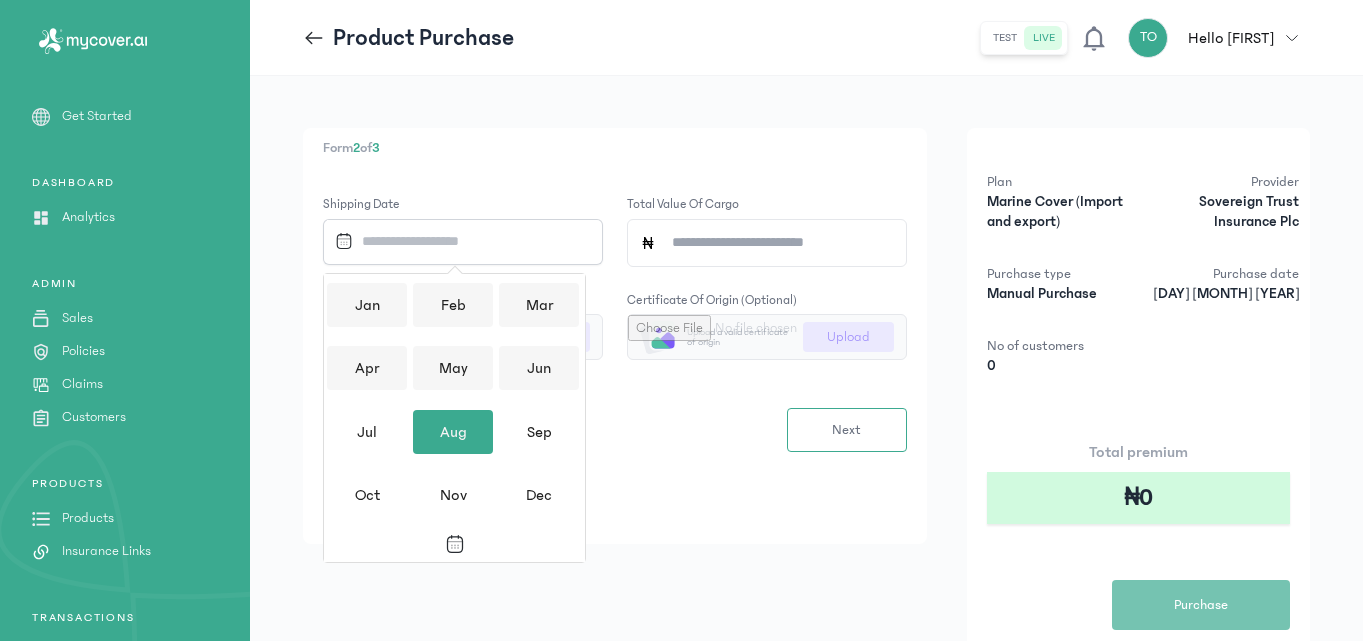 click on "Aug" at bounding box center (453, 432) 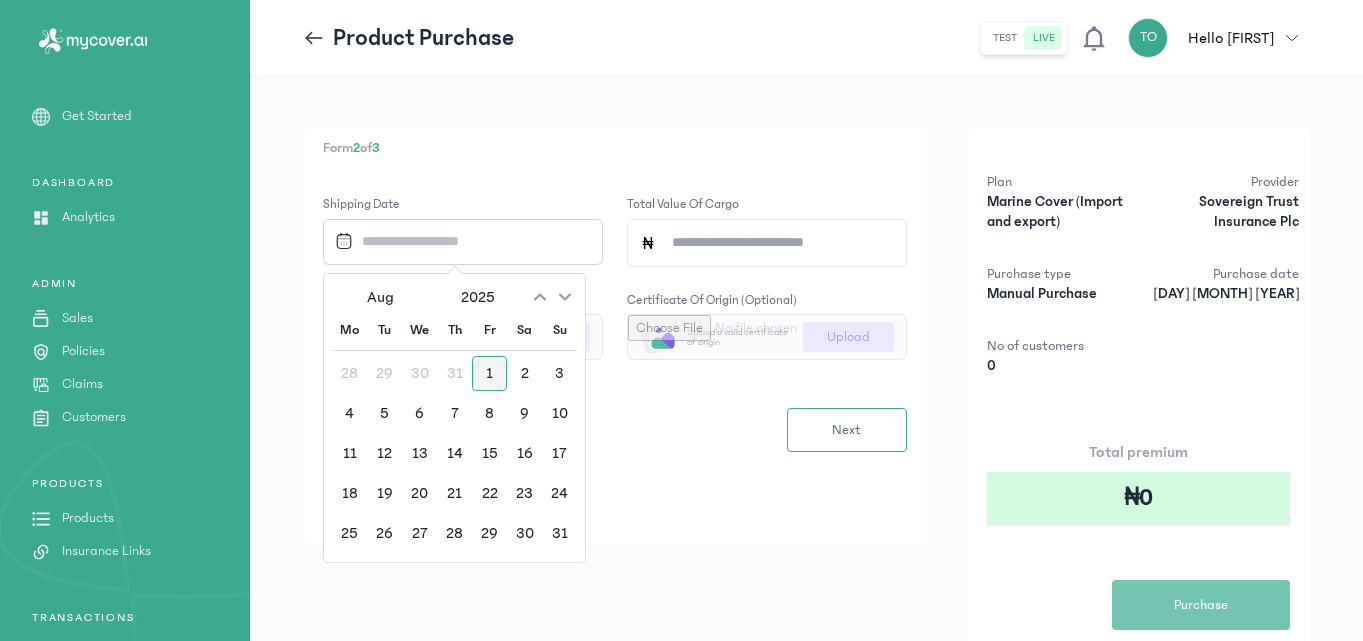 click on "1" at bounding box center (489, 373) 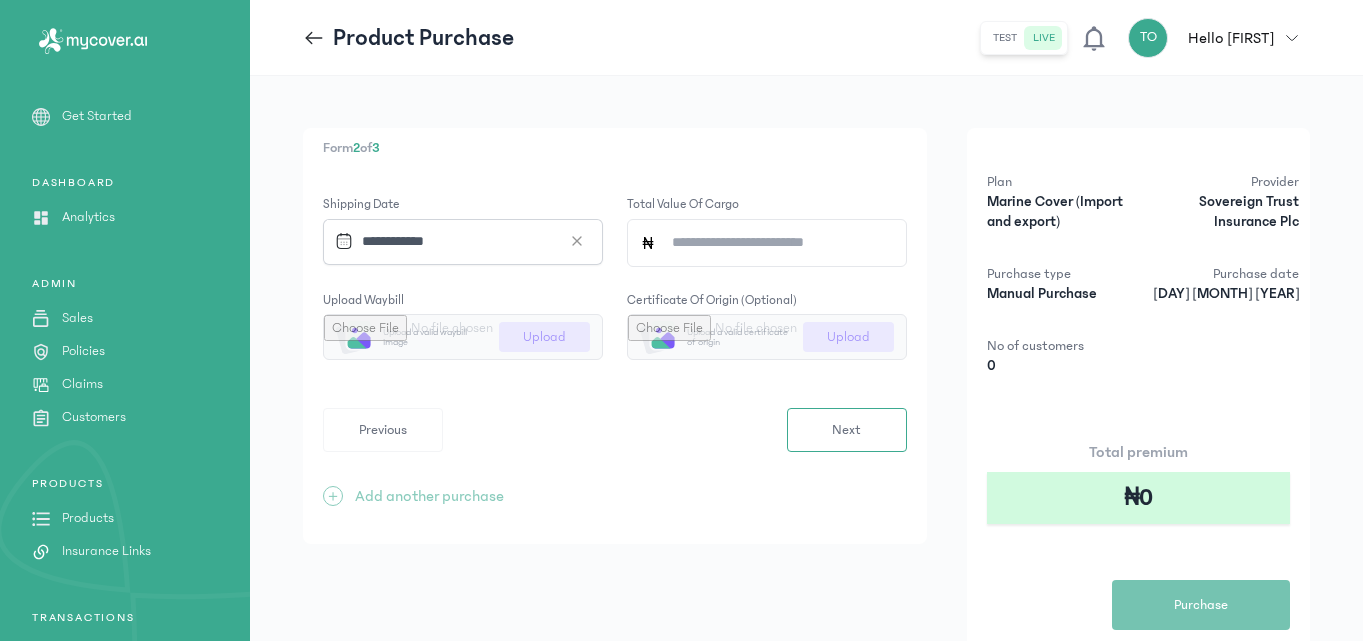 click on "Total value of cargo" 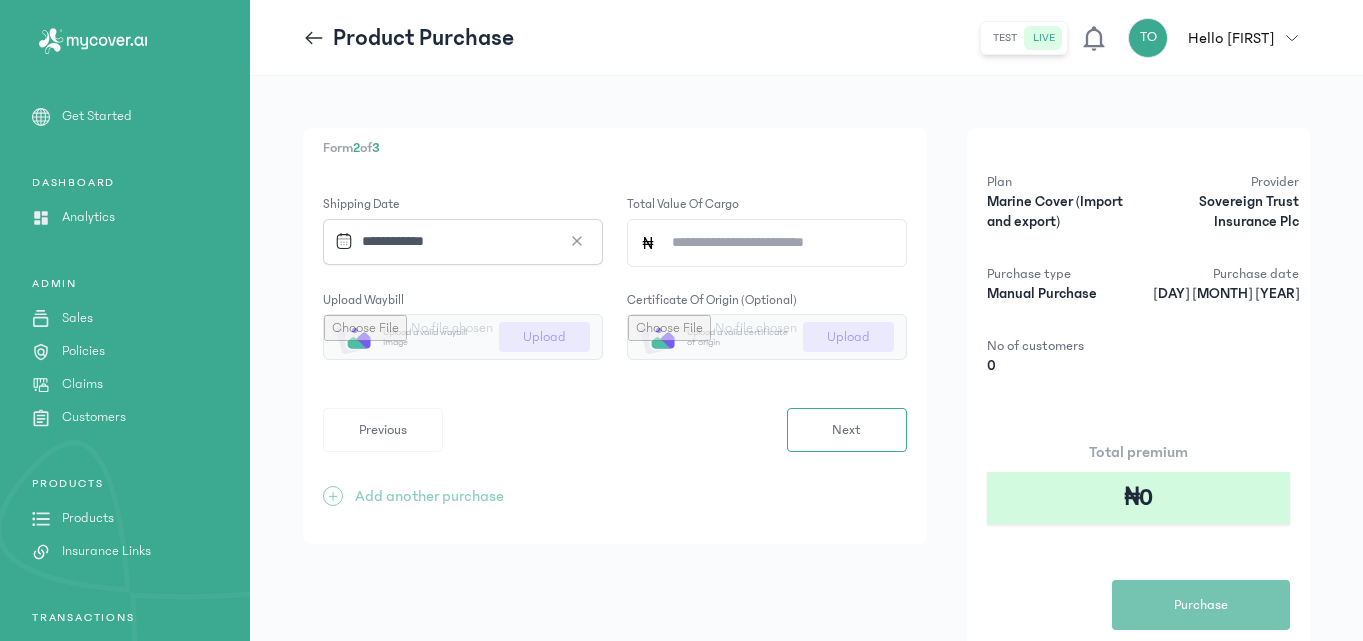 click at bounding box center (456, 241) 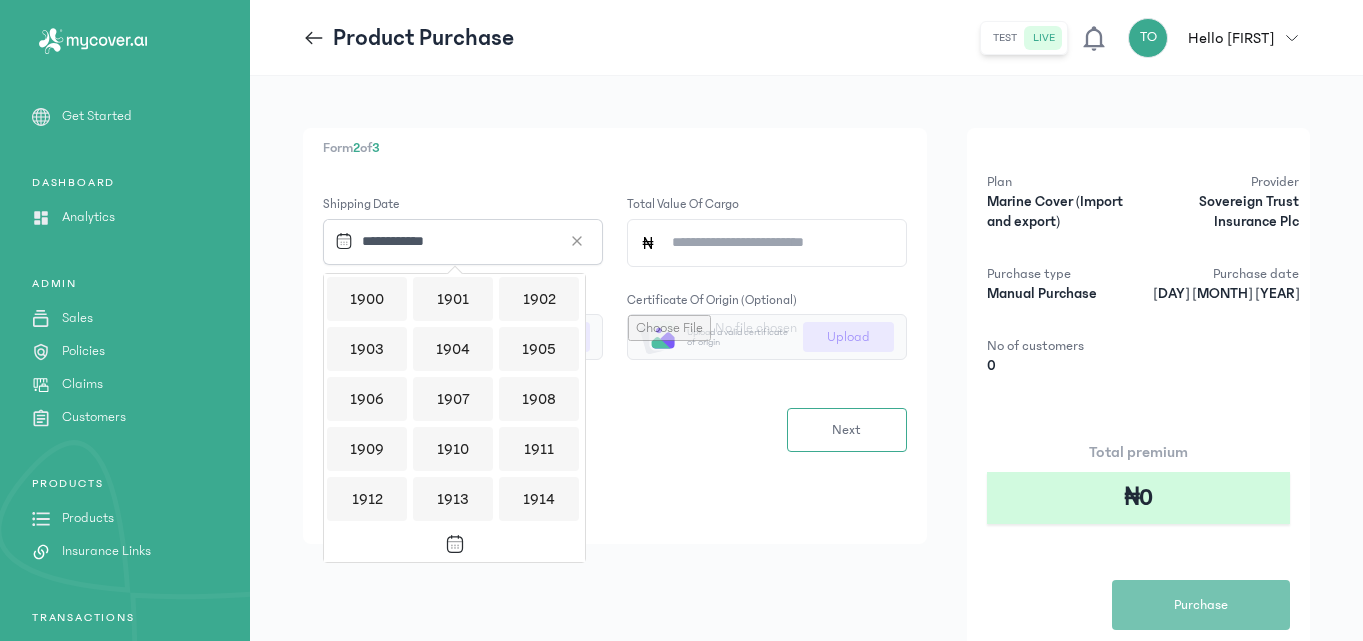 scroll, scrollTop: 1939, scrollLeft: 0, axis: vertical 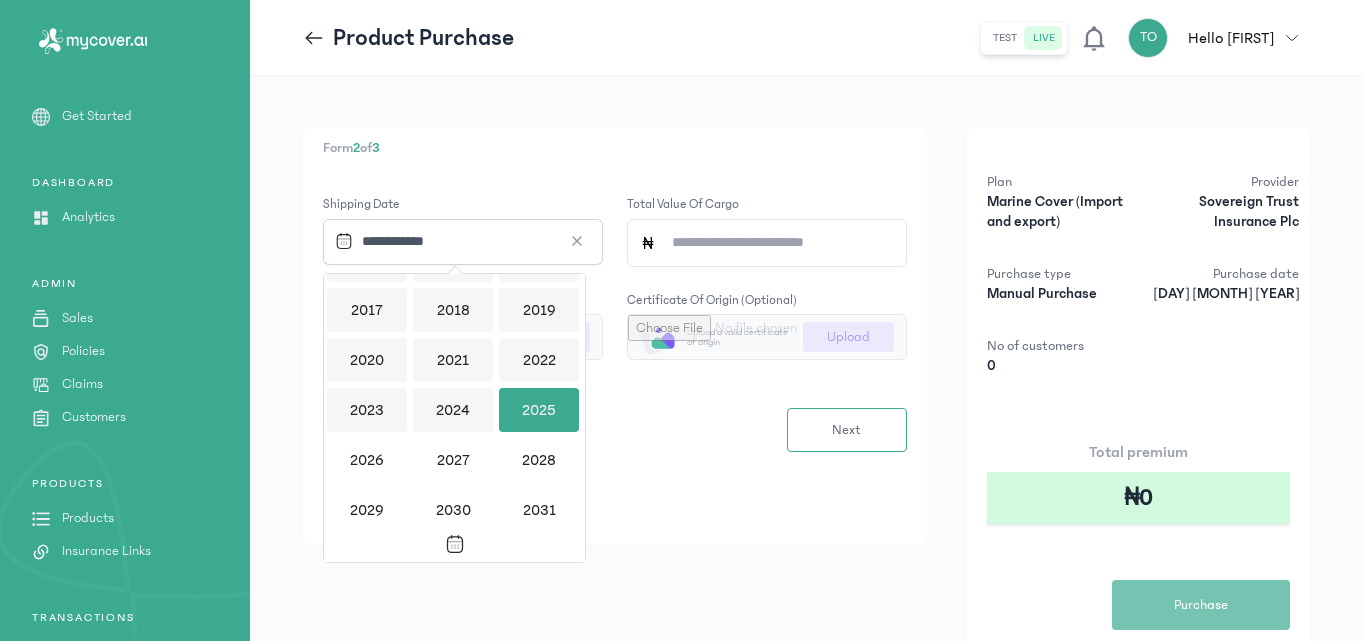 click on "2025" at bounding box center (539, 410) 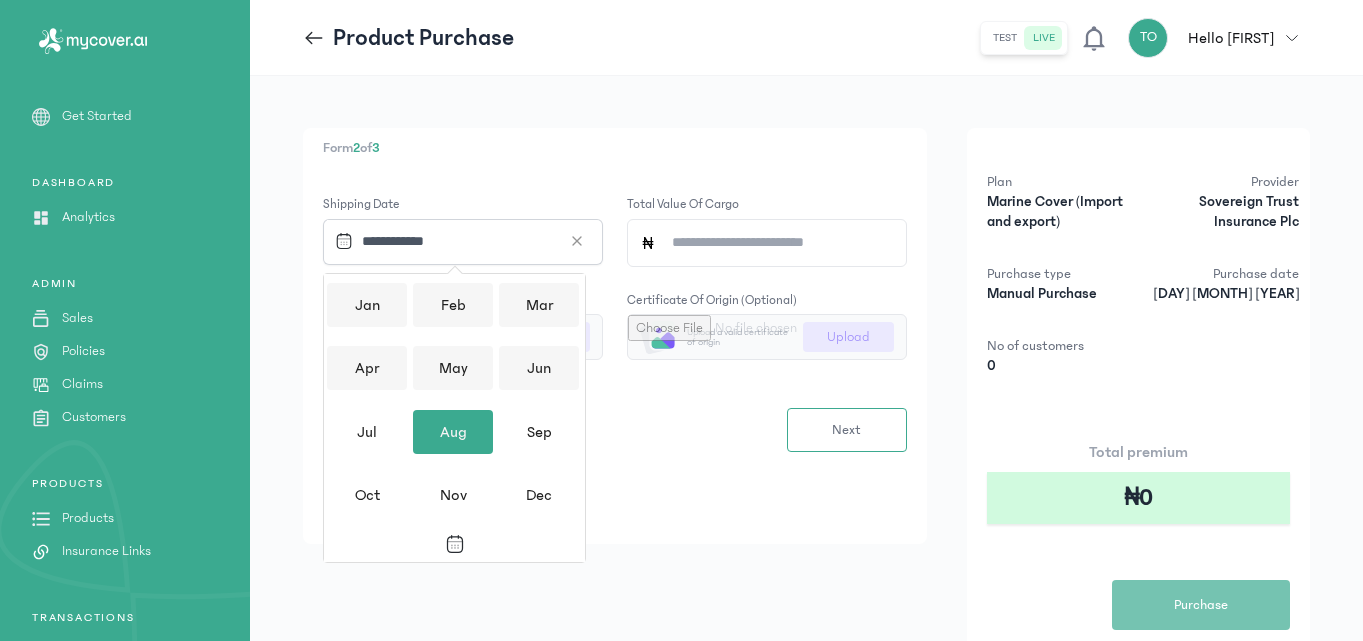 click on "Aug" at bounding box center (453, 432) 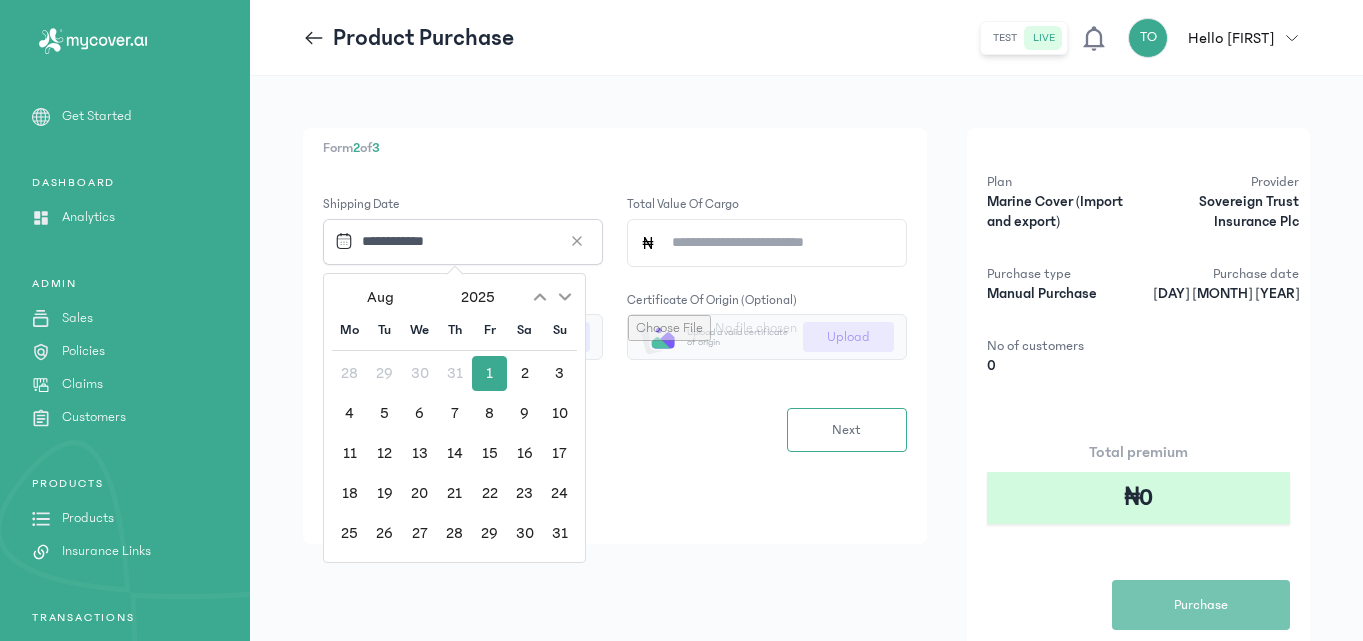 click on "1" at bounding box center [489, 373] 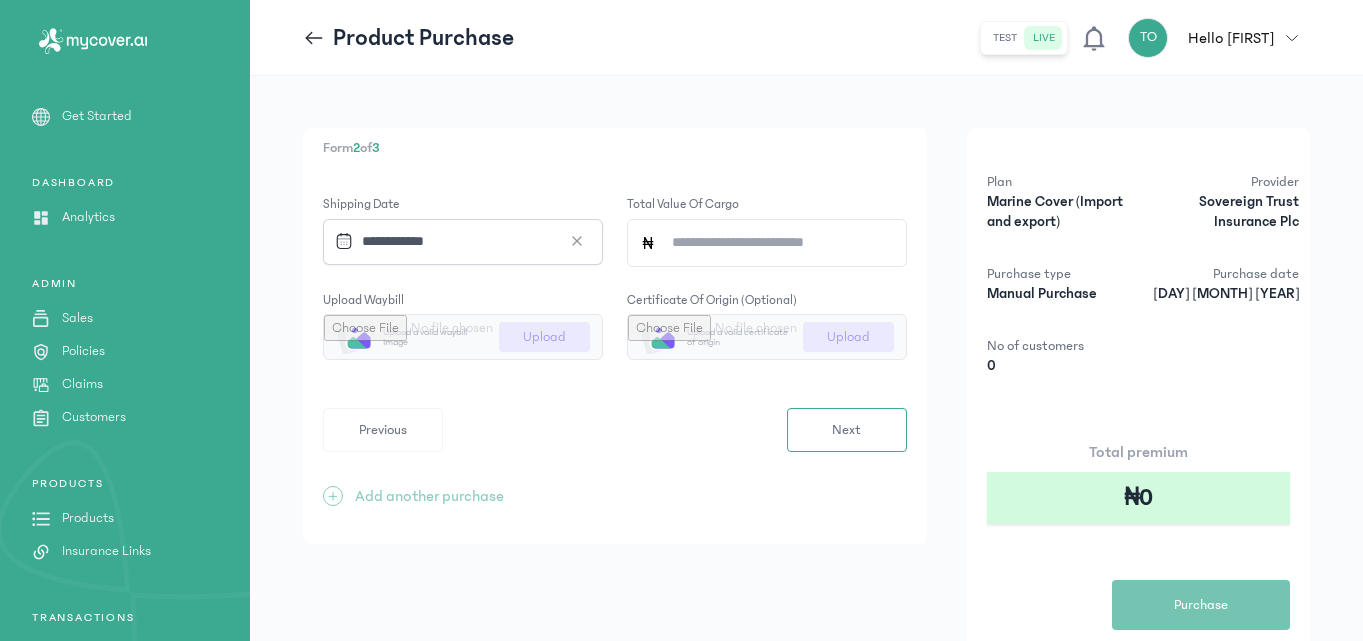click on "Total value of cargo" 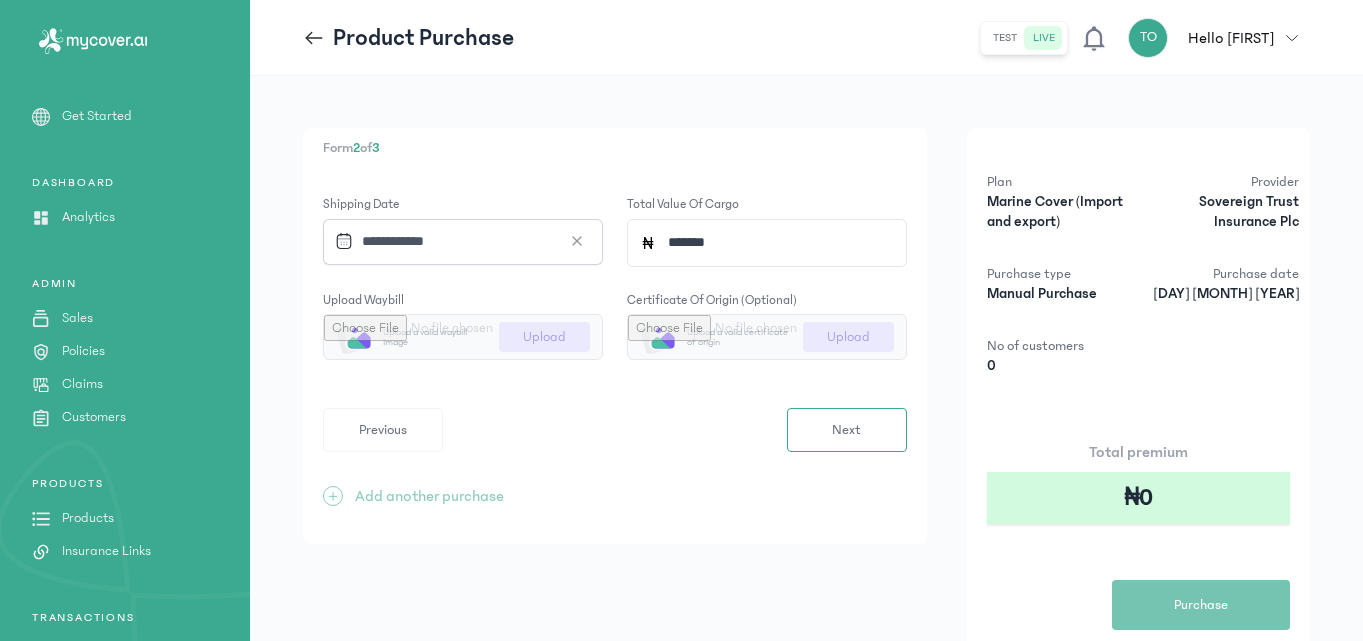 type on "*******" 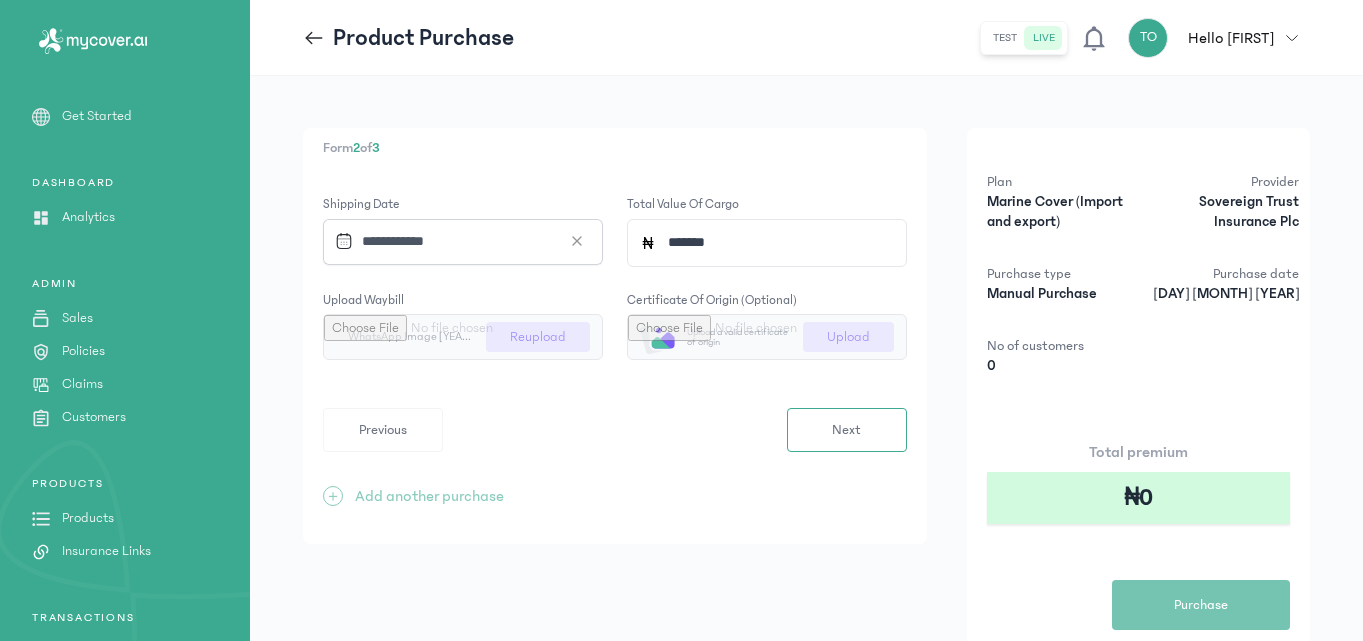 click at bounding box center (463, 337) 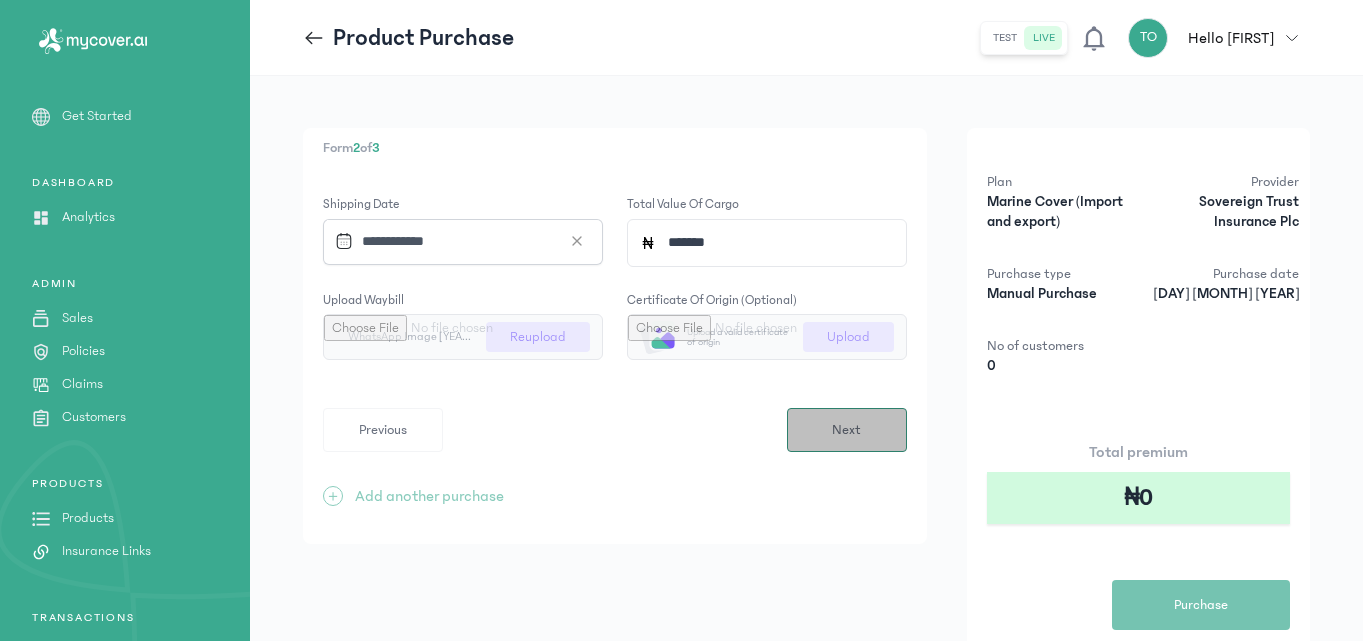 click on "Next" at bounding box center (847, 430) 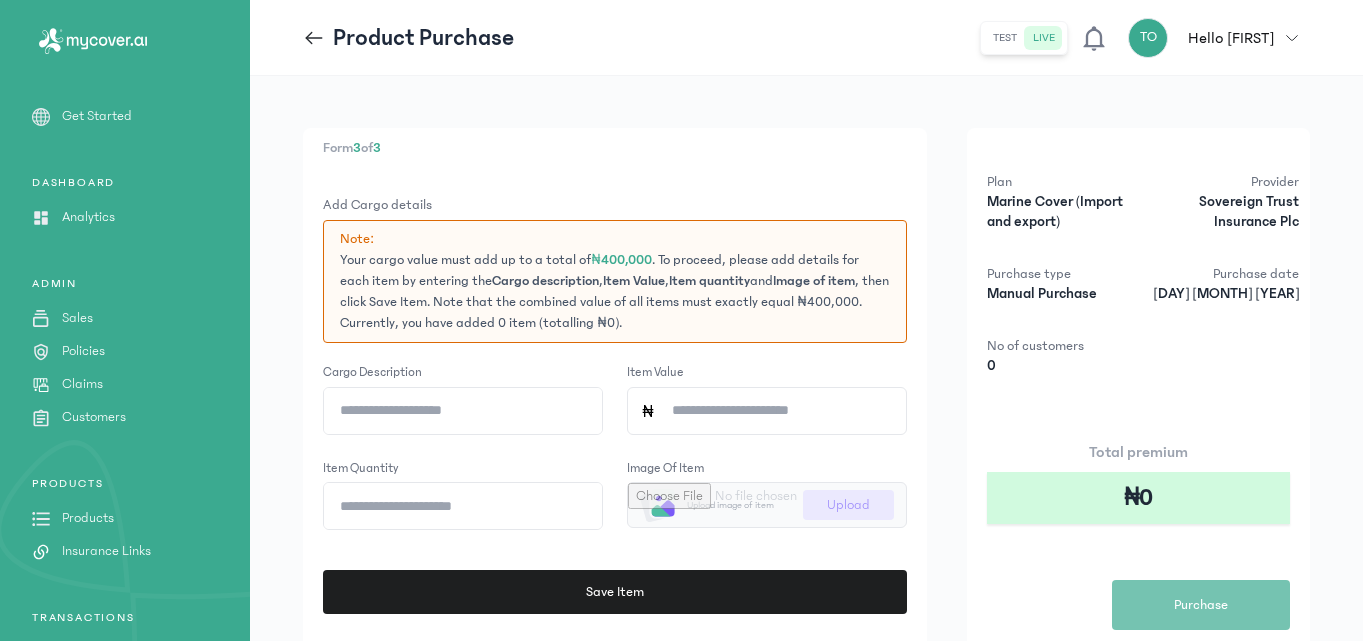 click on "Form  3  of  3 Add Cargo details Note:  Your cargo value must add up to a total of  ₦400,000 . To proceed, please add details for each item by entering the  Cargo description ,  Item Value ,  Item quantity  and  Image of item , then click Save Item. Note that the combined value of all items must exactly equal ₦400,000. Currently, you have added 0 item (totalling ₦0).  Cargo description Item Value Item quantity Image of item
Upload image of item Upload  Save Item   Previous  Save  +  Add another purchase Plan Marine Cover (Import and export) Provider Sovereign Trust Insurance Plc Purchase type Manual Purchase Purchase date 1st Aug [YEAR] No of customers 0 Total premium ₦0  Purchase" 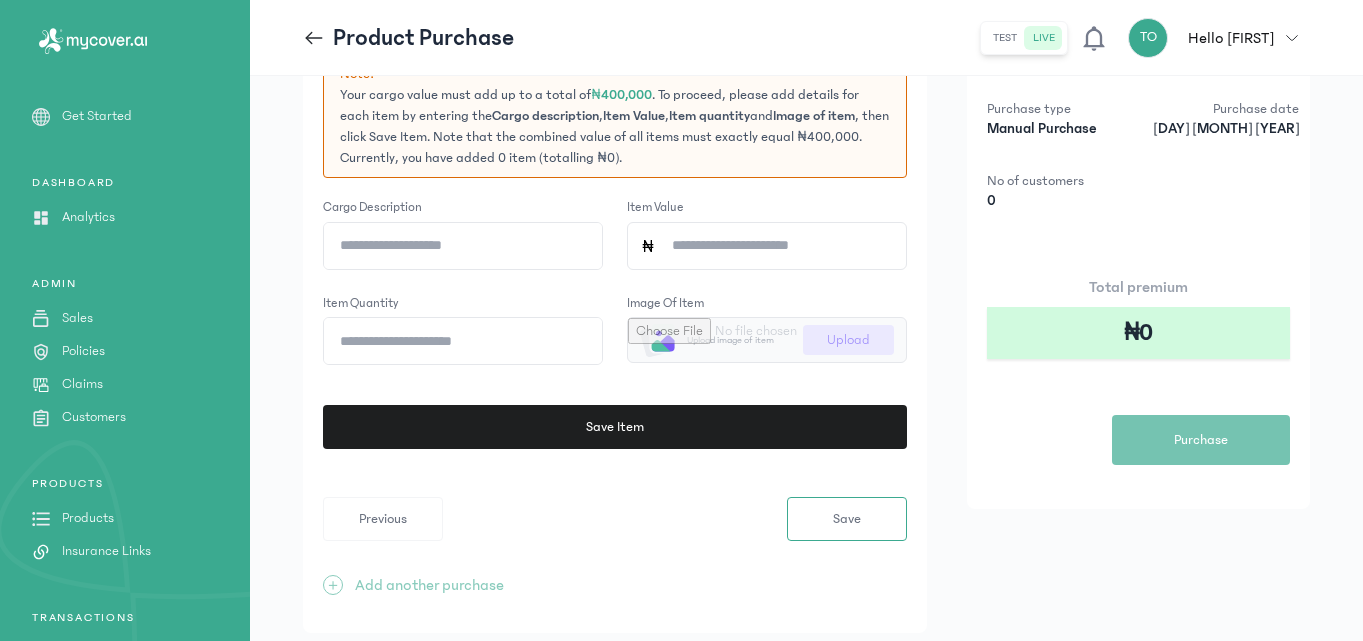scroll, scrollTop: 200, scrollLeft: 0, axis: vertical 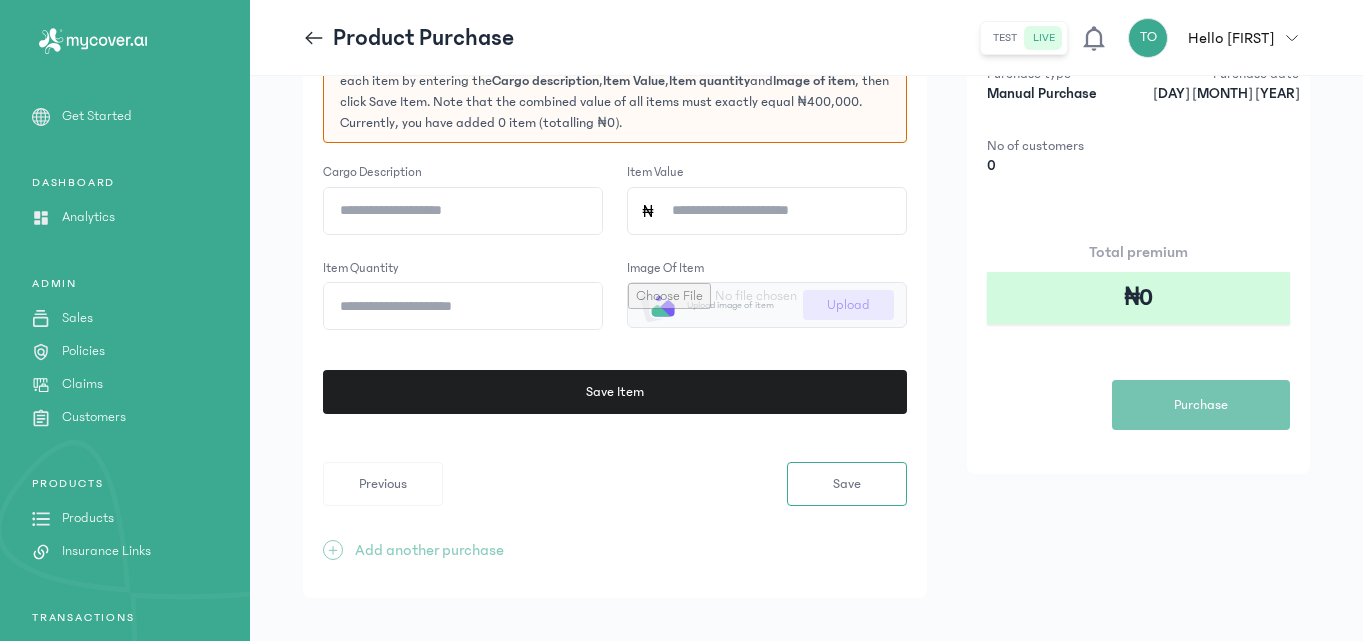 click on "Cargo description" 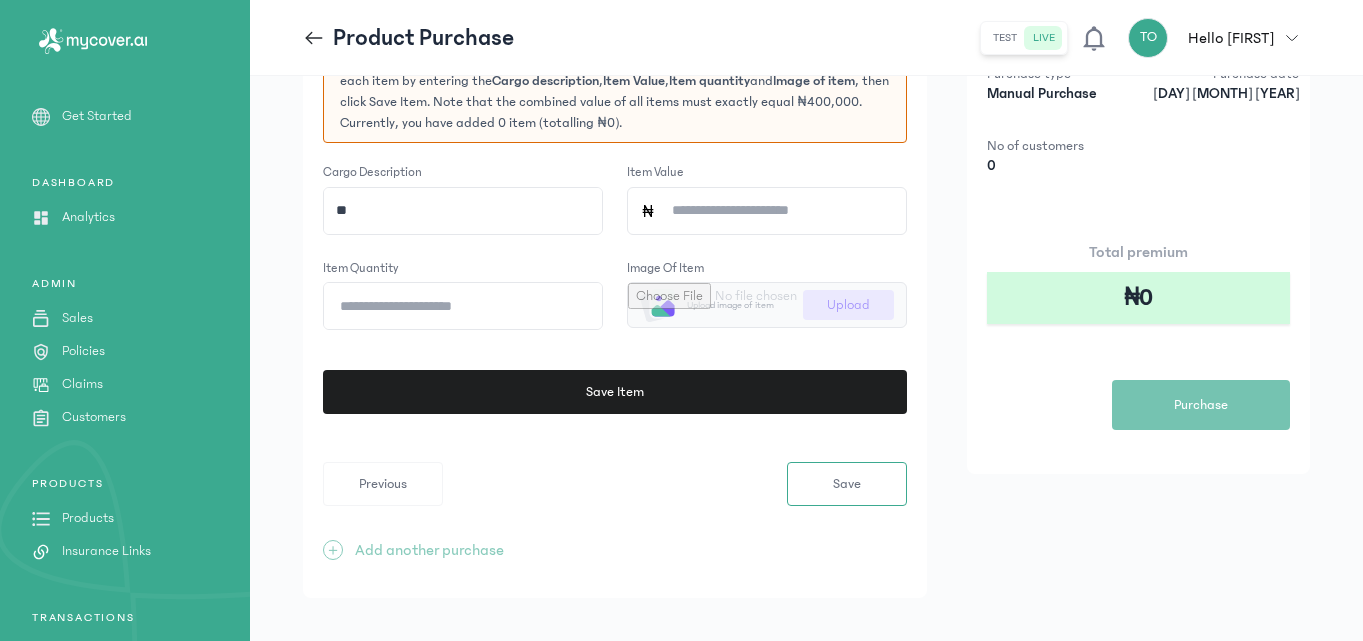 type on "*" 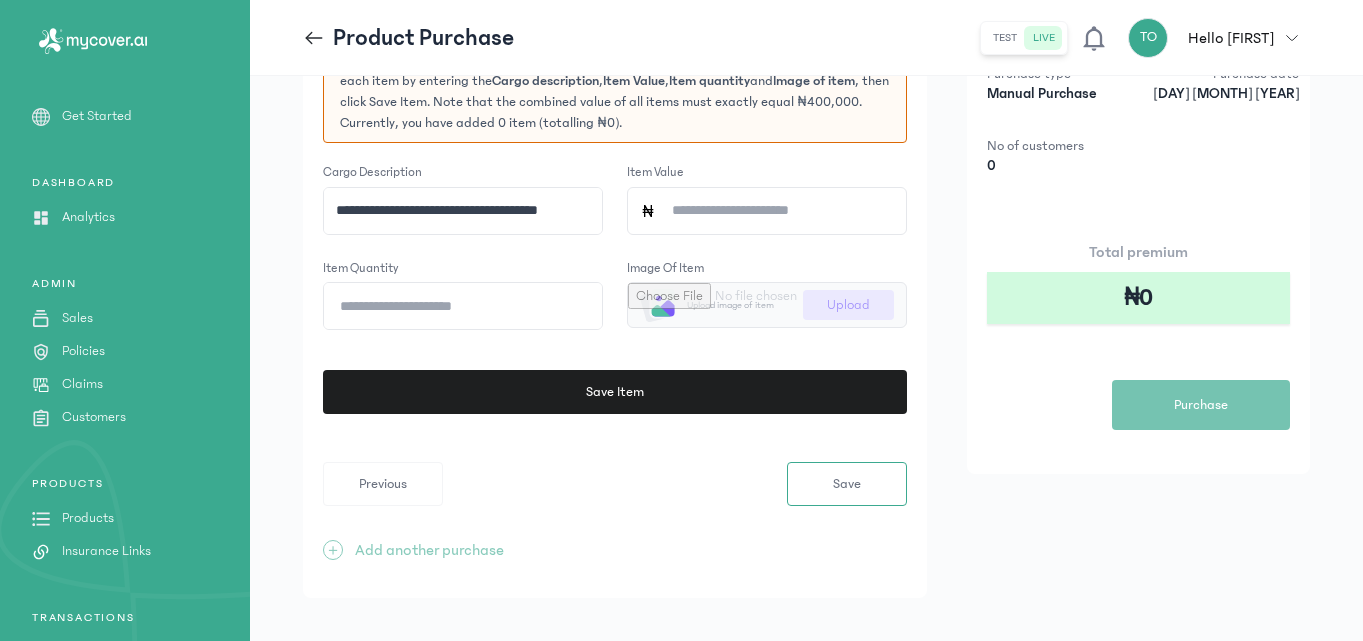type on "**********" 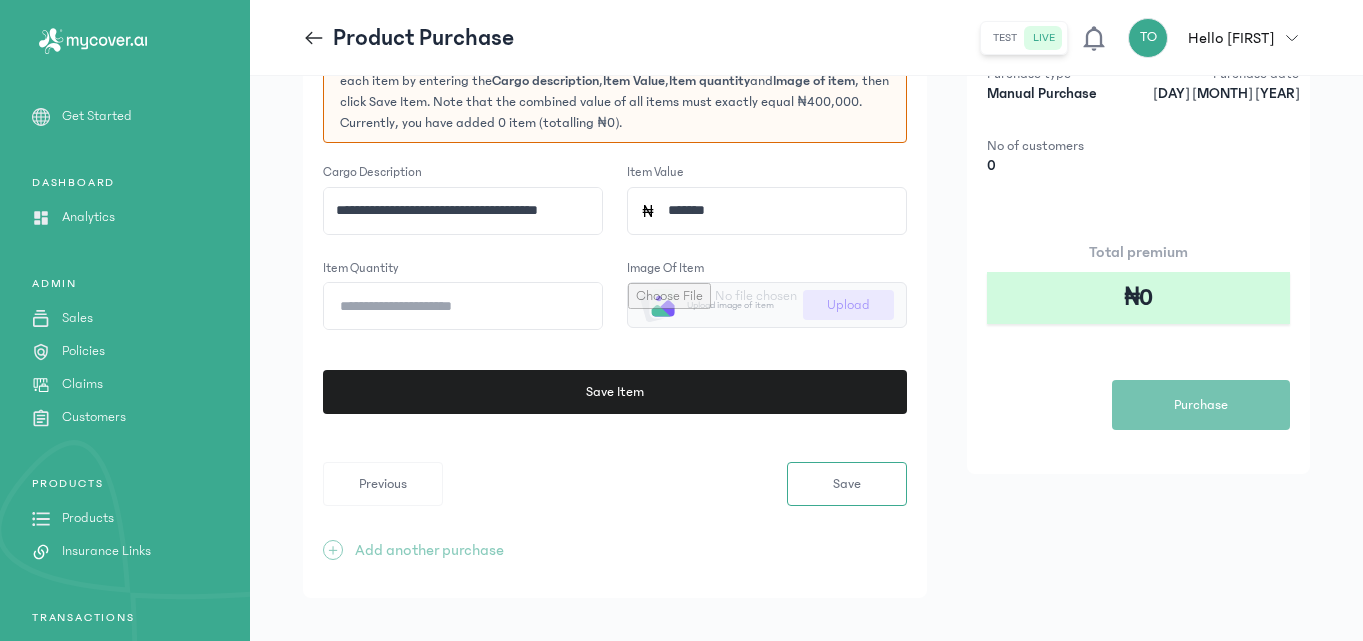 type on "*******" 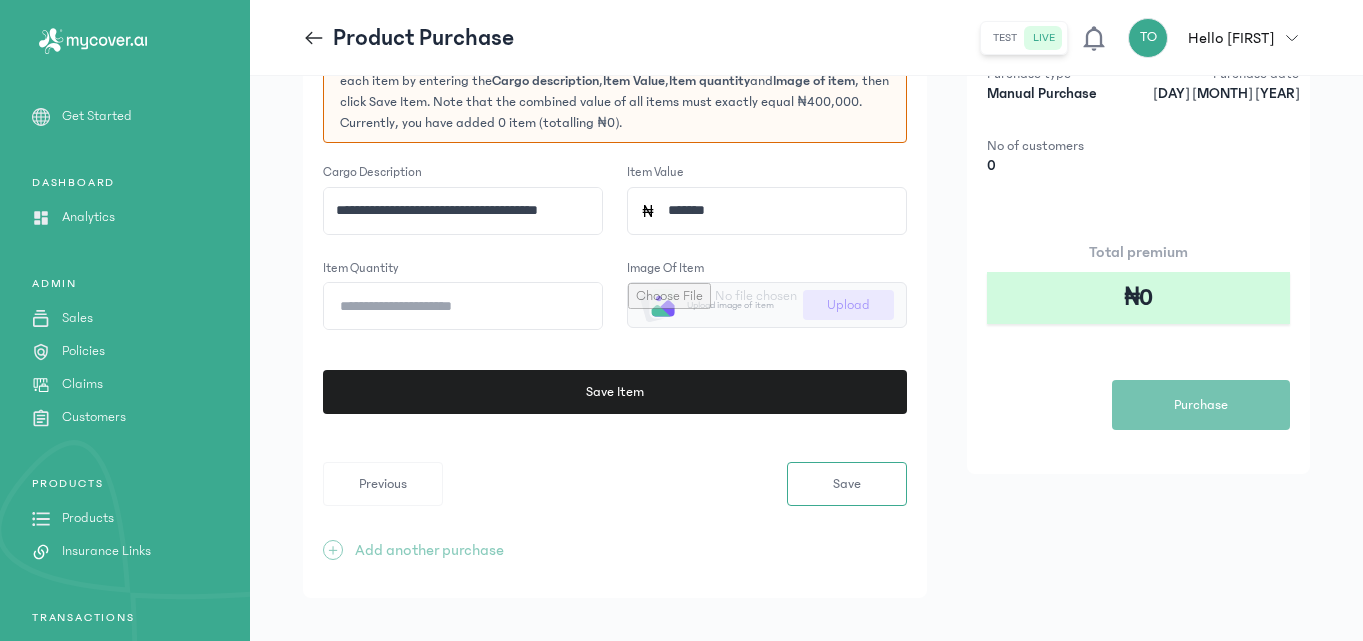 type on "*" 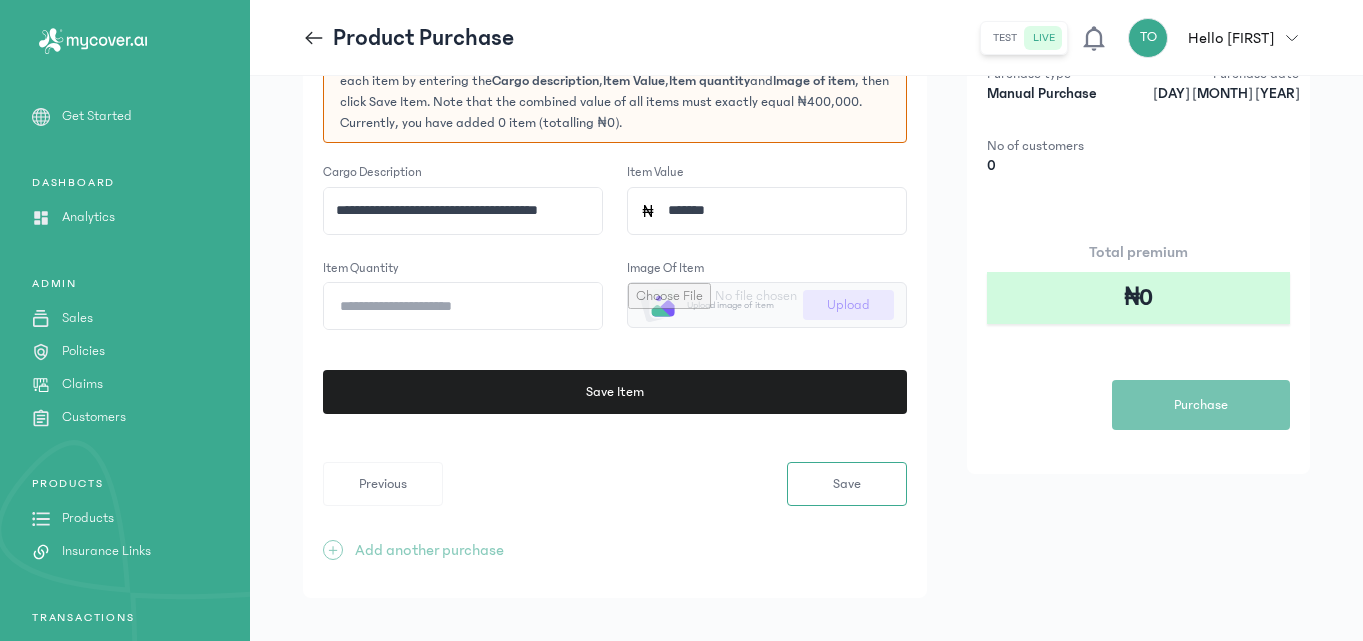 click at bounding box center (767, 305) 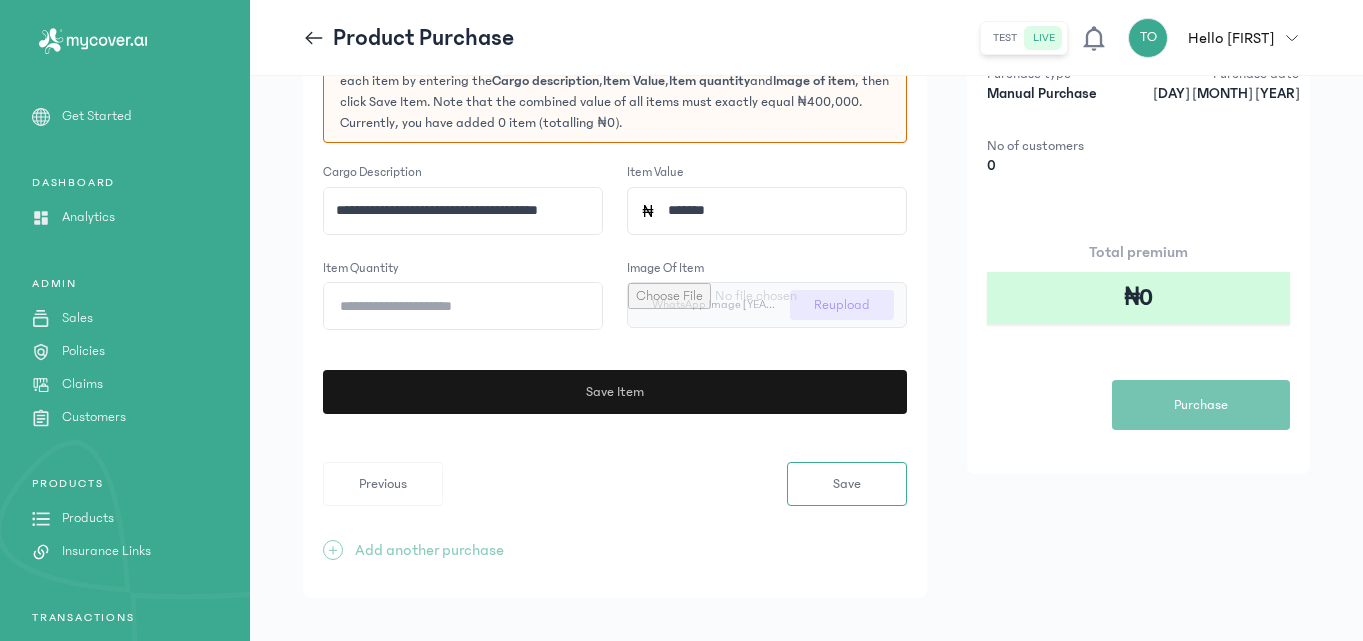 click on "Save Item" at bounding box center [615, 392] 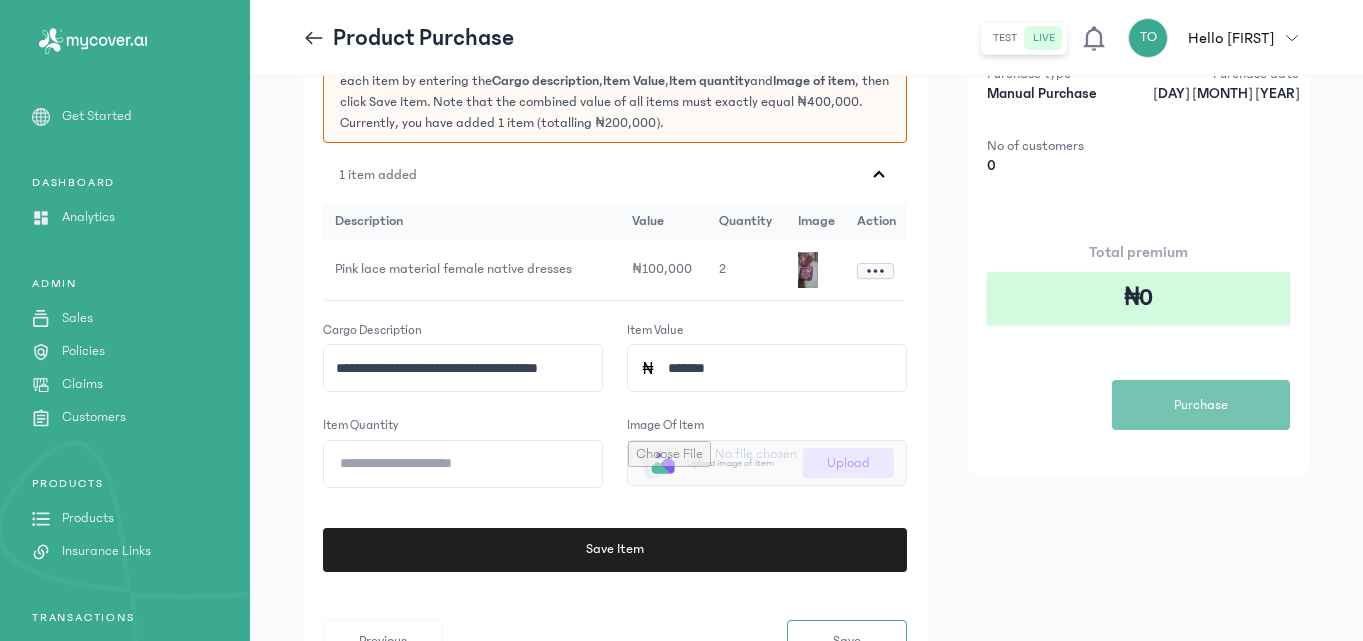 click on "**********" 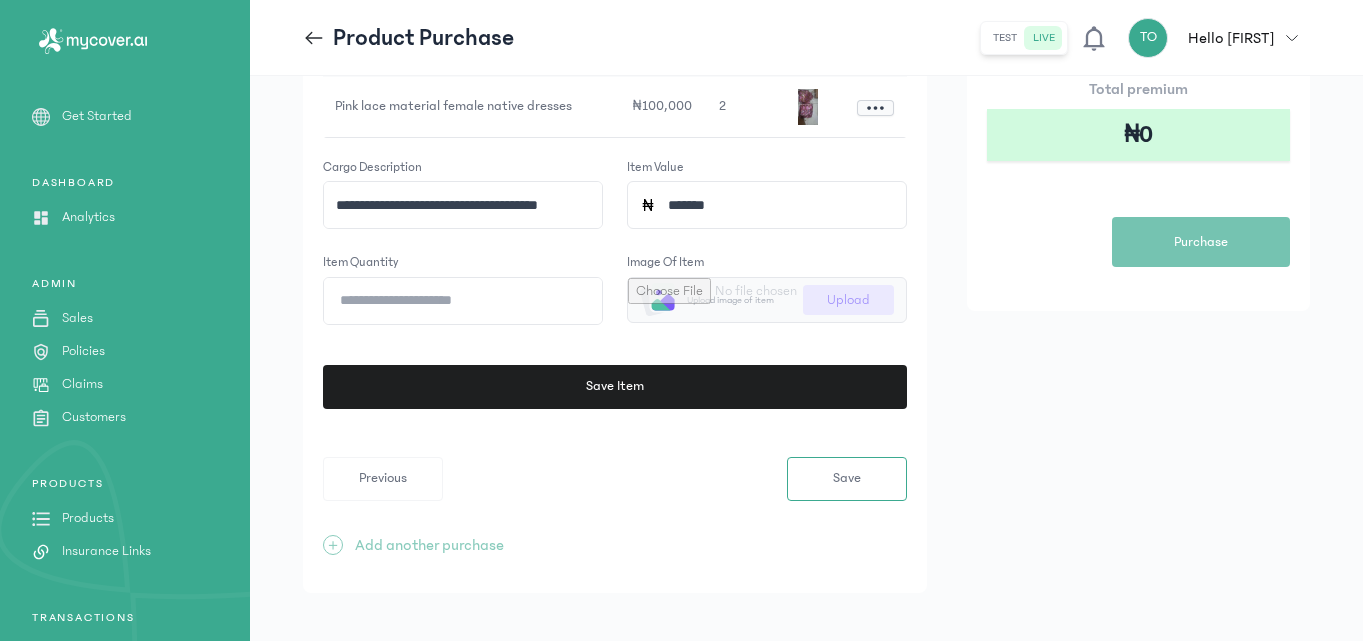 scroll, scrollTop: 379, scrollLeft: 0, axis: vertical 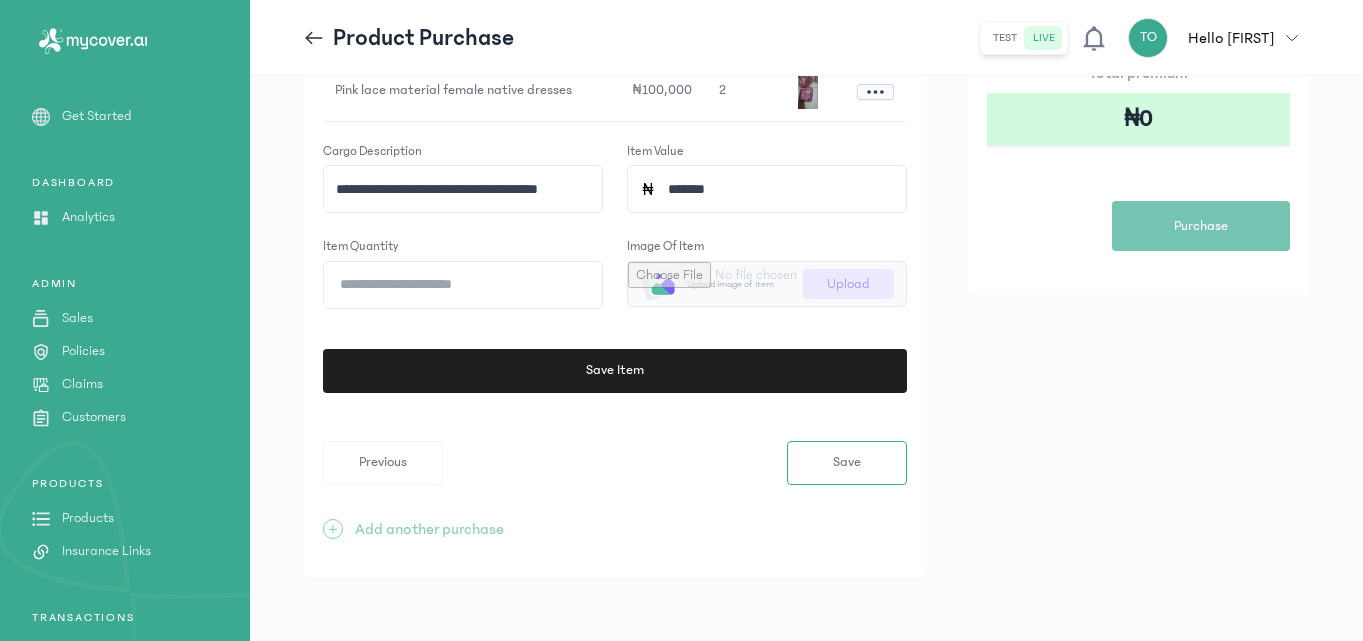 click on "**********" 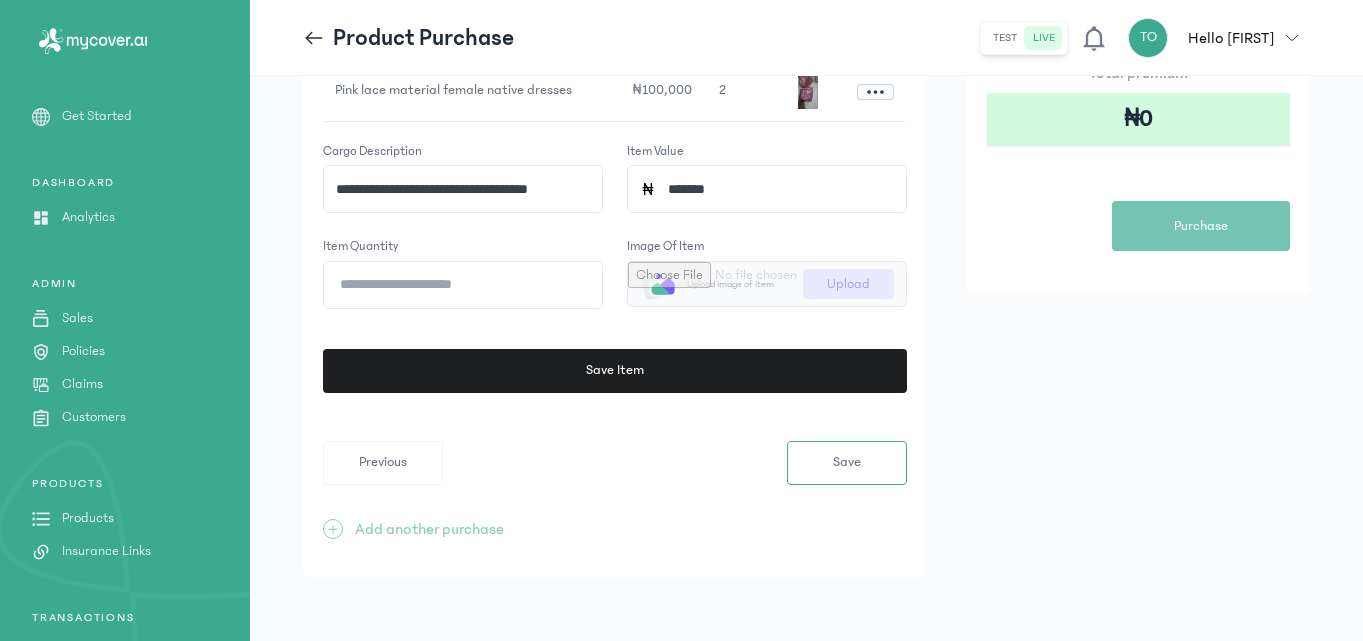 type on "**********" 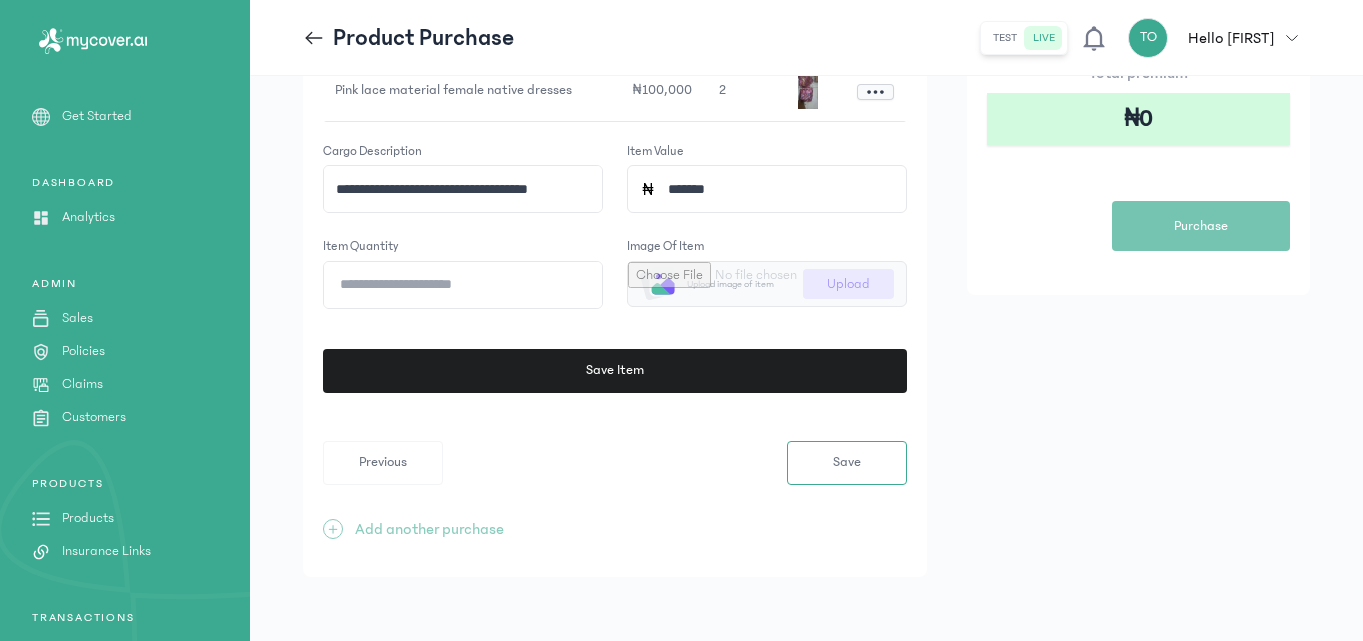 click on "*******" 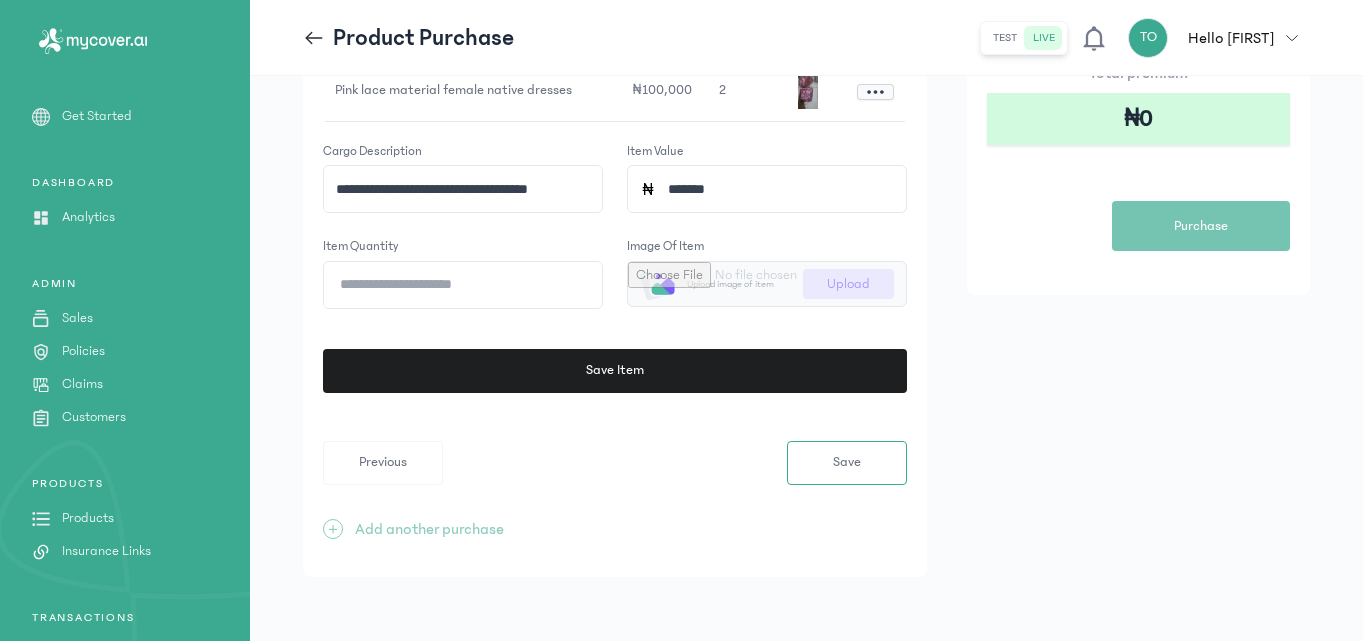 type on "*******" 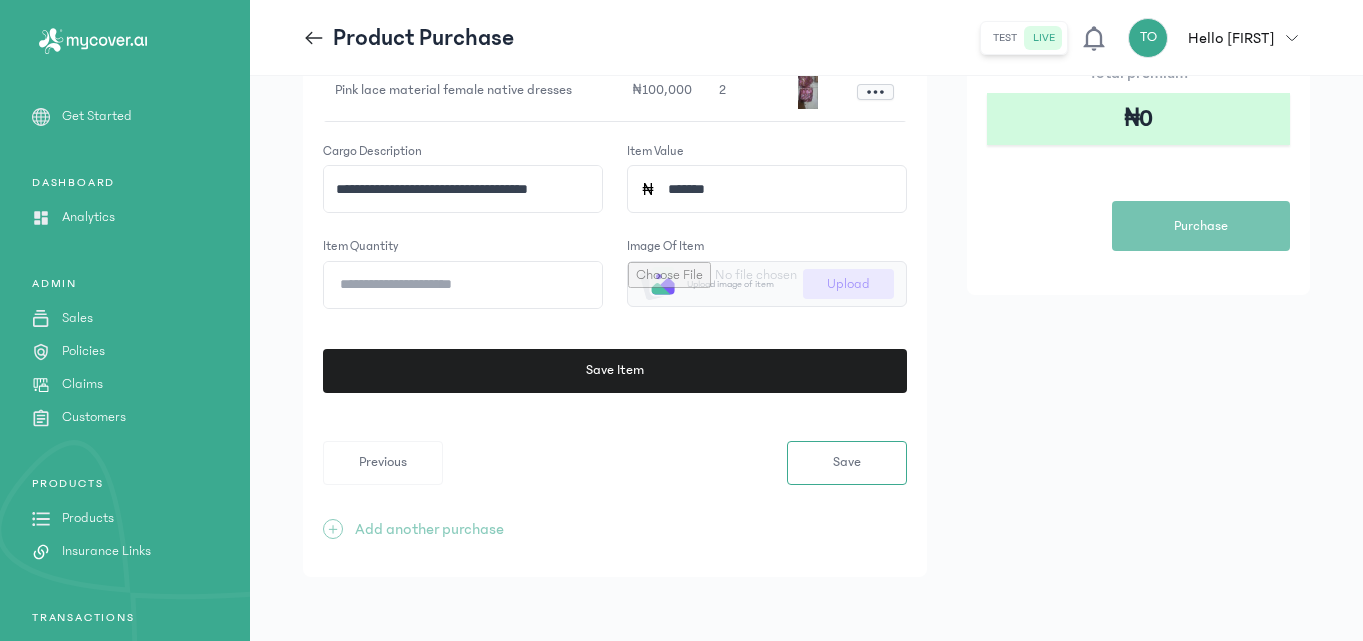 click on "*" 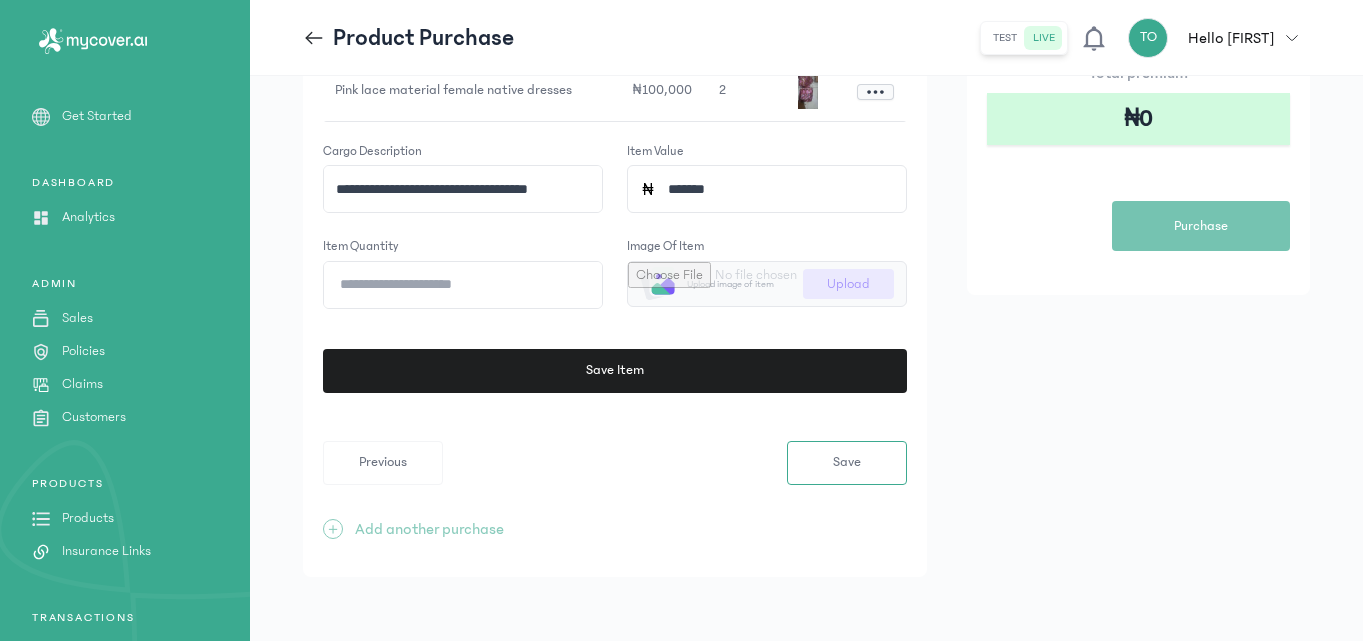 type on "*" 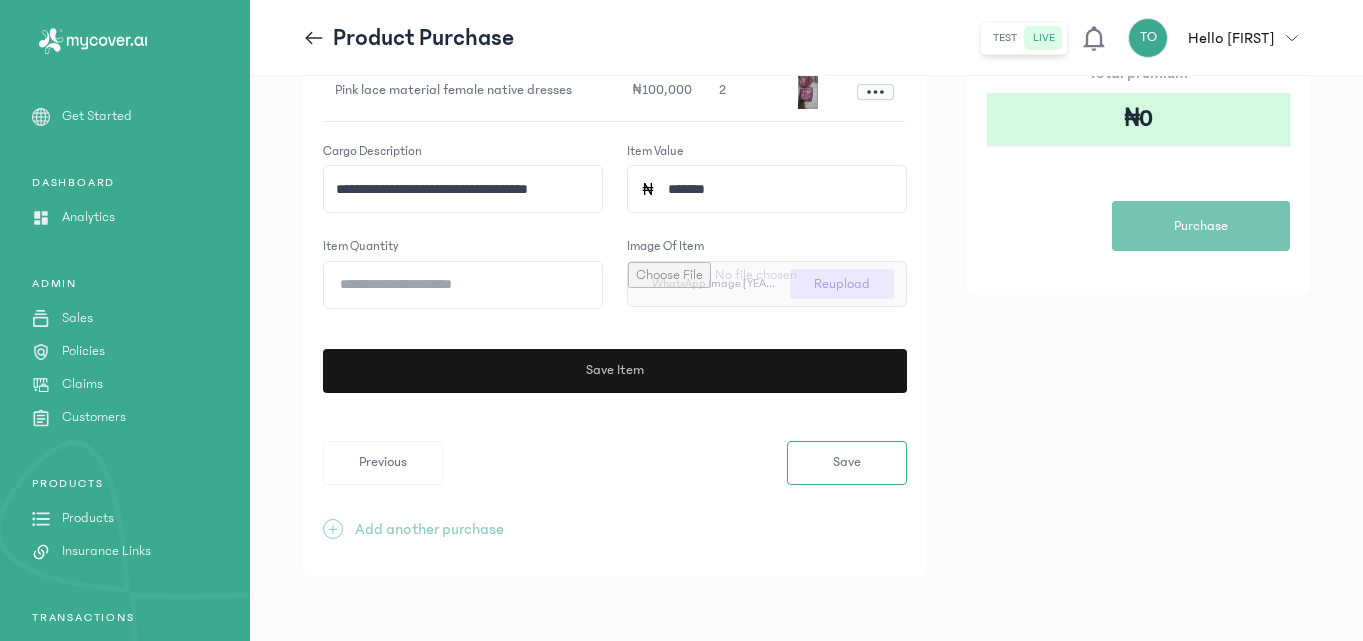 click on "Save Item" at bounding box center [612, 371] 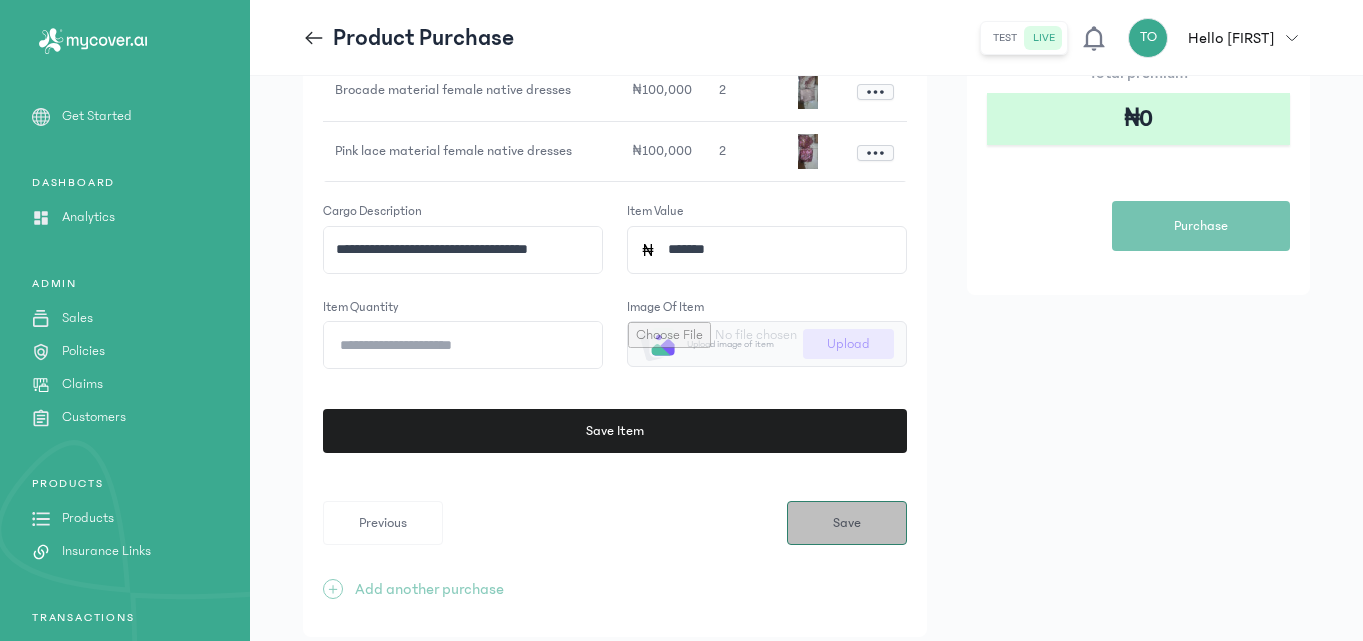 click on "Save" at bounding box center [847, 523] 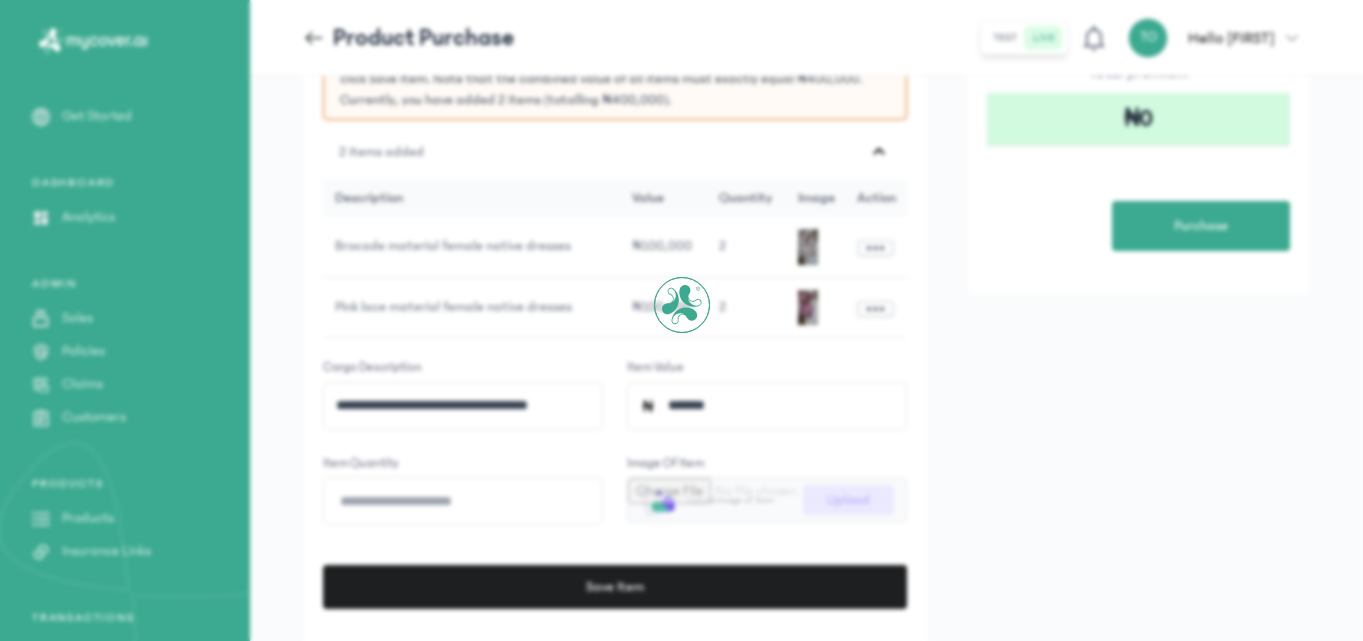 scroll, scrollTop: 0, scrollLeft: 0, axis: both 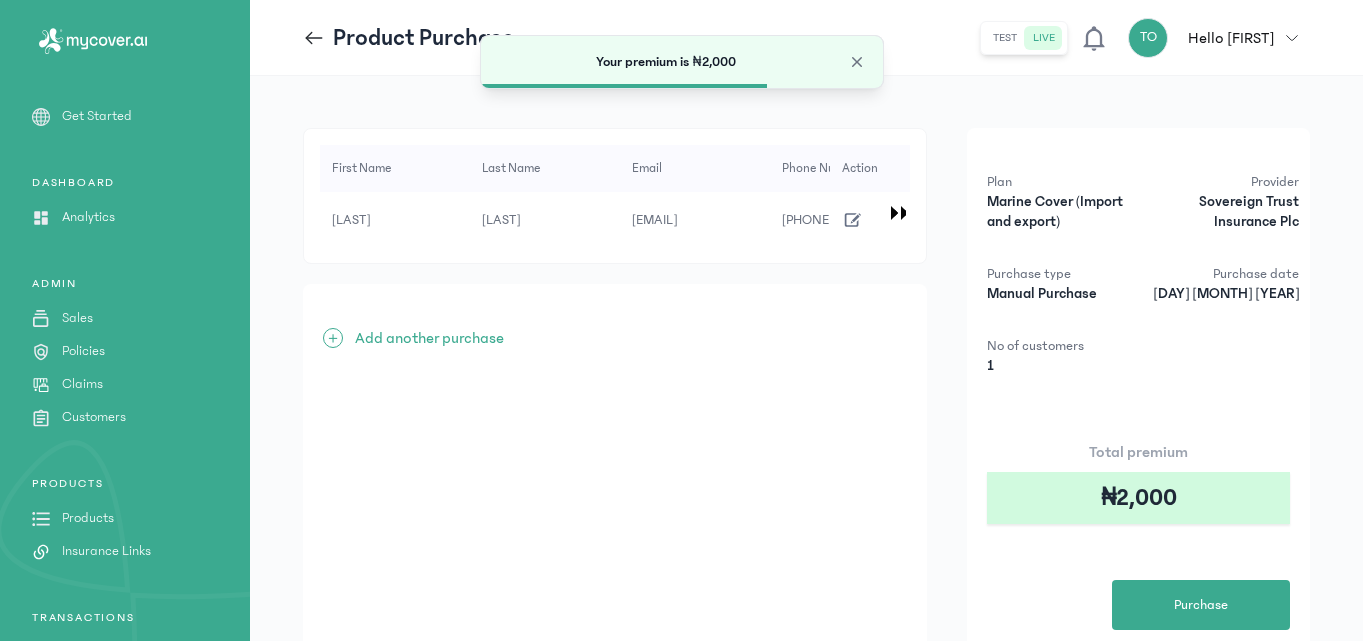 click on "+  Add another purchase" 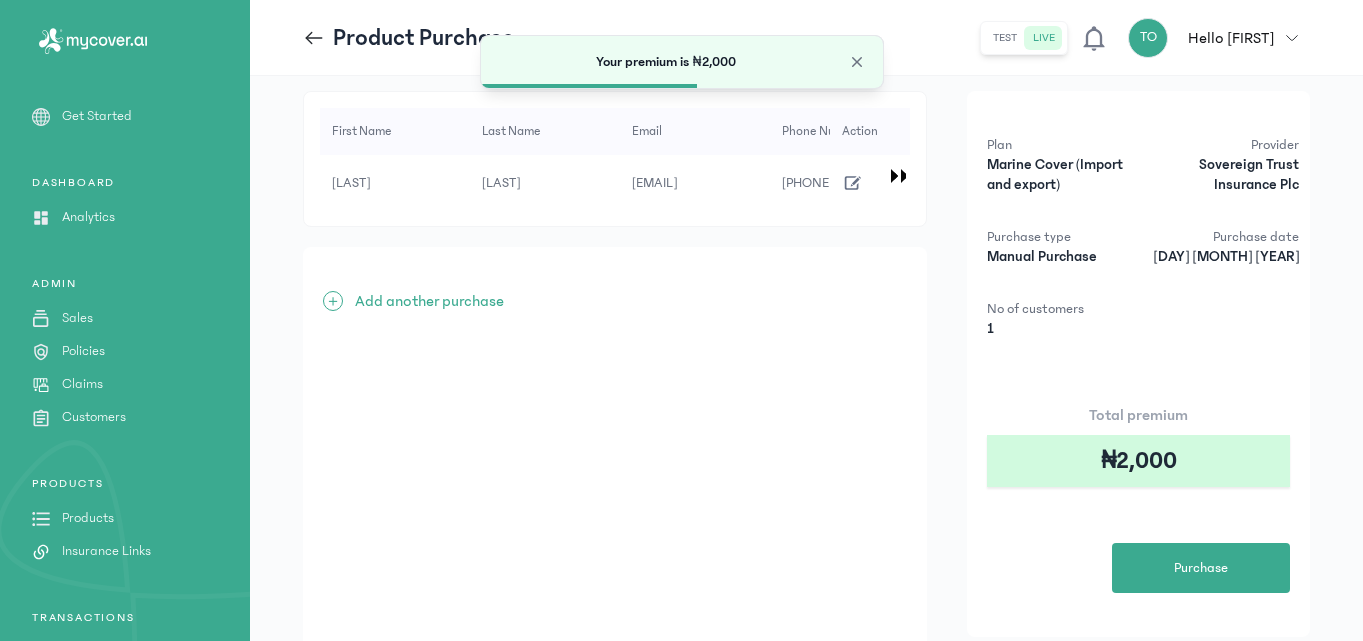 scroll, scrollTop: 40, scrollLeft: 0, axis: vertical 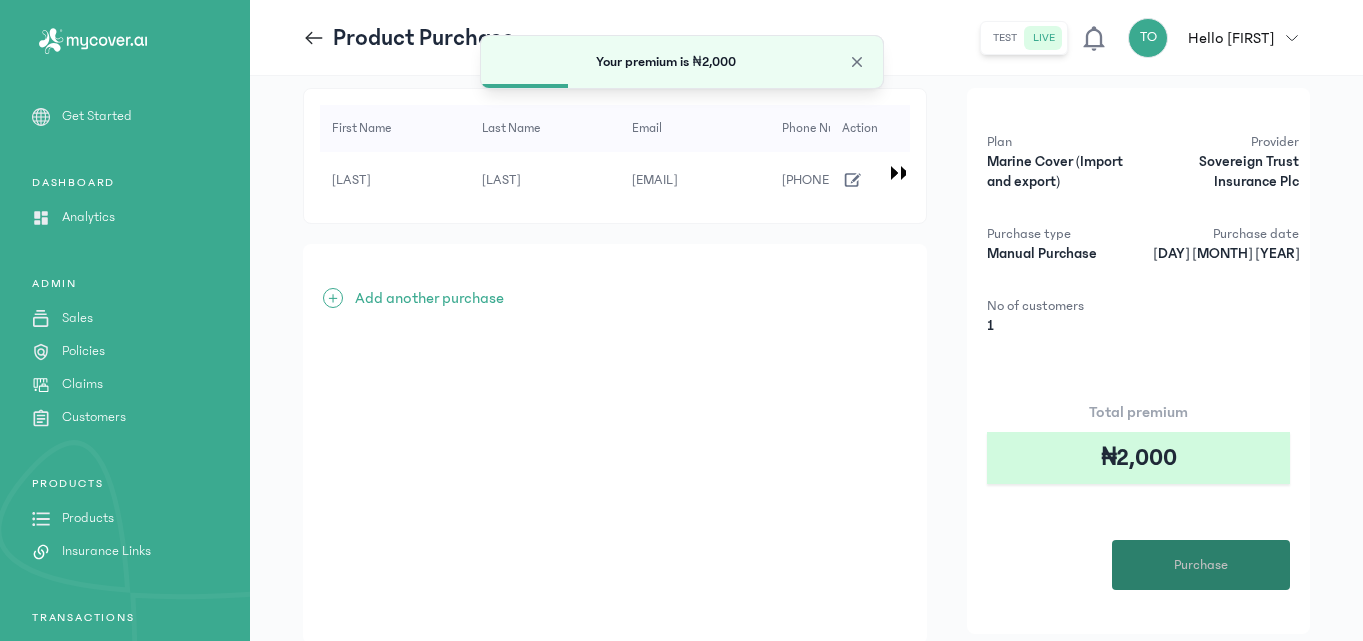 click on "Purchase" at bounding box center [1201, 565] 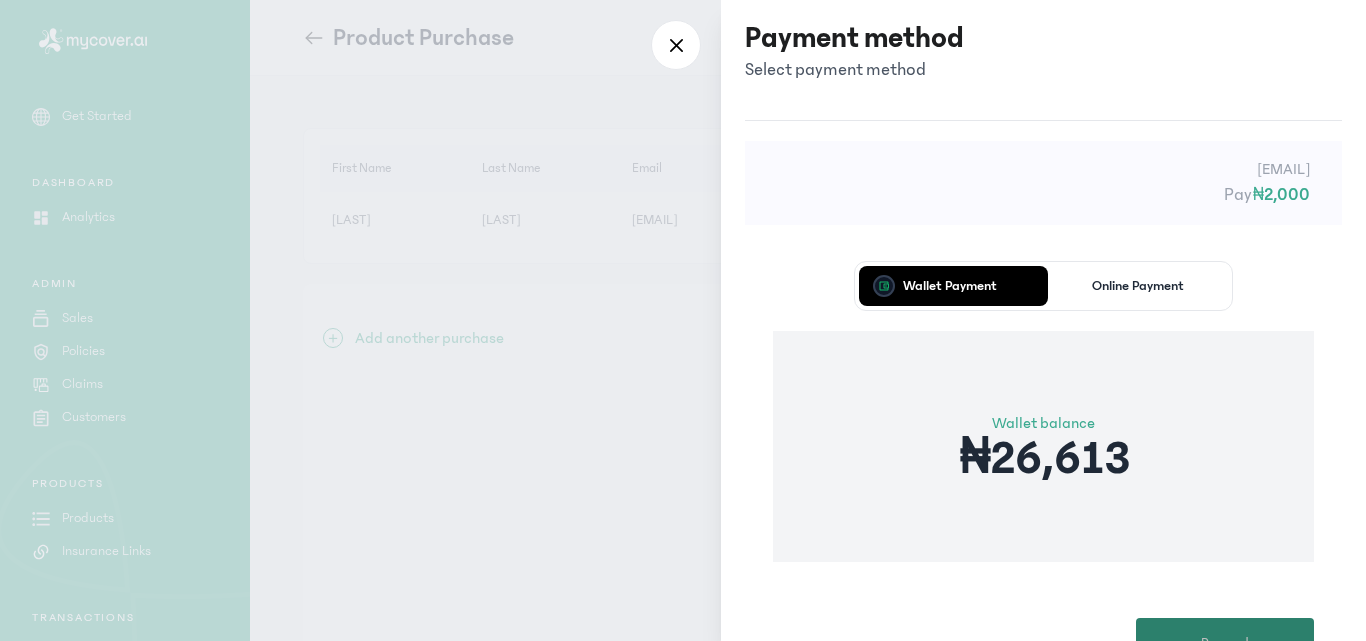 click on "Proceed" at bounding box center (1225, 643) 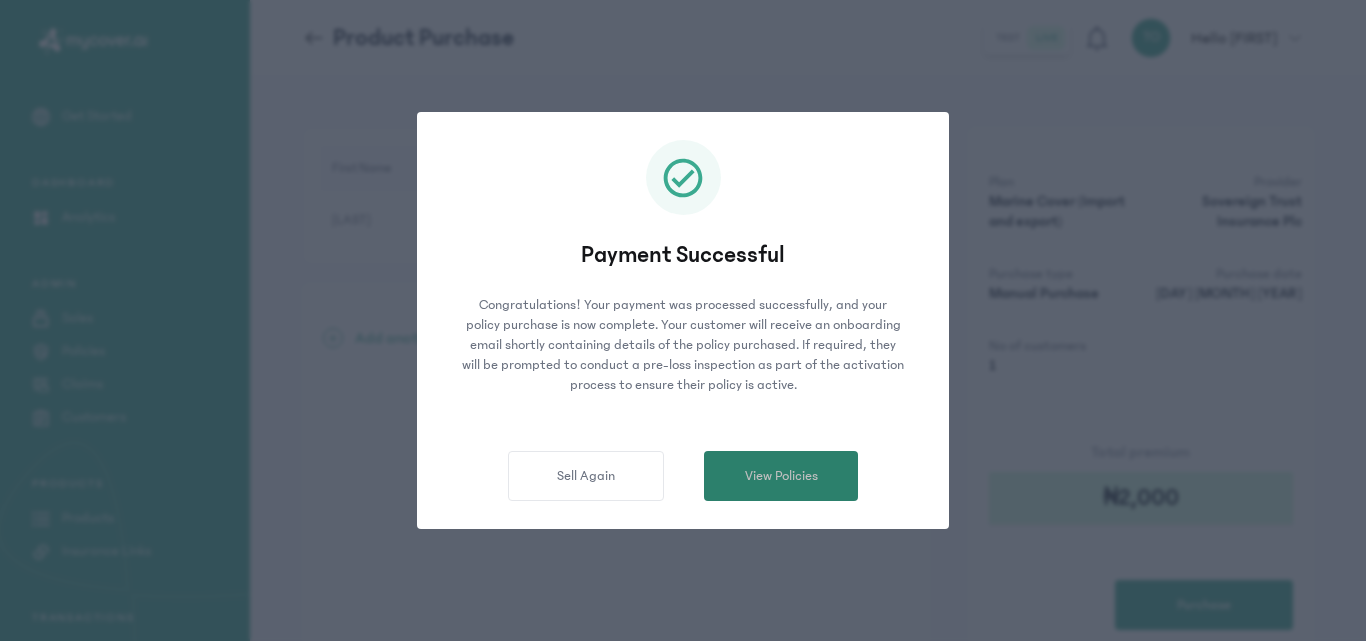 click on "View Policies" at bounding box center (781, 476) 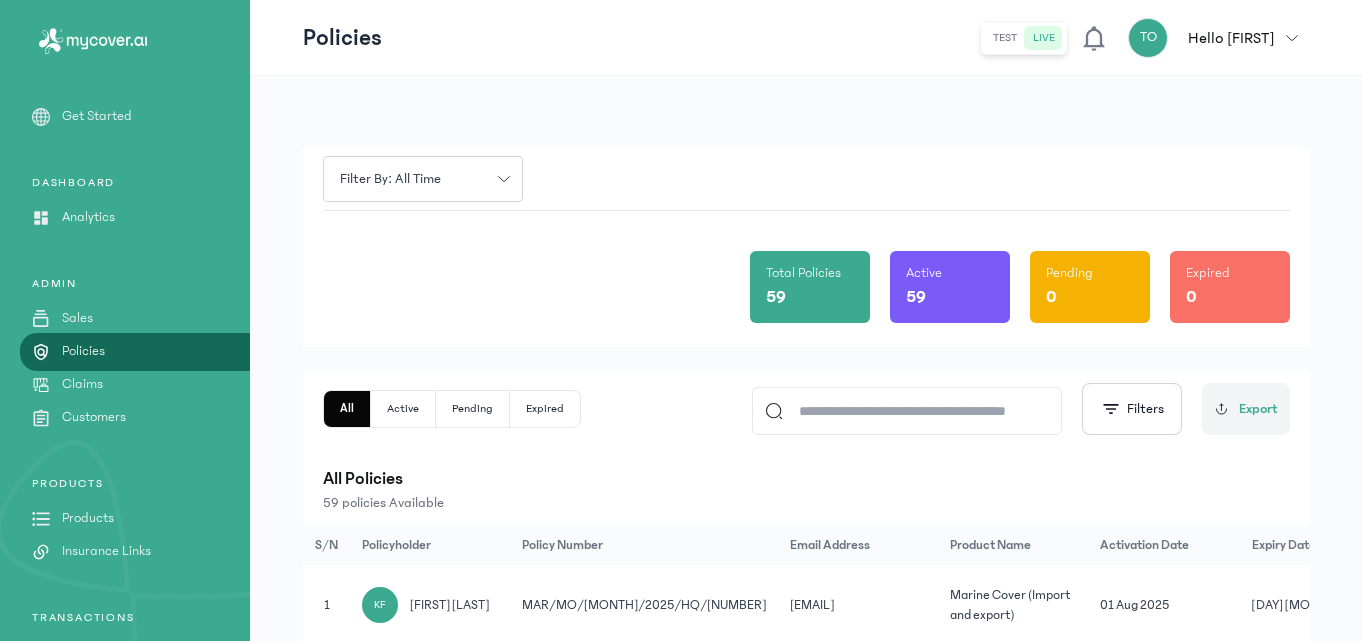 click on "Total Policies 59 Active 59 Pending 0 Expired 0" 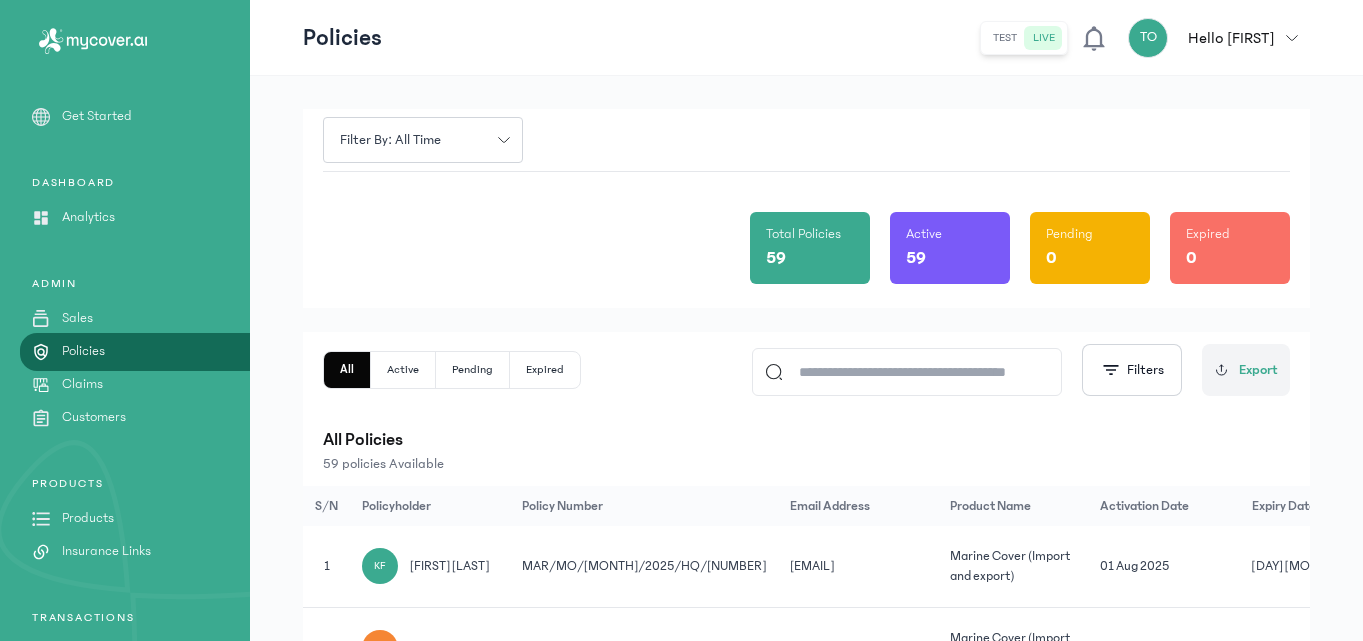 scroll, scrollTop: 0, scrollLeft: 0, axis: both 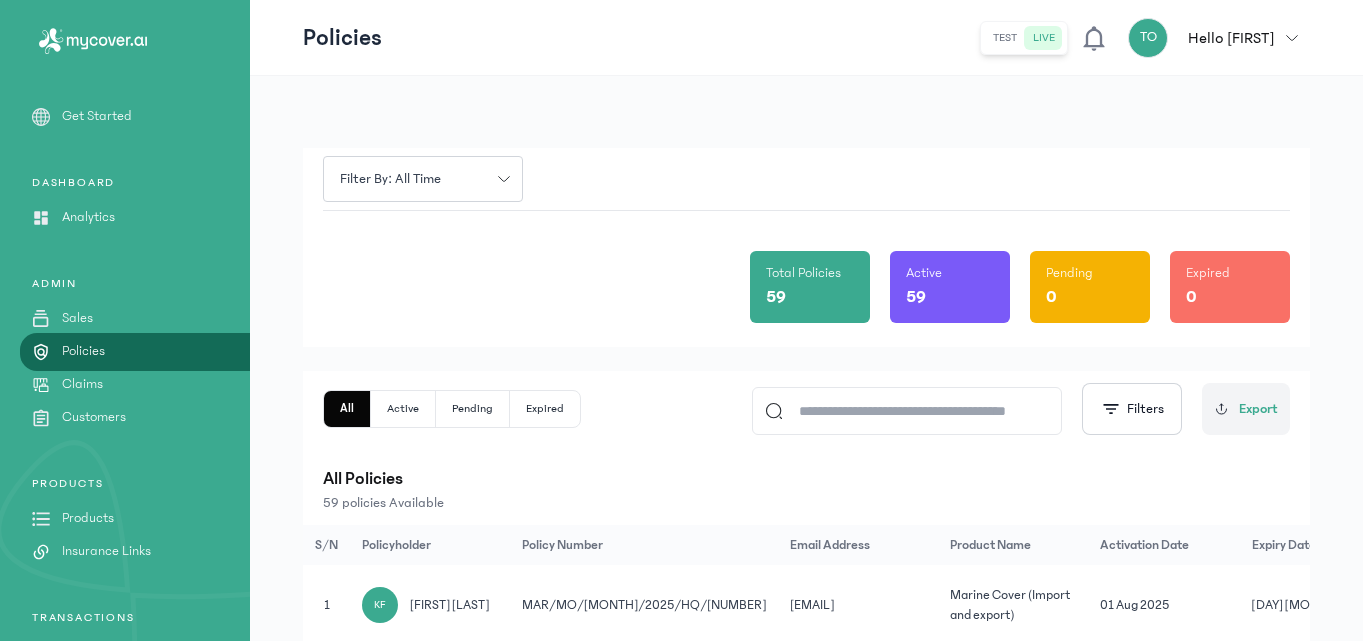 click on "Total Policies 59 Active 59 Pending 0 Expired 0" 